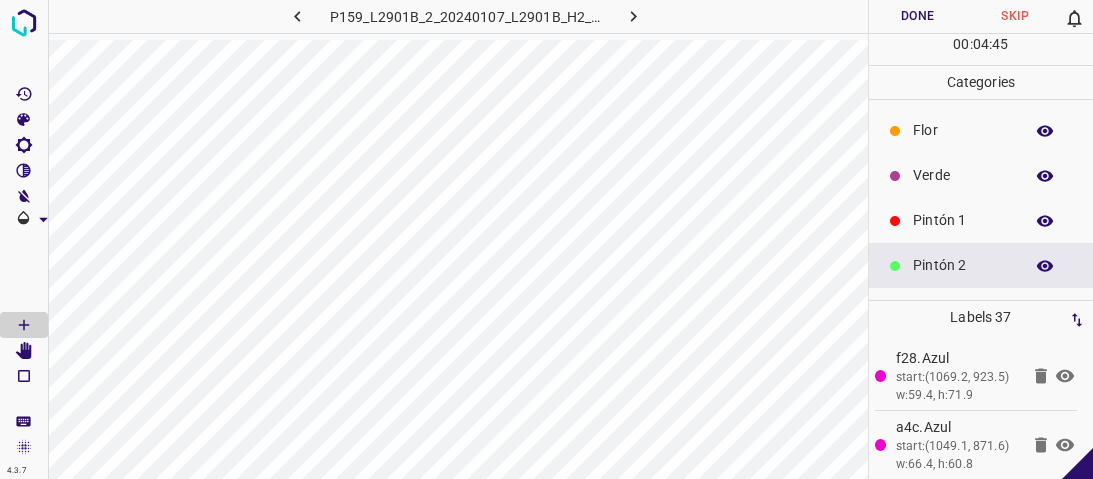 scroll, scrollTop: 0, scrollLeft: 0, axis: both 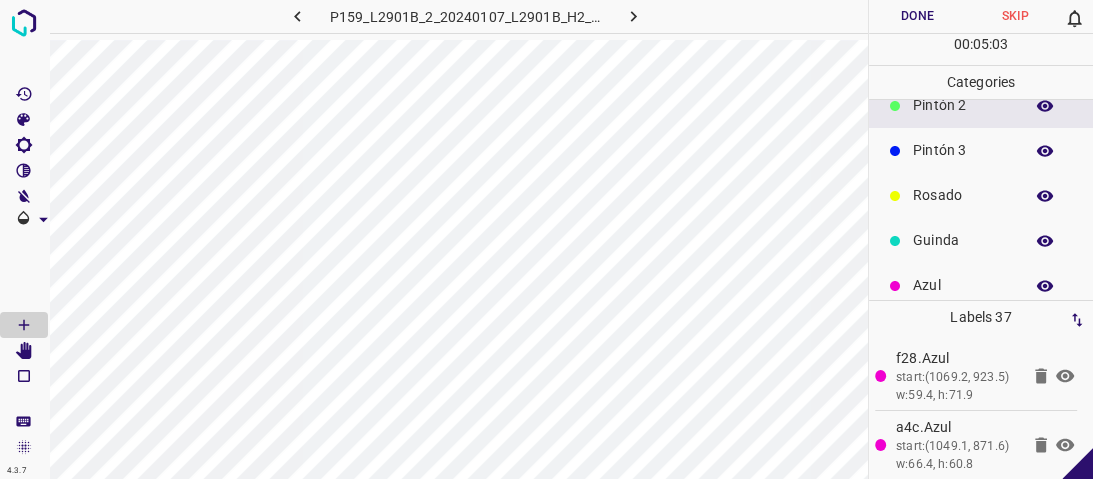 click on "Pintón 3" at bounding box center [963, 150] 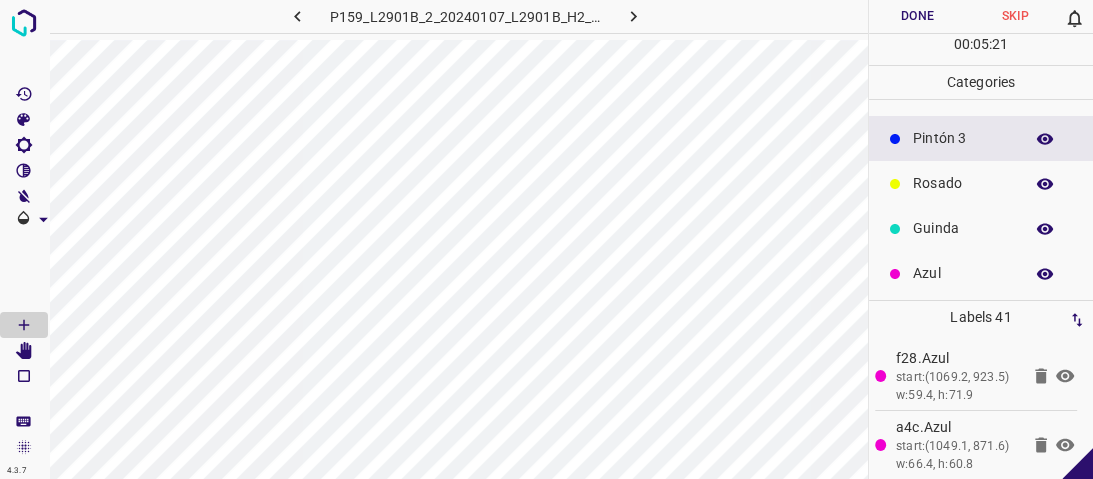 scroll, scrollTop: 176, scrollLeft: 0, axis: vertical 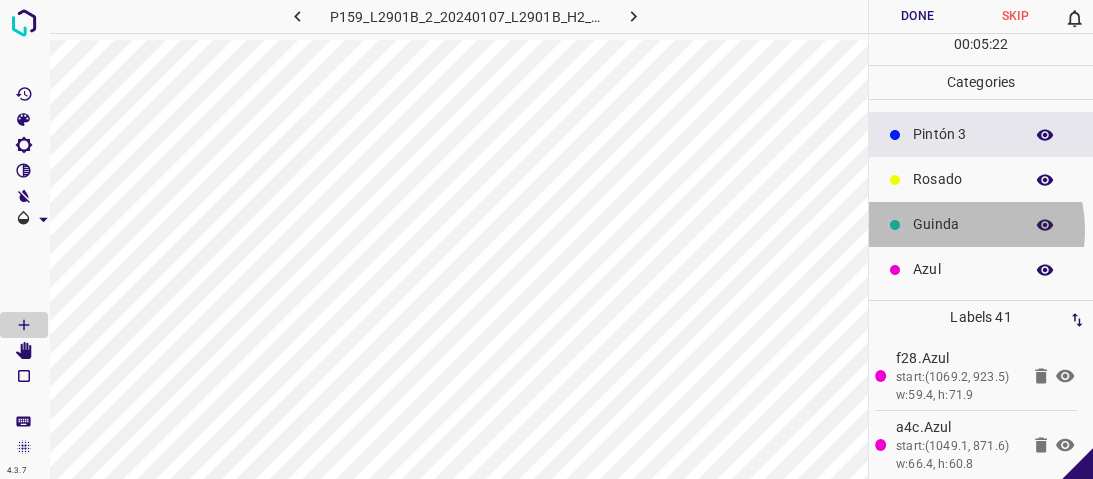 click on "Guinda" at bounding box center [963, 224] 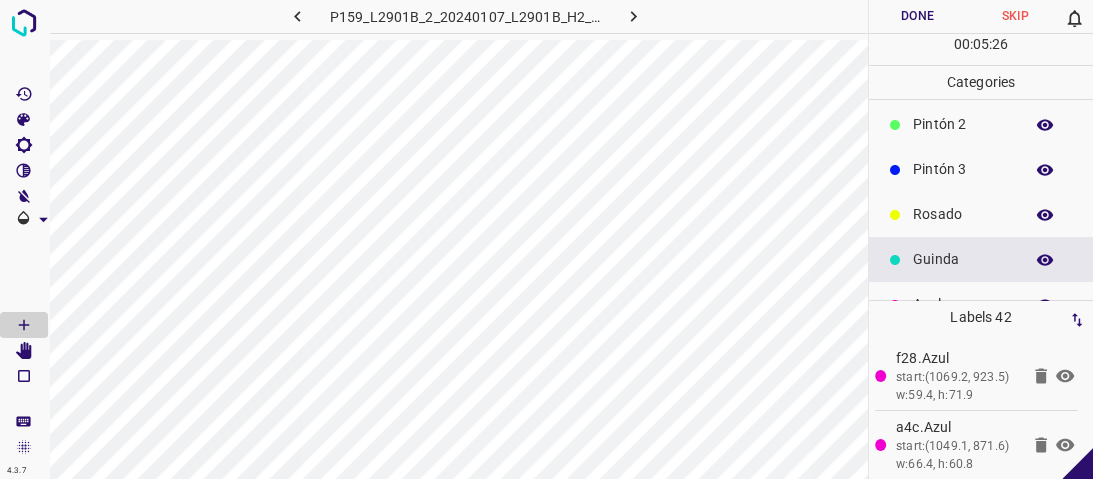 scroll, scrollTop: 16, scrollLeft: 0, axis: vertical 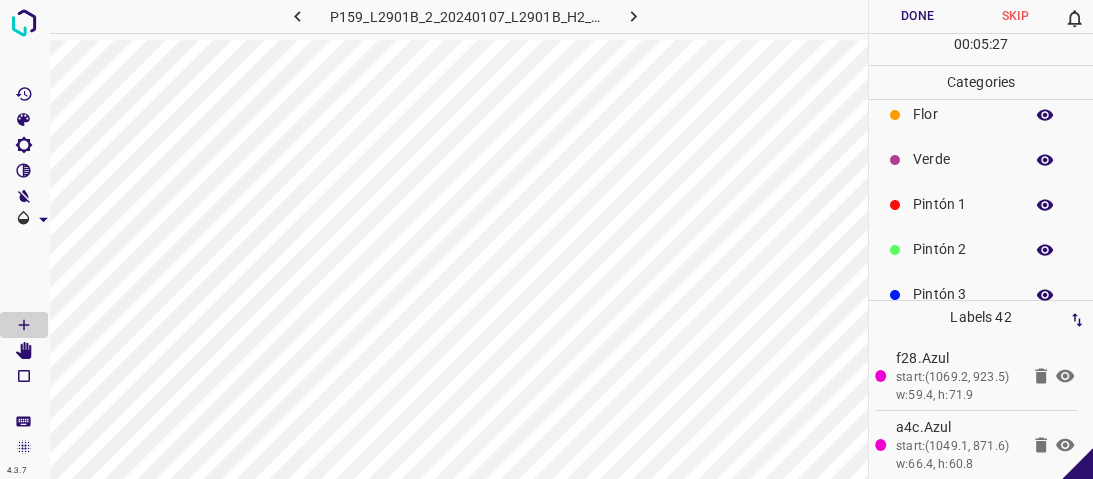 click on "Pintón 2" at bounding box center [963, 249] 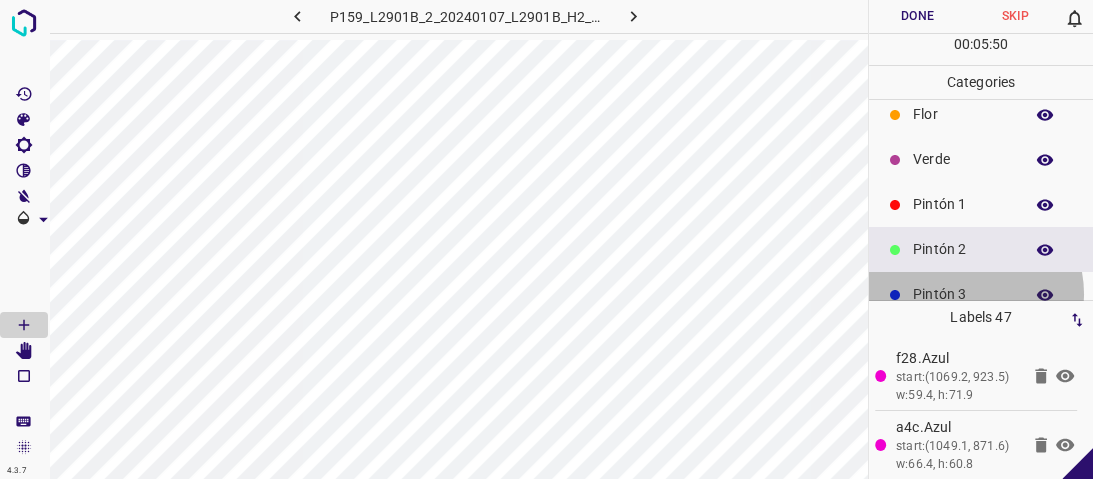 click on "Pintón 3" at bounding box center [963, 294] 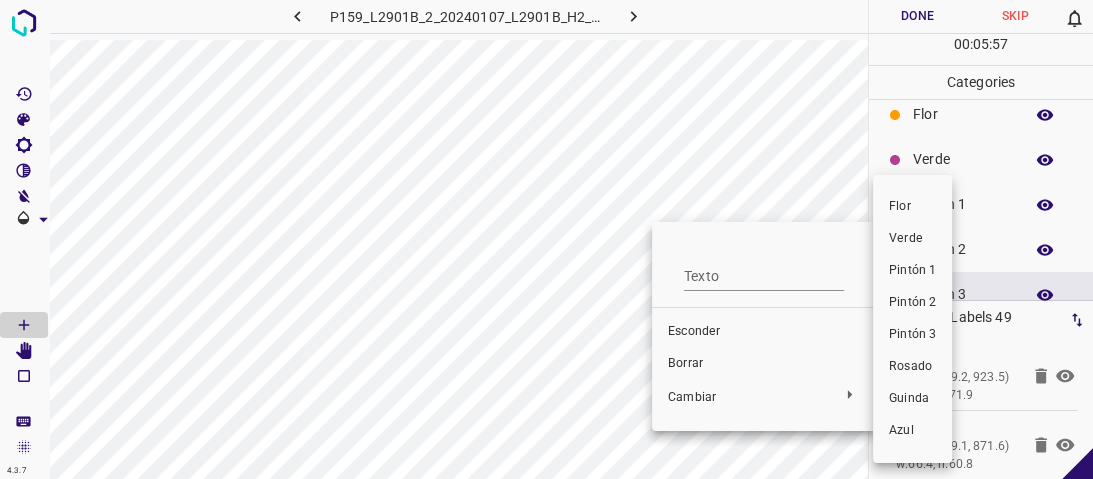 click on "Pintón 2" at bounding box center (912, 302) 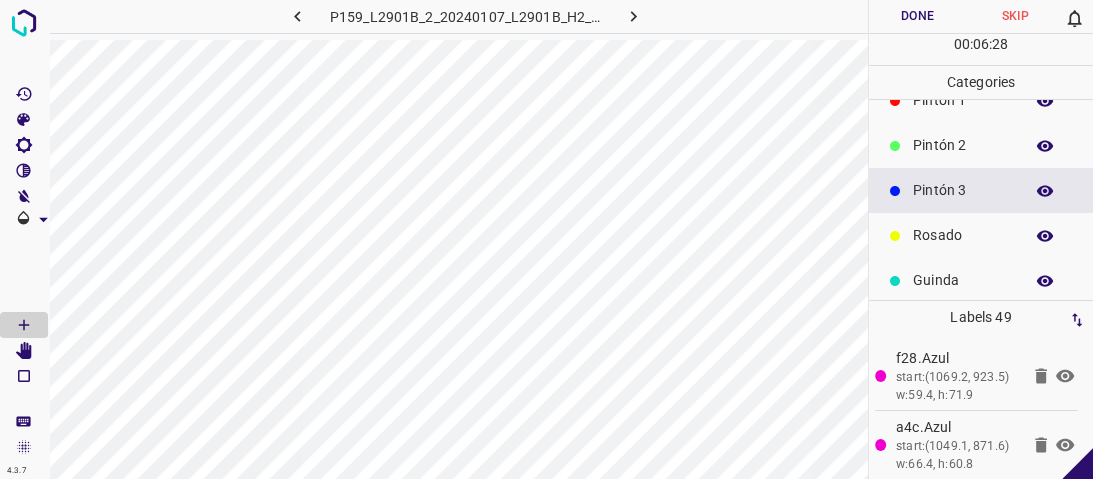 scroll, scrollTop: 176, scrollLeft: 0, axis: vertical 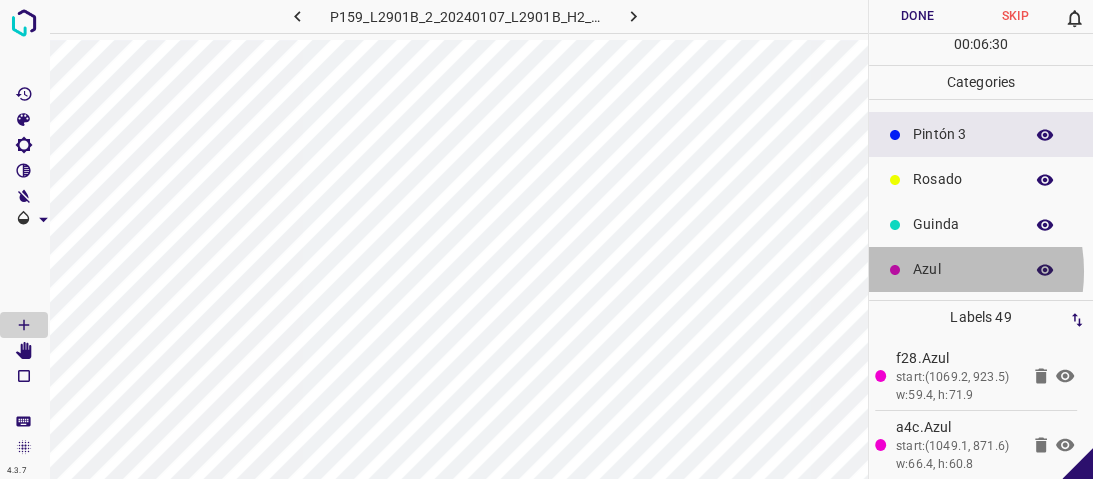 click on "Azul" at bounding box center (963, 269) 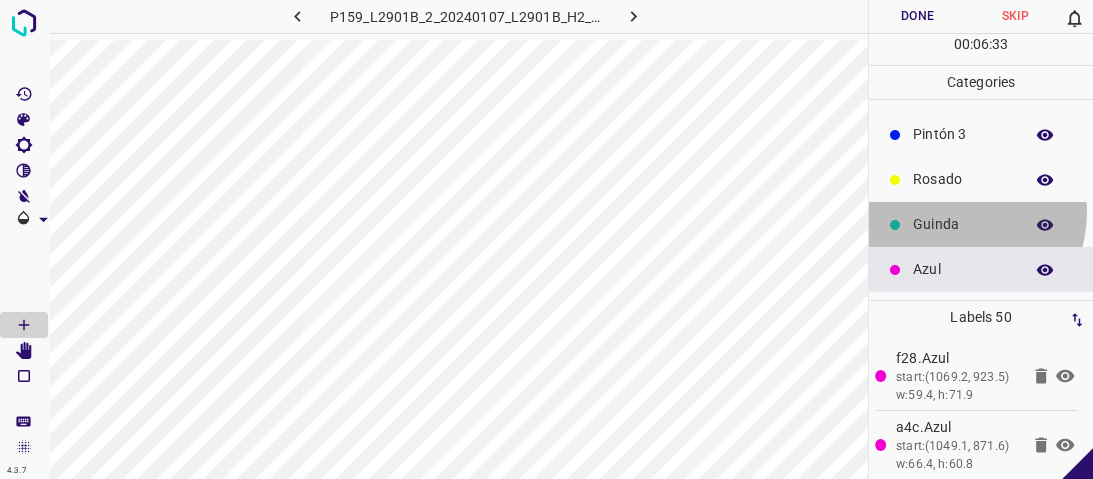 click on "Guinda" at bounding box center (981, 224) 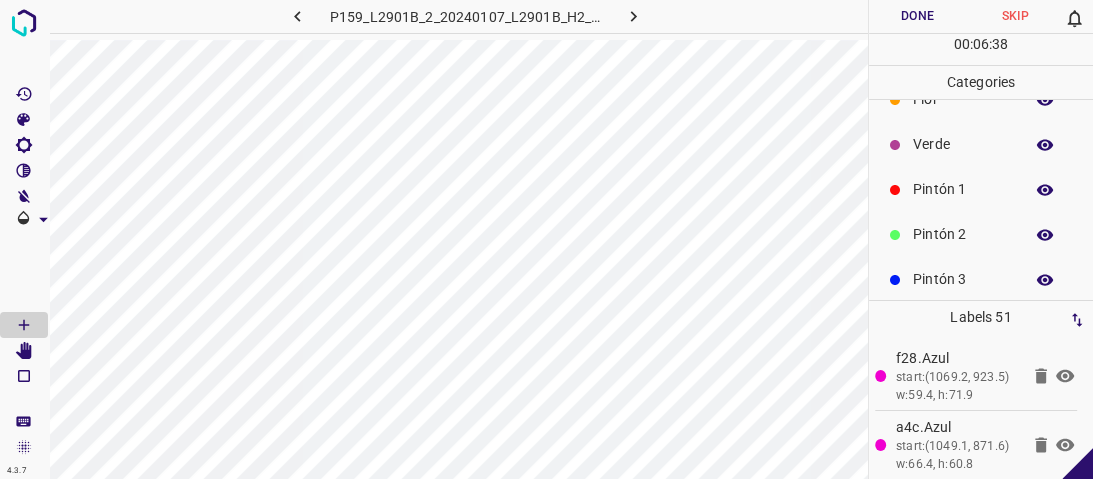 scroll, scrollTop: 16, scrollLeft: 0, axis: vertical 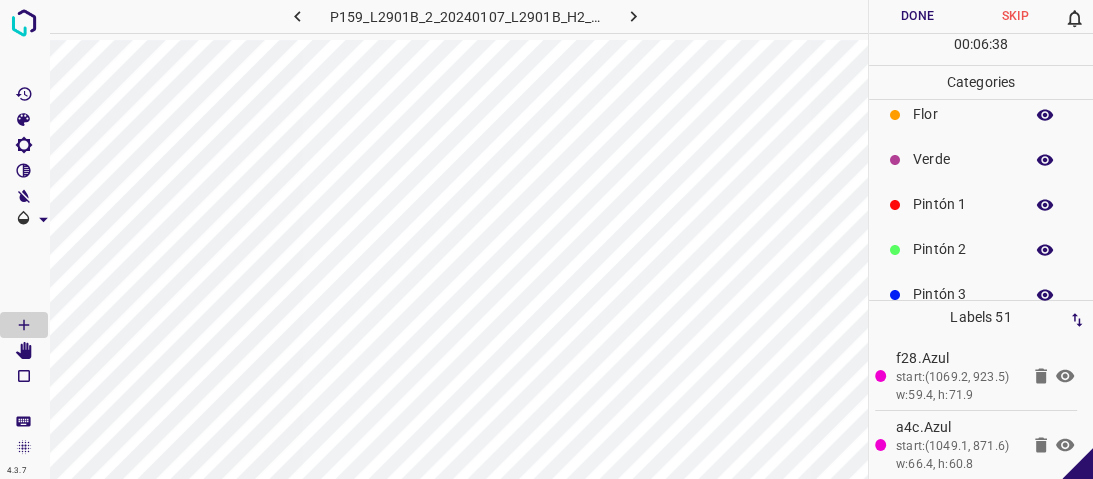 click on "Pintón 2" at bounding box center [963, 249] 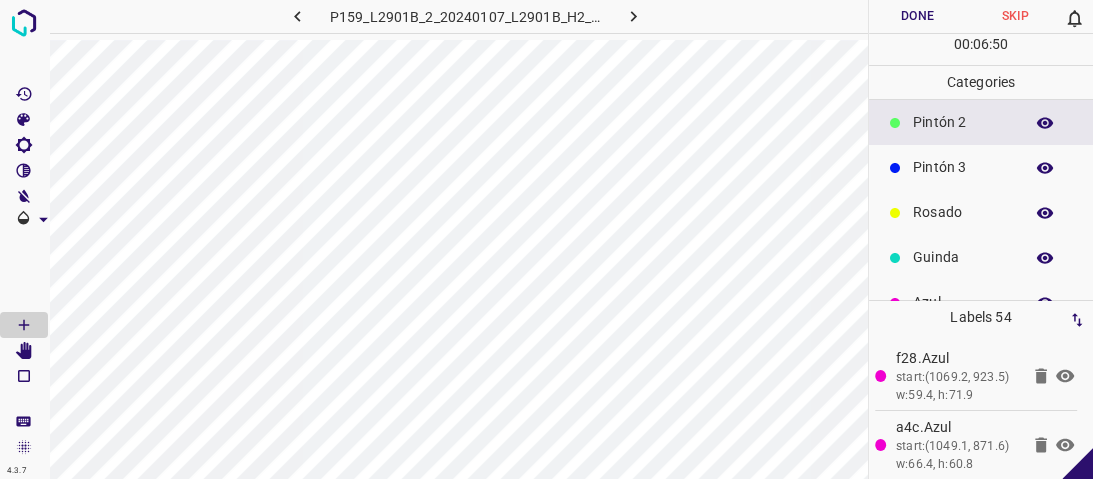 scroll, scrollTop: 176, scrollLeft: 0, axis: vertical 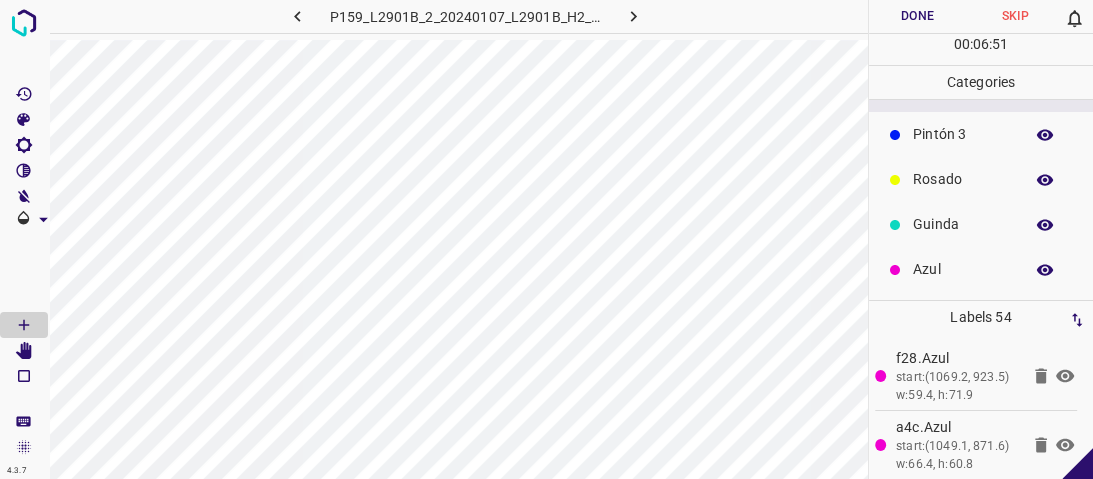 click on "[PERSON_NAME] 1 Pintón 2 Pintón 3 Rosado Guinda Azul" at bounding box center [981, 112] 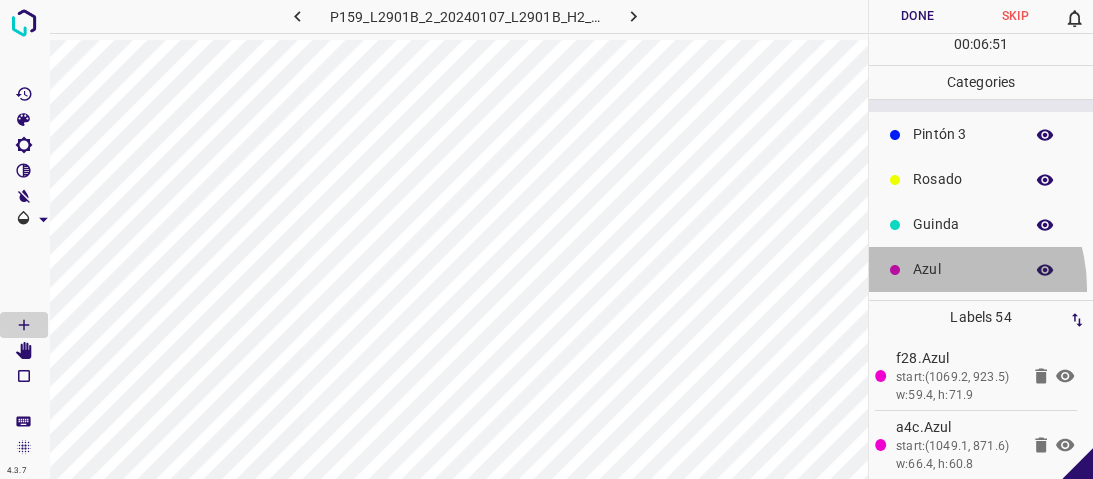 drag, startPoint x: 920, startPoint y: 288, endPoint x: 912, endPoint y: 281, distance: 10.630146 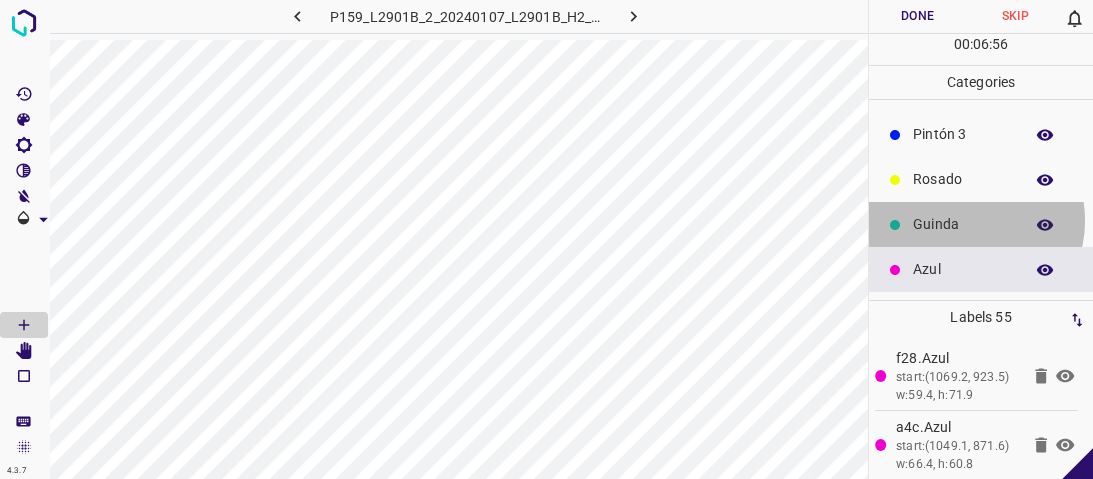 click on "Guinda" at bounding box center [963, 224] 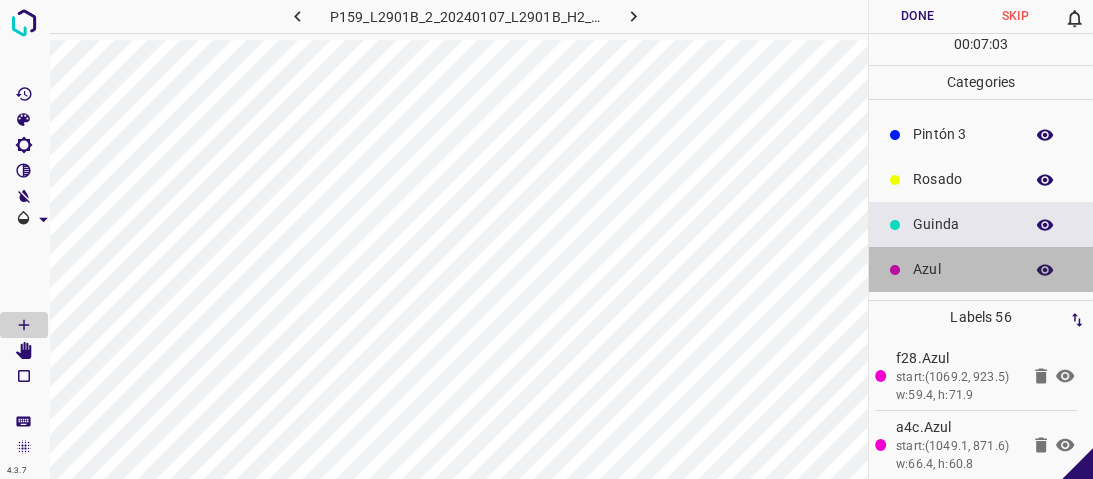click on "Azul" at bounding box center (963, 269) 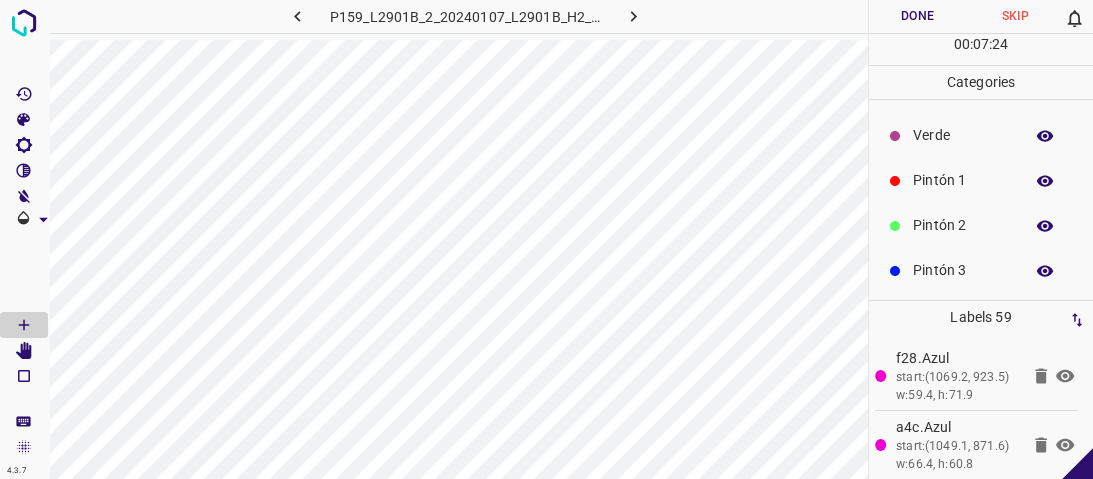 scroll, scrollTop: 16, scrollLeft: 0, axis: vertical 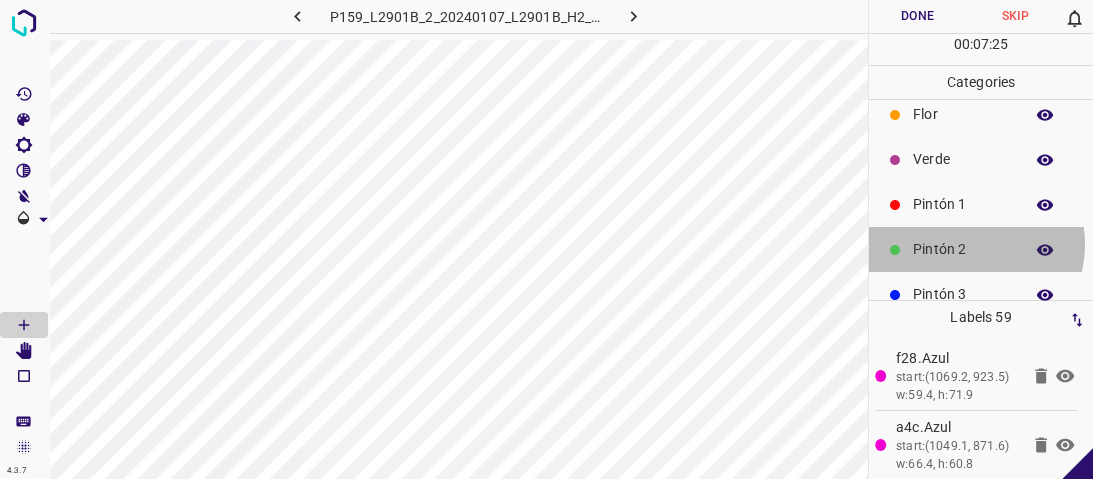 click on "Pintón 2" at bounding box center [963, 249] 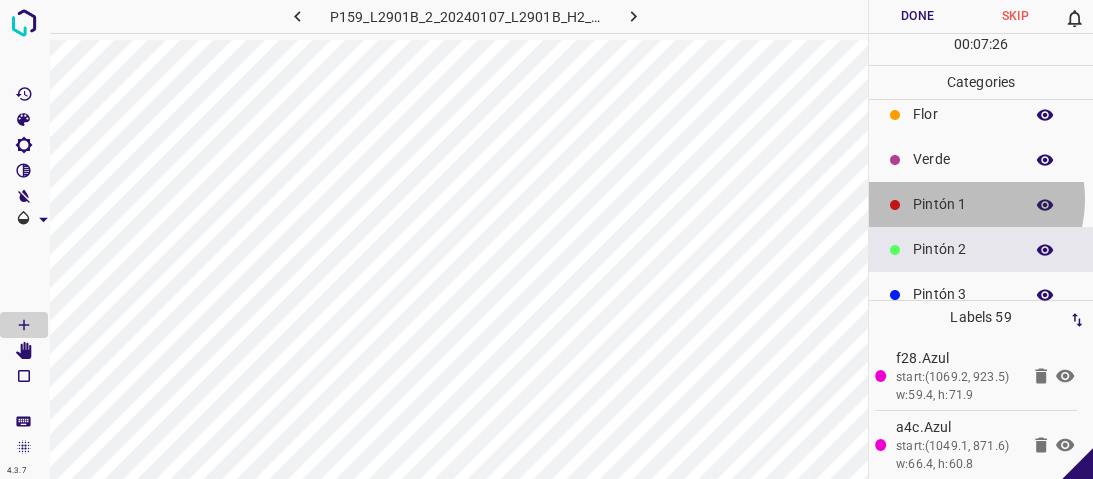 click on "Pintón 1" at bounding box center (963, 204) 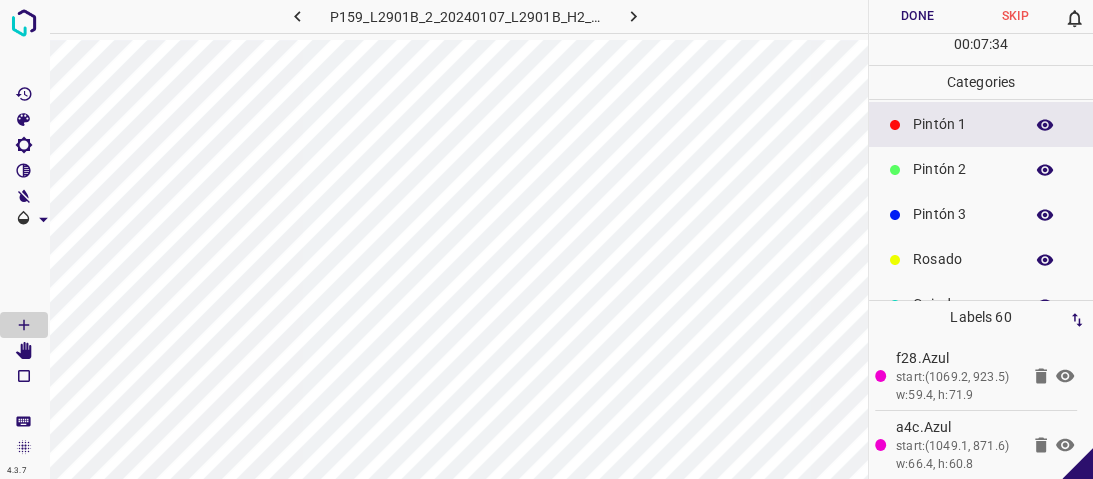 scroll, scrollTop: 176, scrollLeft: 0, axis: vertical 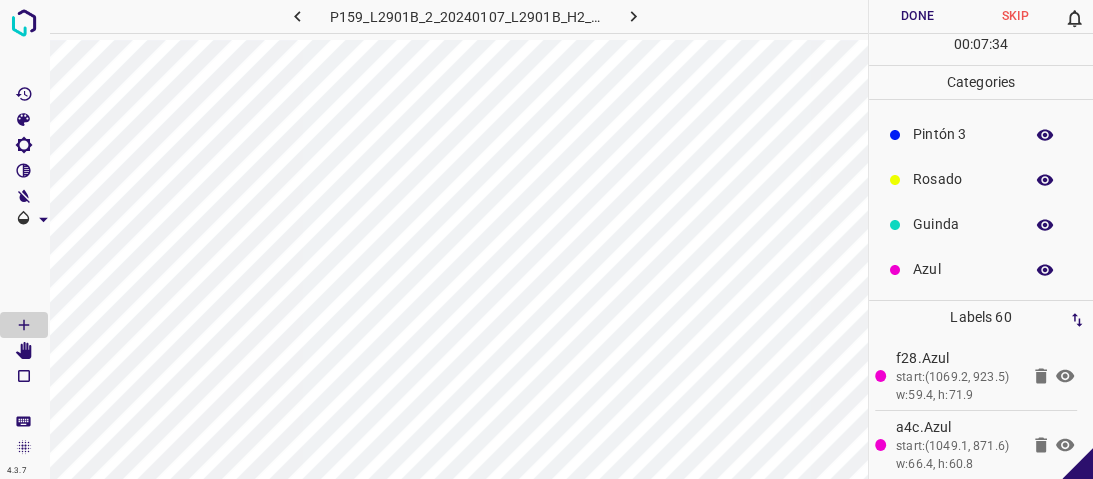 click on "Pintón 3" at bounding box center (963, 134) 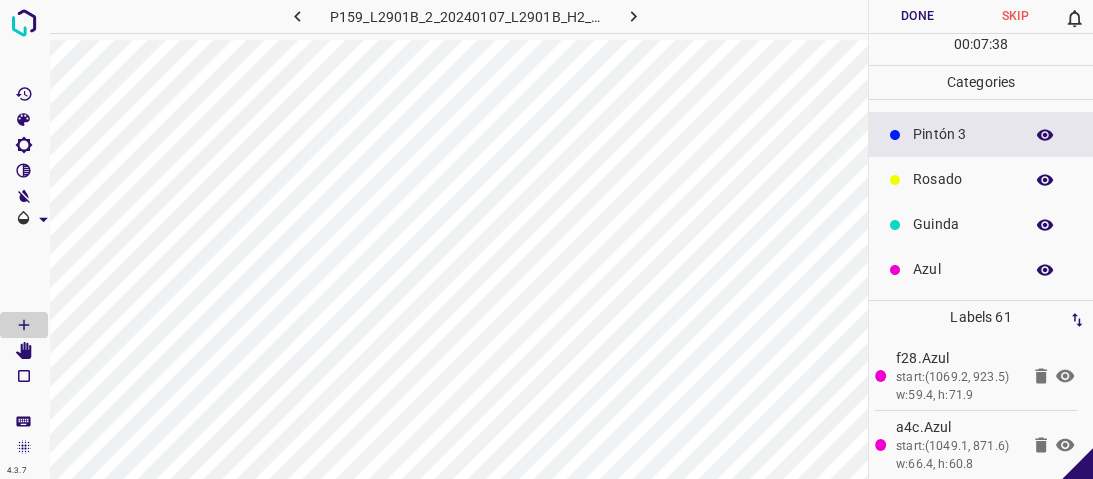 click on "Guinda" at bounding box center (981, 224) 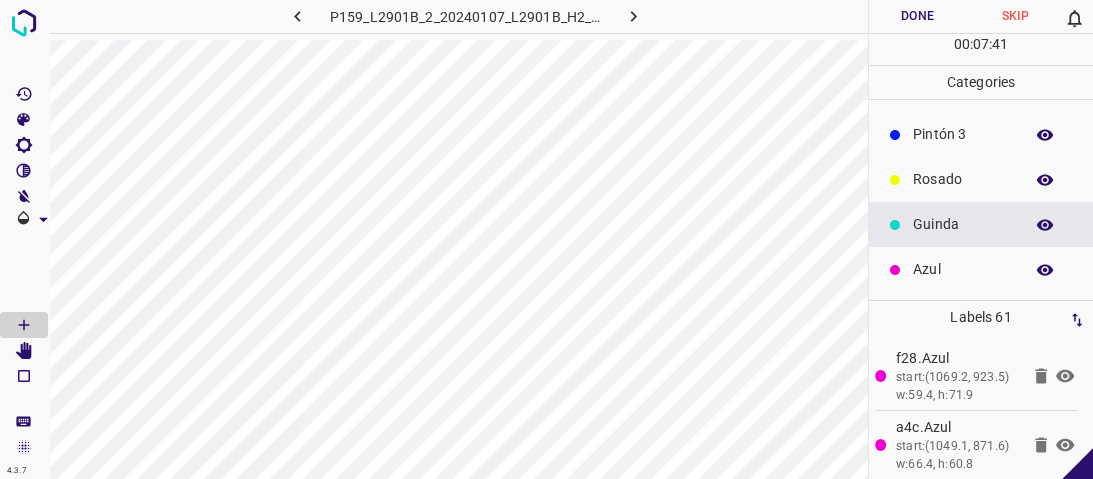 drag, startPoint x: 900, startPoint y: 265, endPoint x: 892, endPoint y: 273, distance: 11.313708 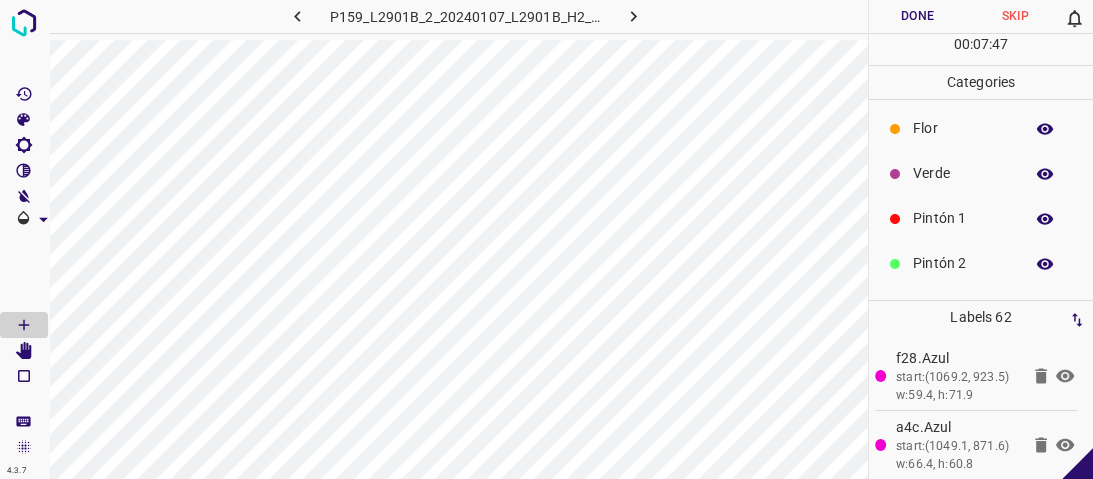 scroll, scrollTop: 0, scrollLeft: 0, axis: both 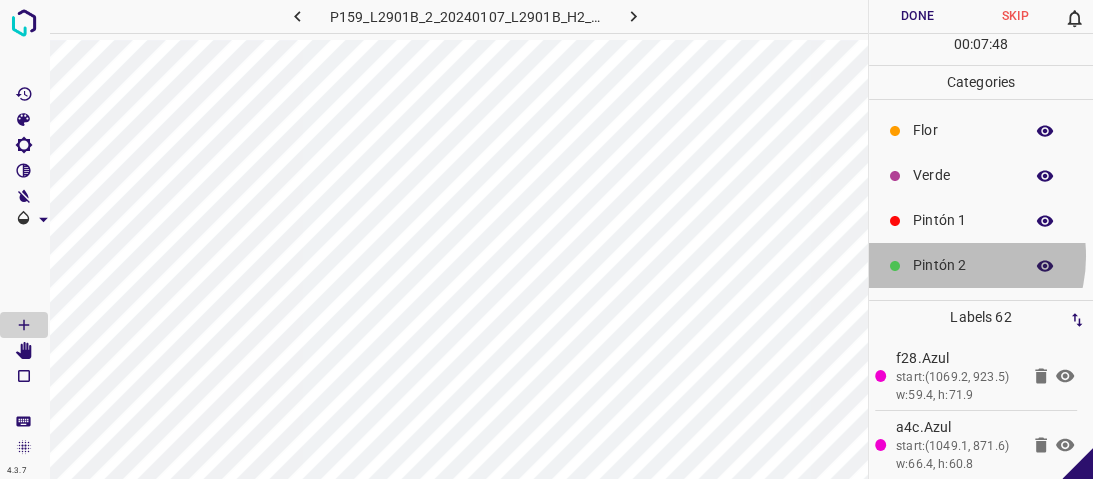 click on "Pintón 2" at bounding box center [963, 265] 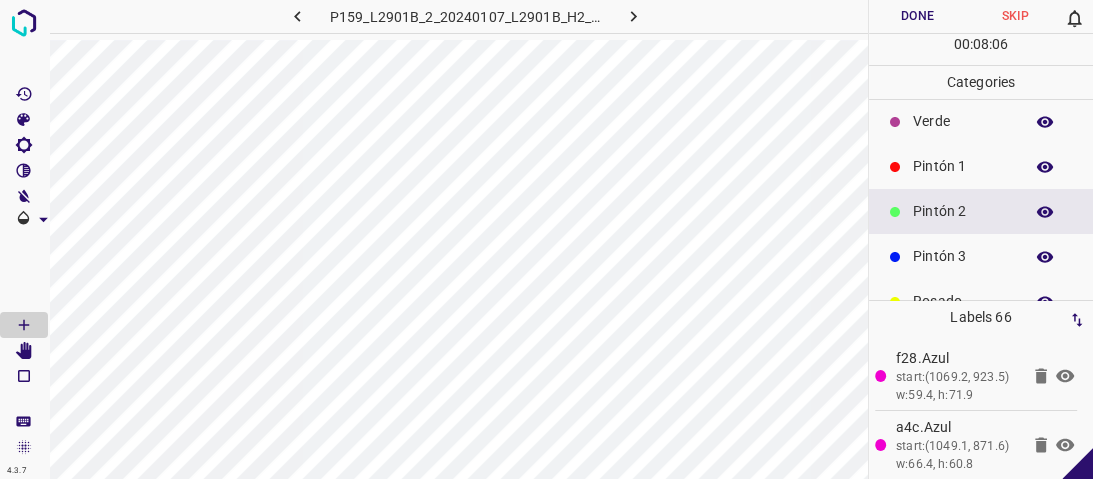 scroll, scrollTop: 80, scrollLeft: 0, axis: vertical 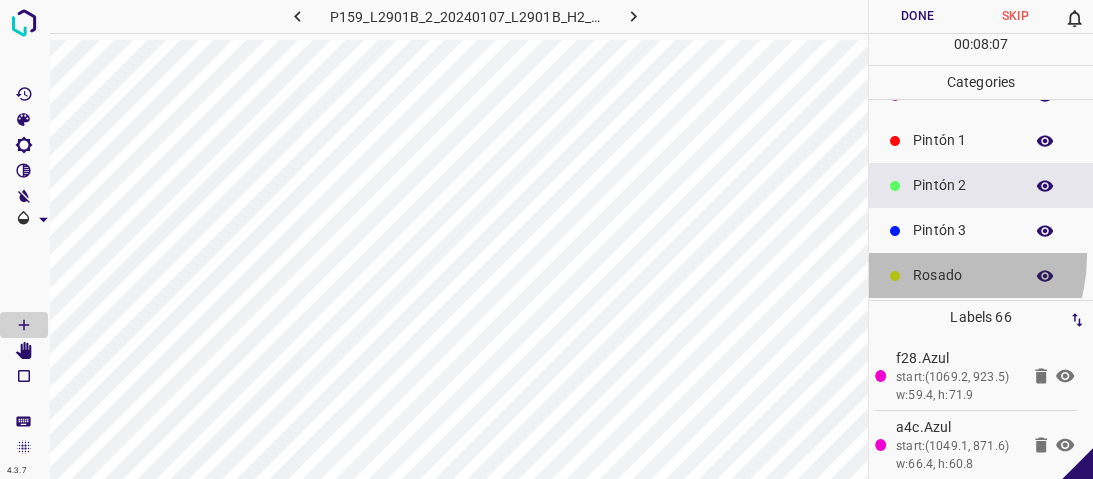 click on "Rosado" at bounding box center (981, 275) 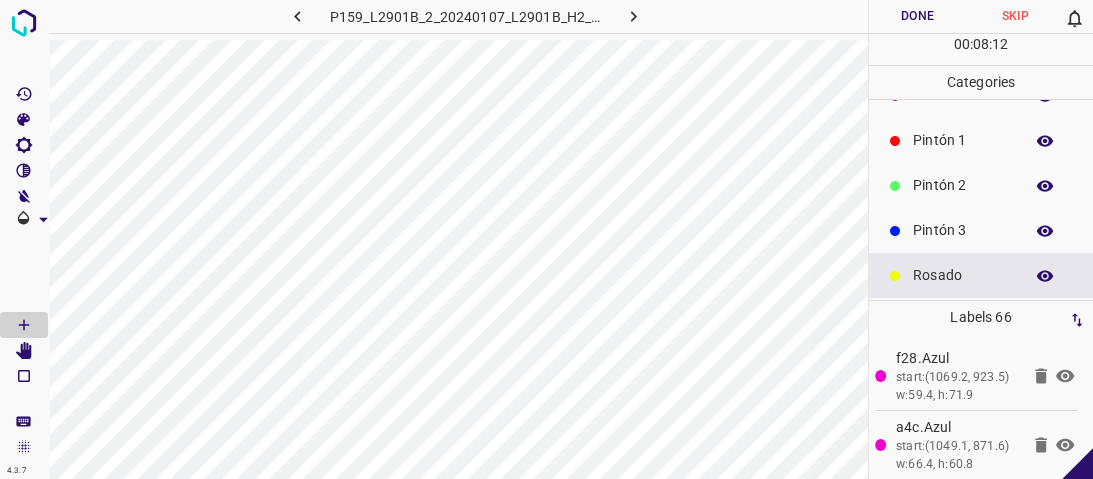 click on "Rosado" at bounding box center [981, 275] 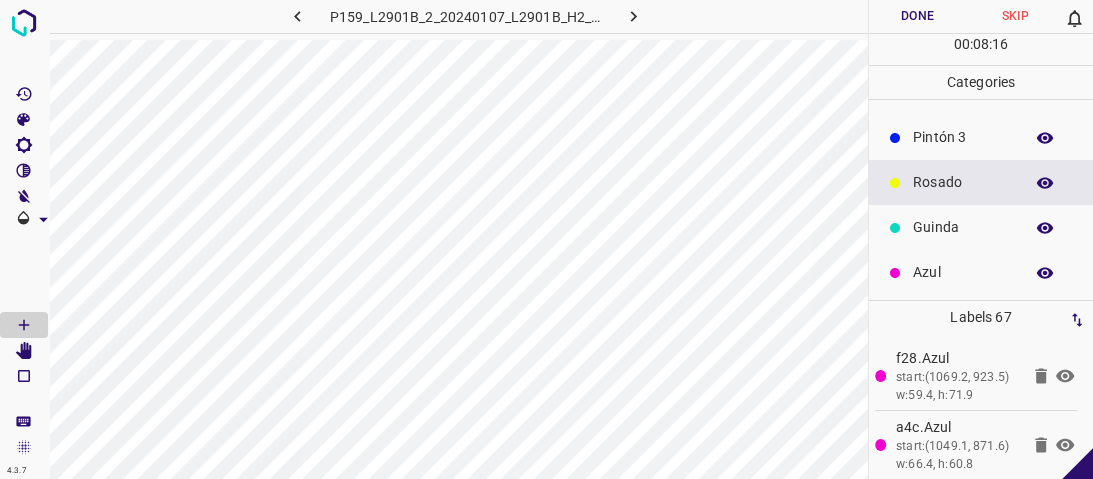 scroll, scrollTop: 176, scrollLeft: 0, axis: vertical 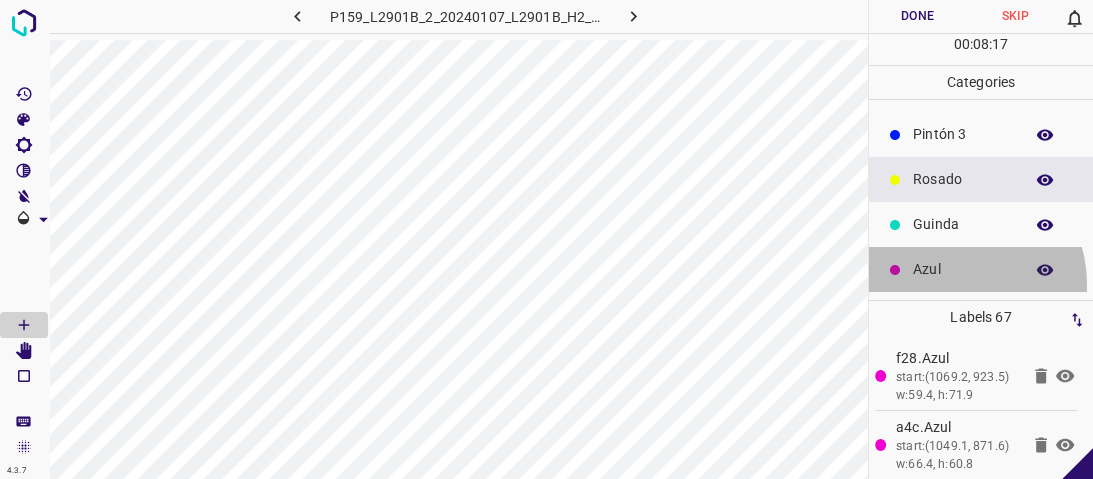 click on "Azul" at bounding box center [981, 269] 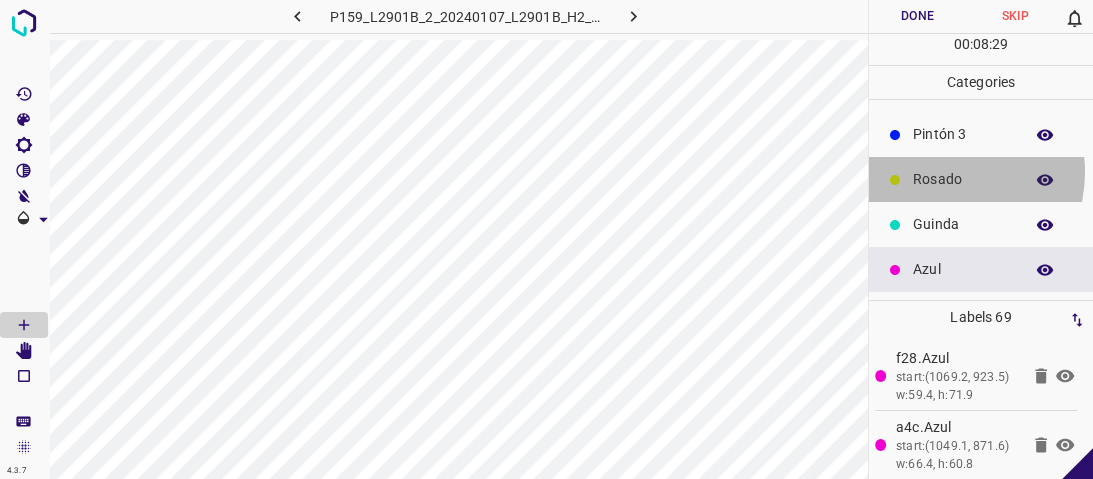 click on "Rosado" at bounding box center [963, 179] 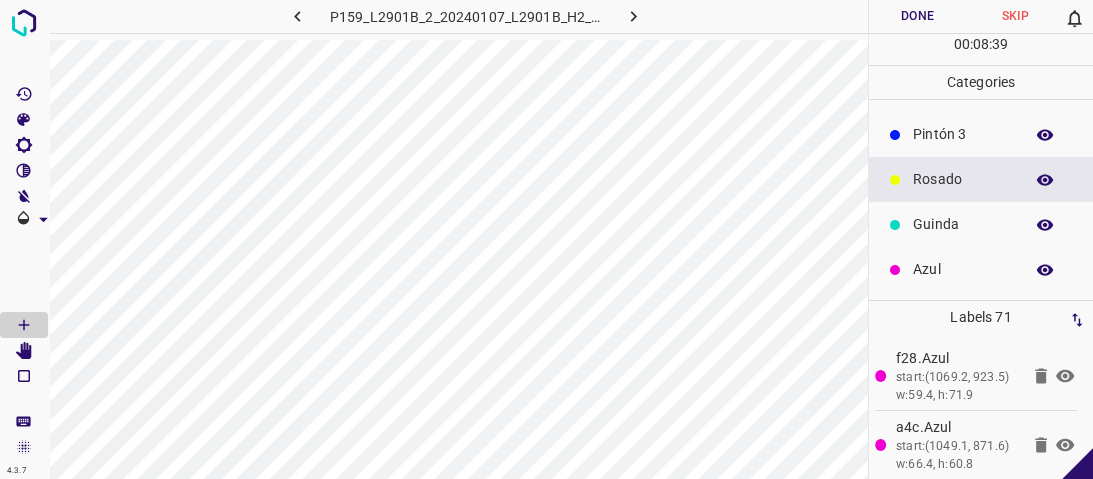 click on "Guinda" at bounding box center (981, 224) 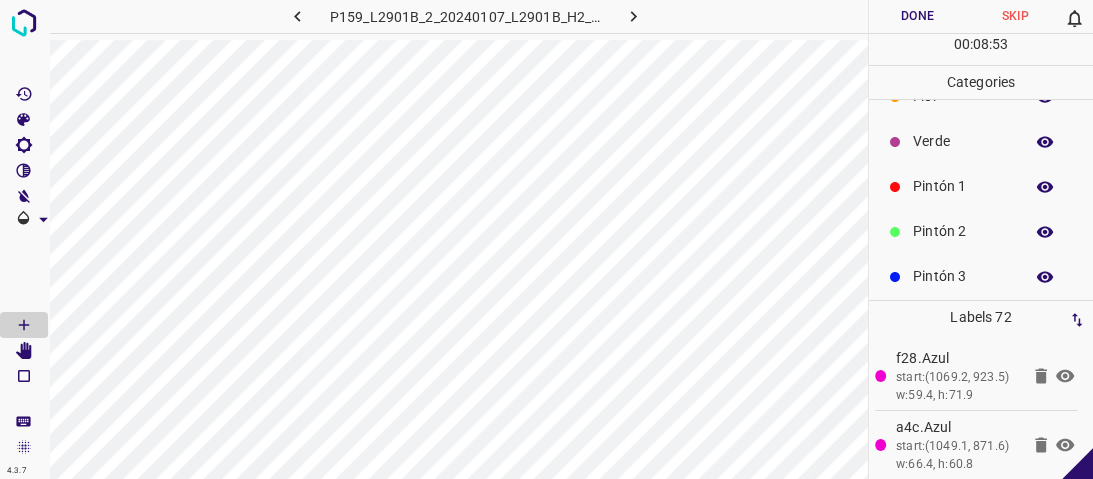scroll, scrollTop: 16, scrollLeft: 0, axis: vertical 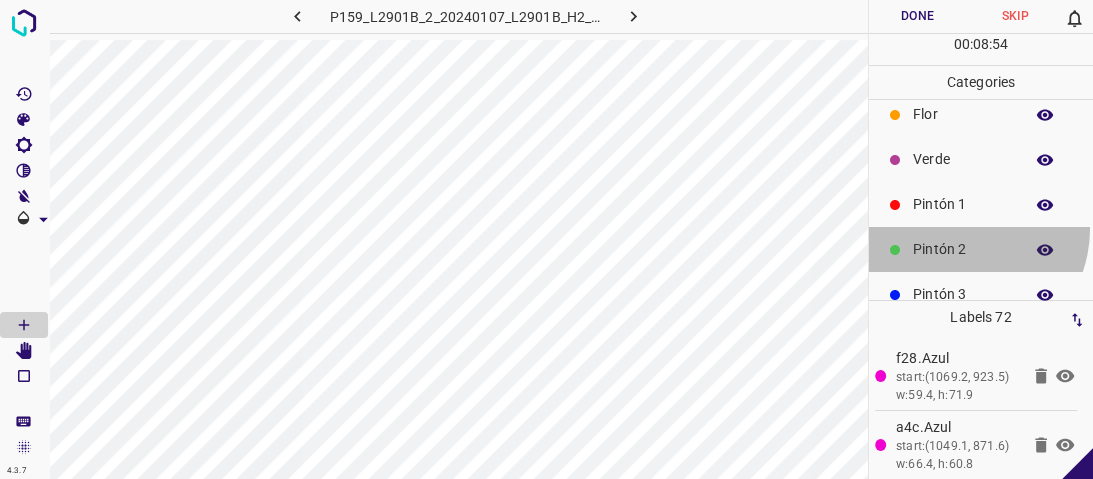 click on "Pintón 2" at bounding box center (981, 249) 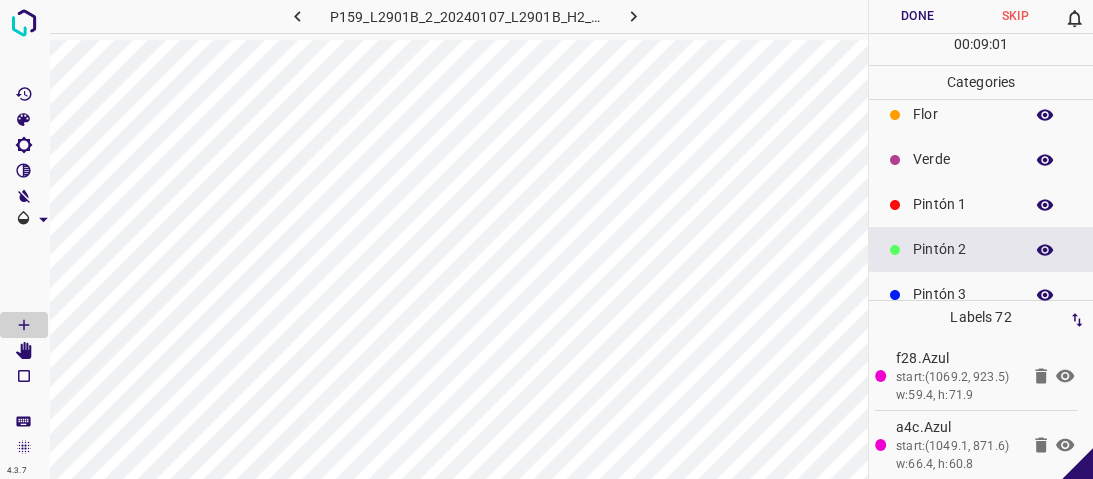 click on "Pintón 1" at bounding box center (963, 204) 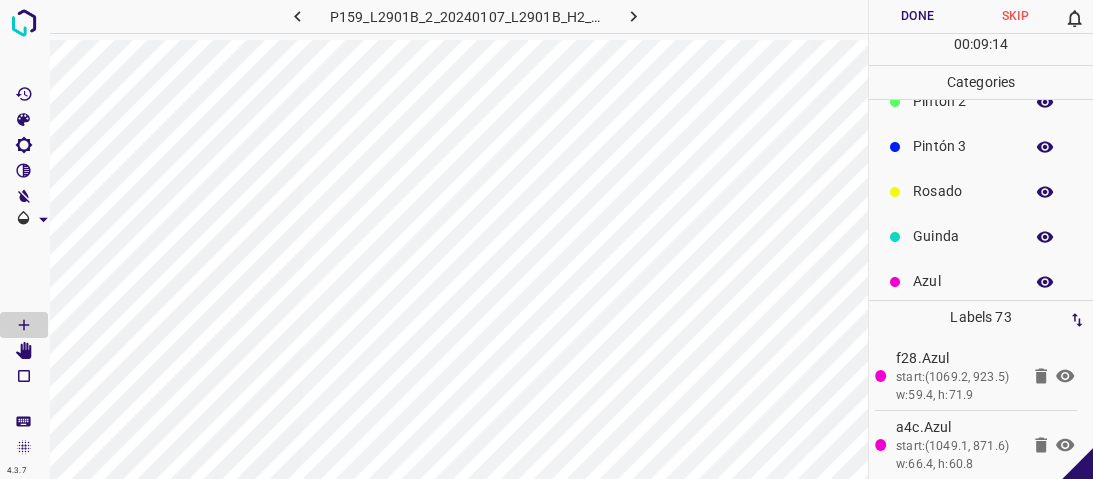 scroll, scrollTop: 176, scrollLeft: 0, axis: vertical 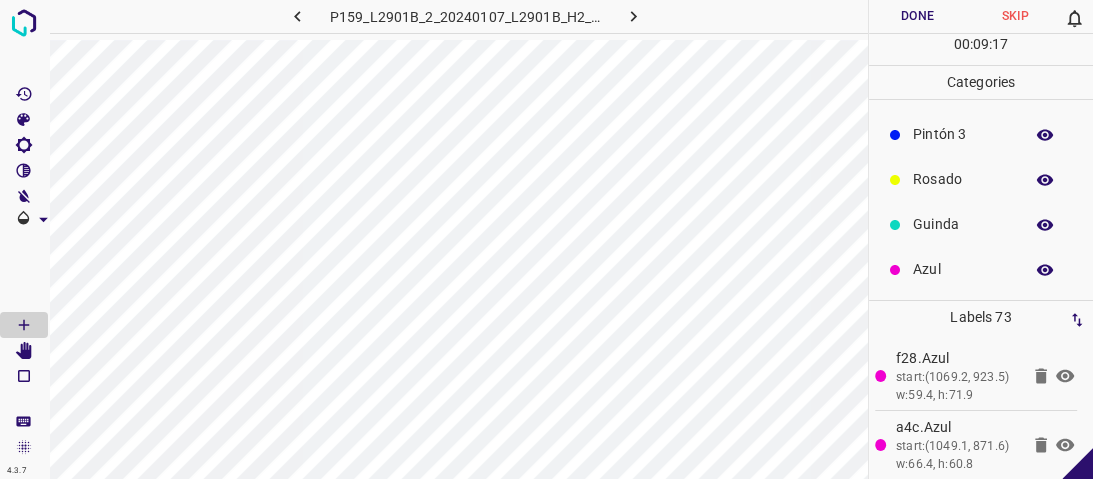 click on "Rosado" at bounding box center (963, 179) 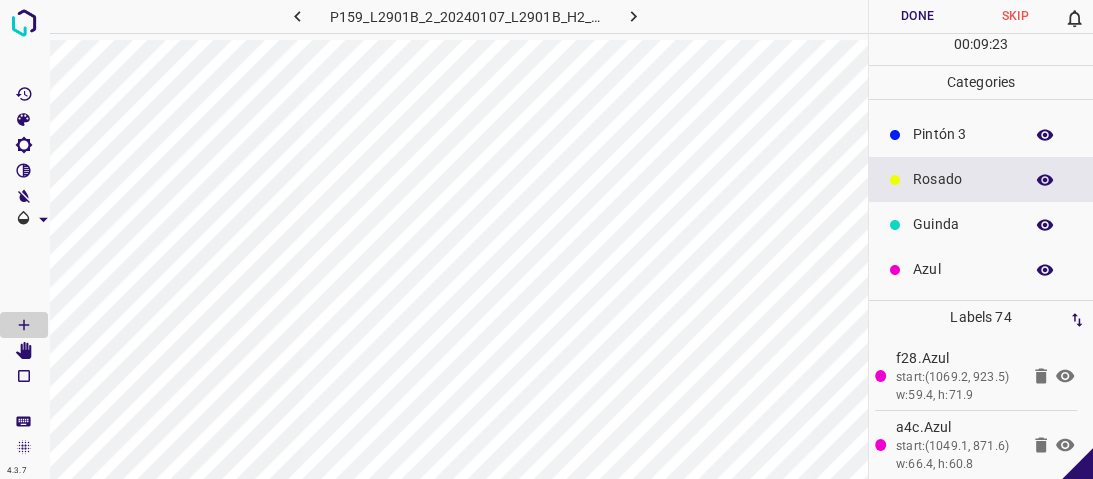 scroll, scrollTop: 16, scrollLeft: 0, axis: vertical 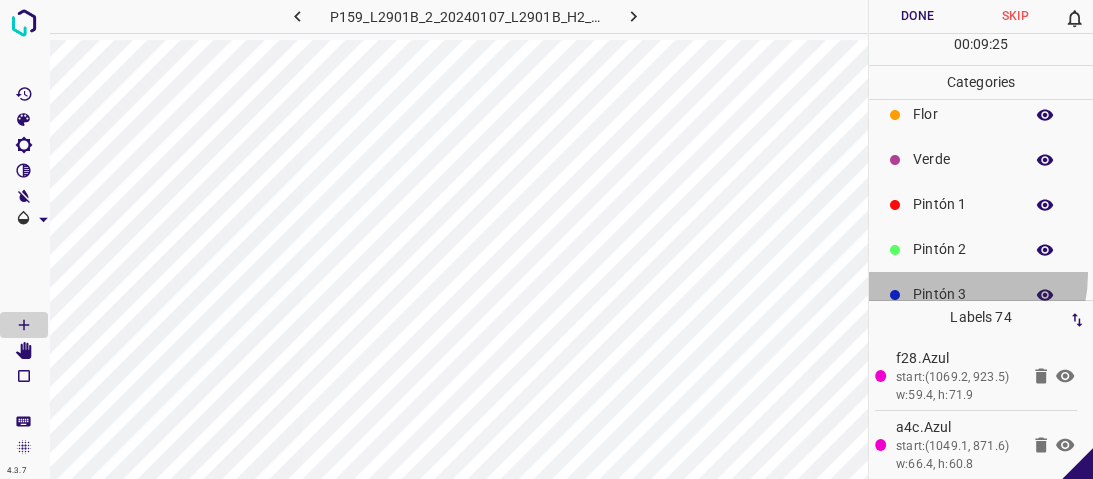 click on "Pintón 3" at bounding box center [981, 294] 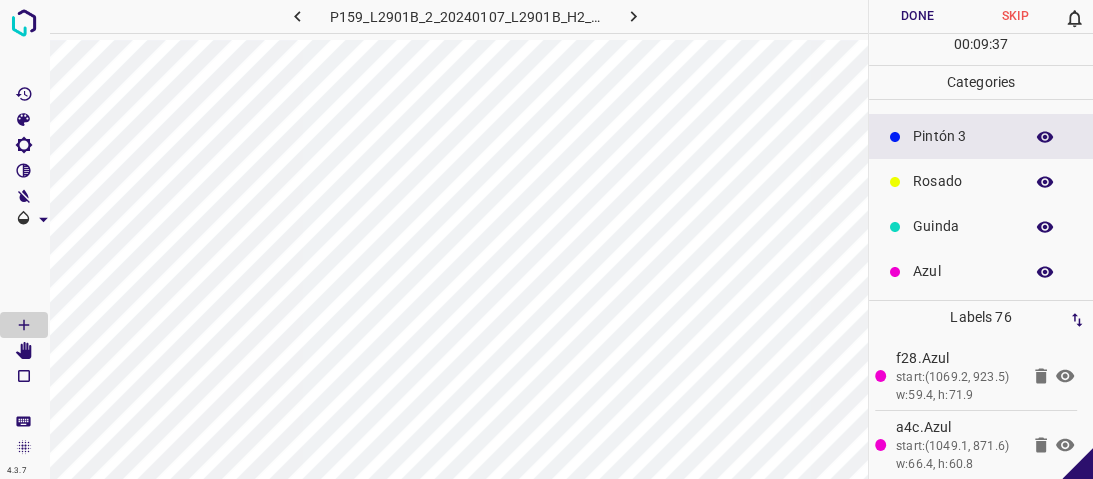 scroll, scrollTop: 176, scrollLeft: 0, axis: vertical 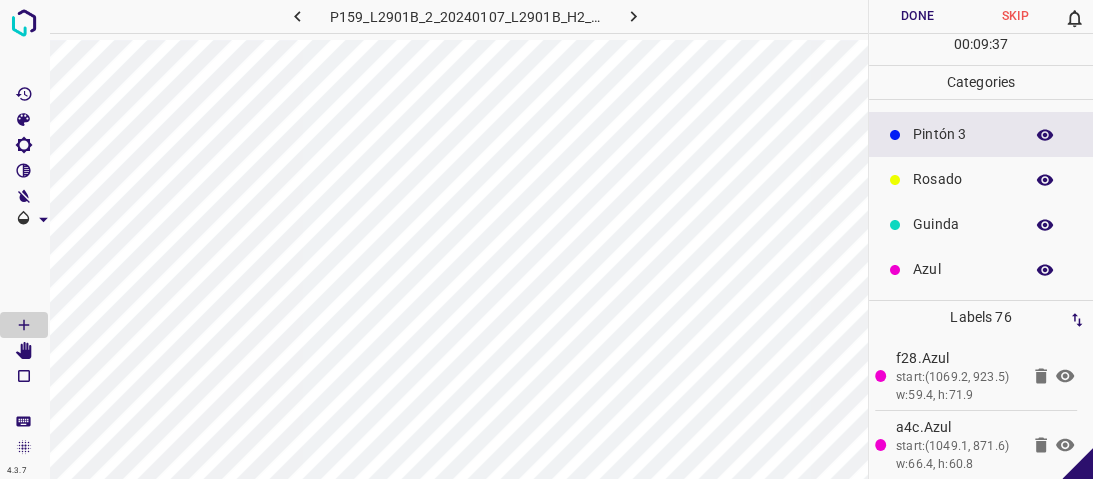 click on "Guinda" at bounding box center [963, 224] 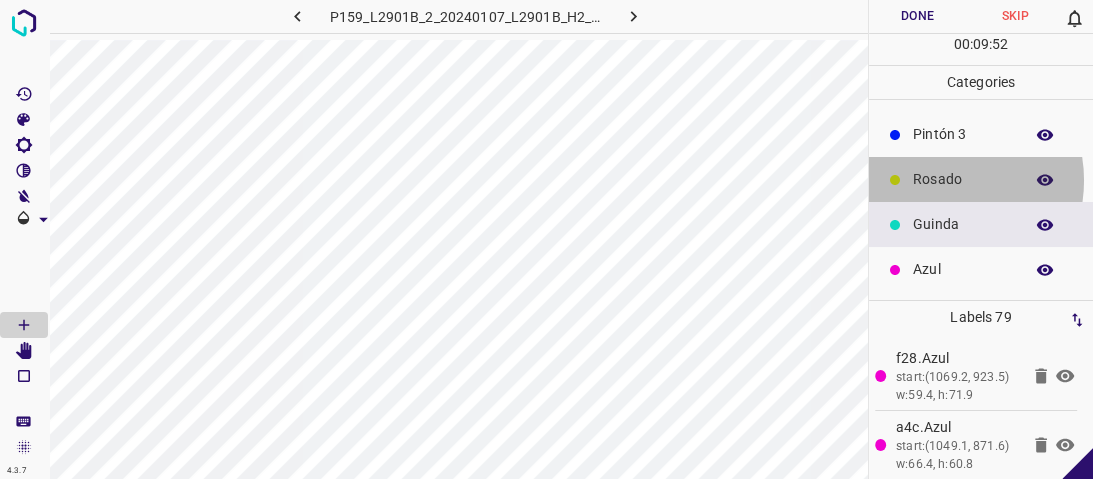 click on "Rosado" at bounding box center (963, 179) 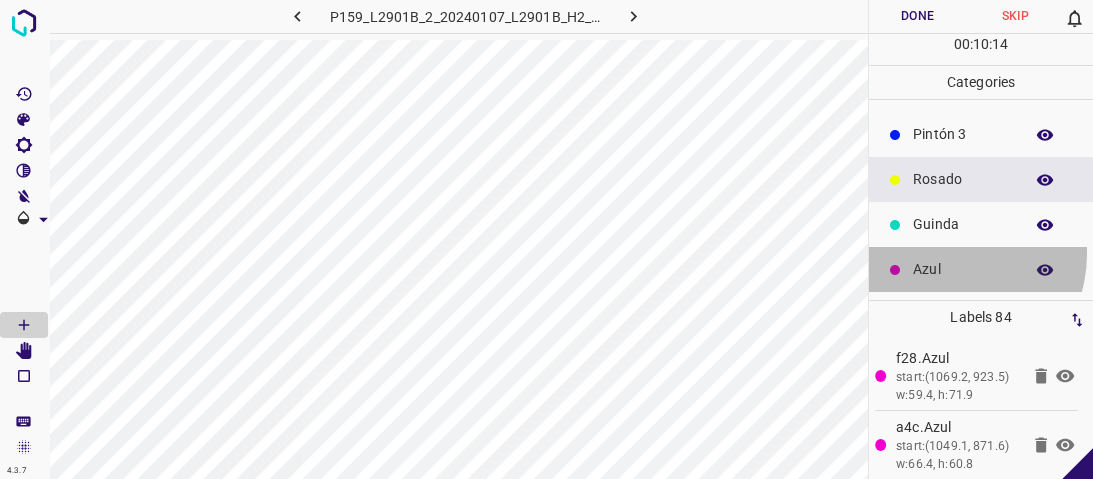 click on "Azul" at bounding box center (981, 269) 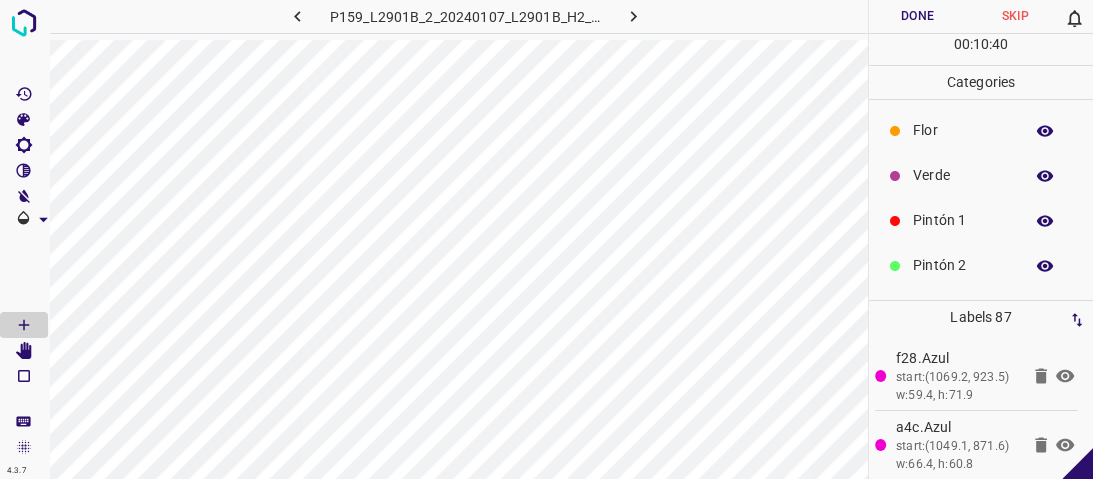 scroll, scrollTop: 0, scrollLeft: 0, axis: both 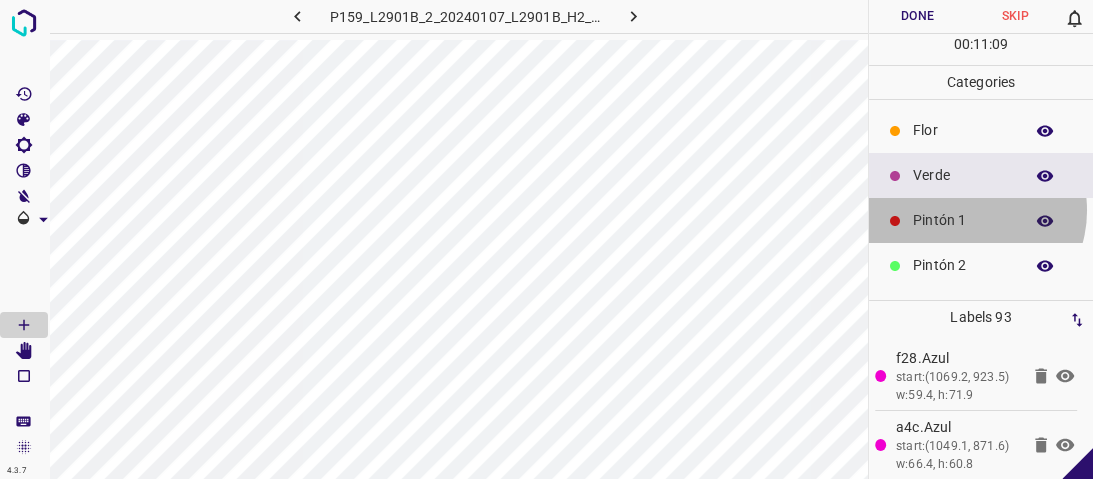 drag, startPoint x: 963, startPoint y: 210, endPoint x: 949, endPoint y: 215, distance: 14.866069 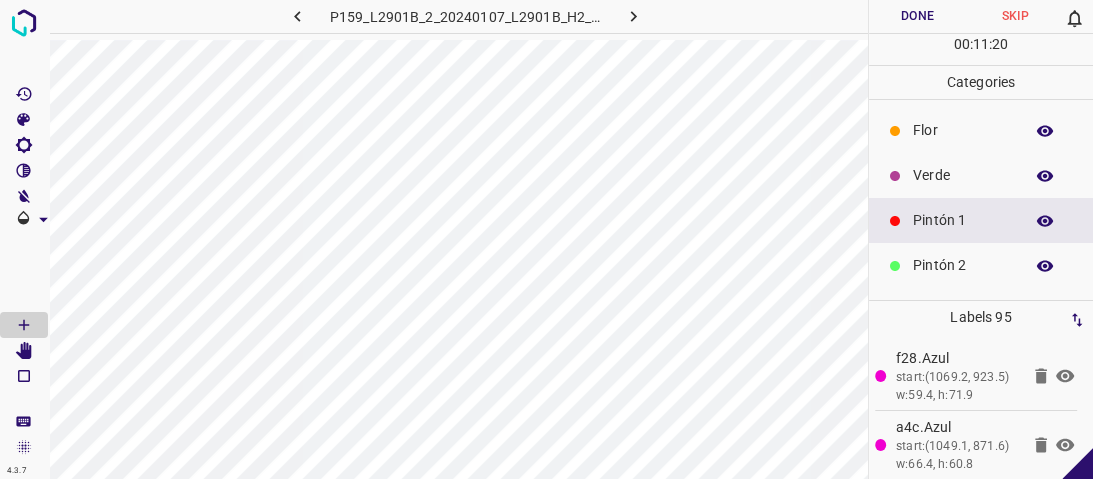 click on "Verde" at bounding box center (963, 175) 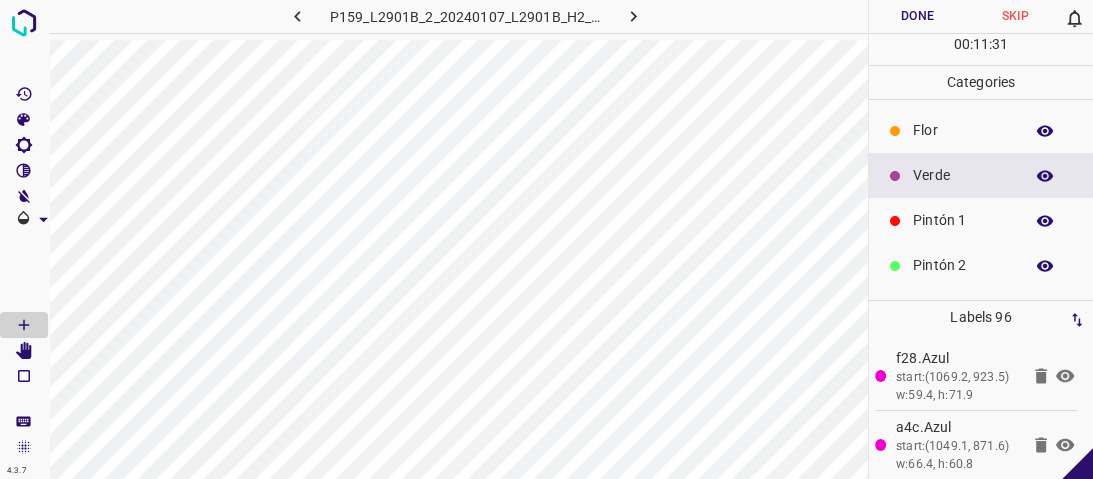 click on "Pintón 1" at bounding box center (981, 220) 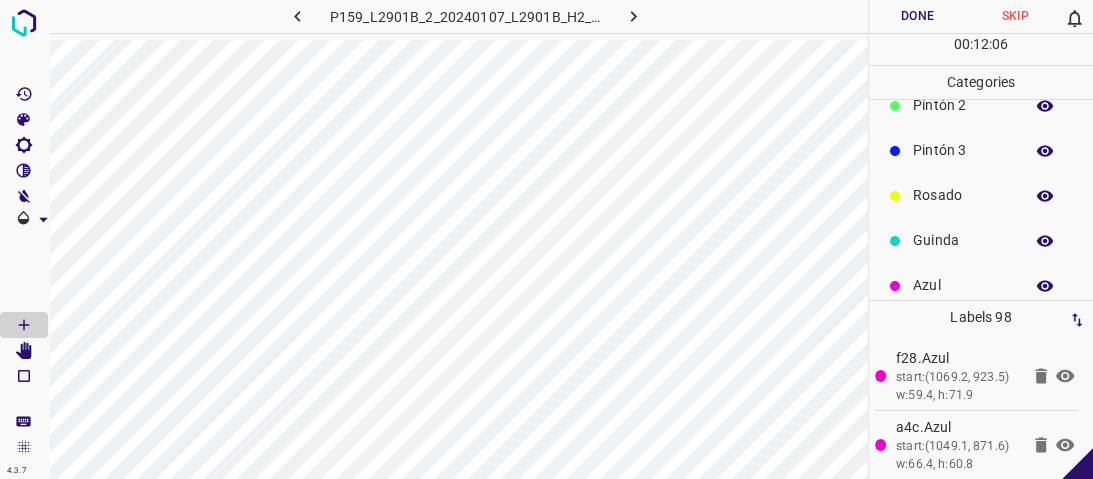 scroll, scrollTop: 176, scrollLeft: 0, axis: vertical 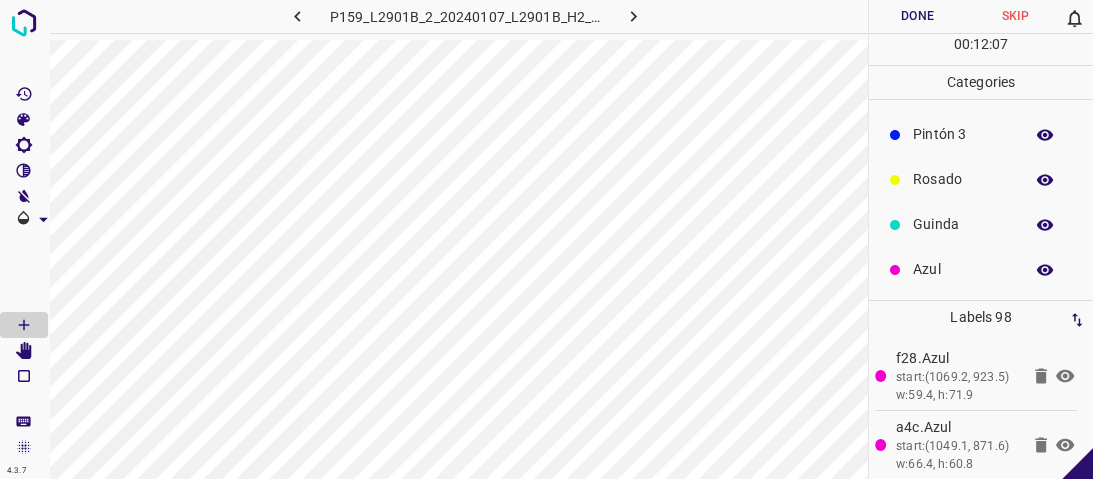 click on "Azul" at bounding box center (963, 269) 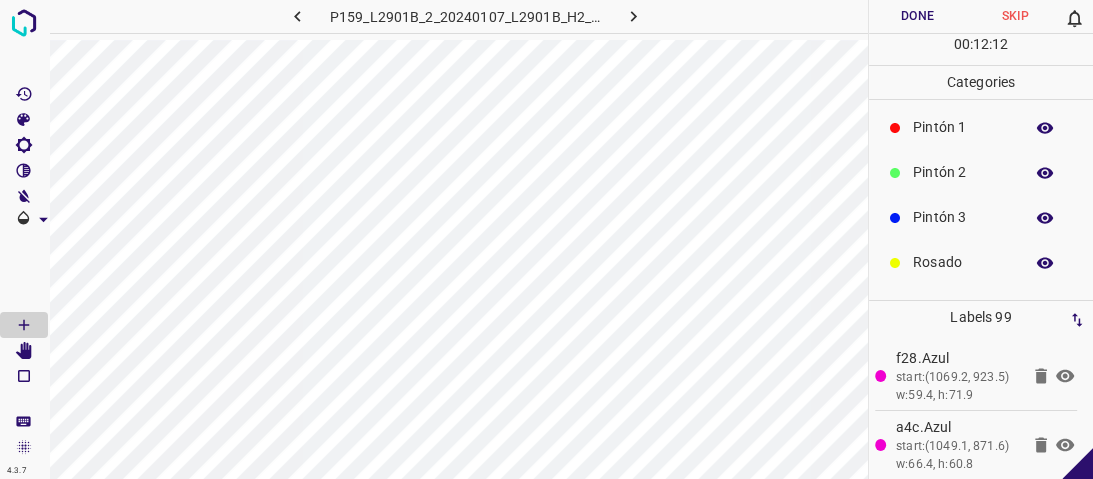 scroll, scrollTop: 16, scrollLeft: 0, axis: vertical 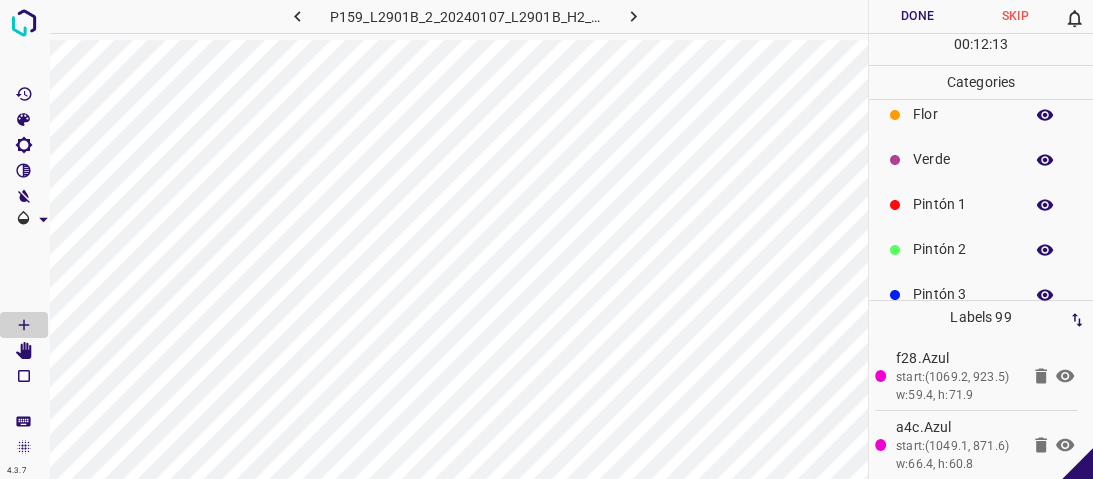 drag, startPoint x: 948, startPoint y: 244, endPoint x: 937, endPoint y: 244, distance: 11 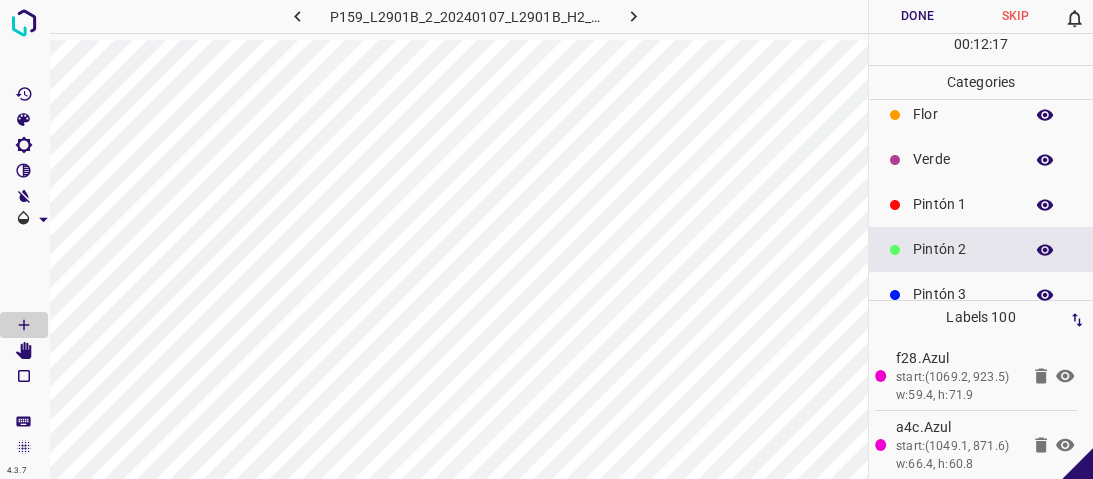 click on "Pintón 1" at bounding box center [963, 204] 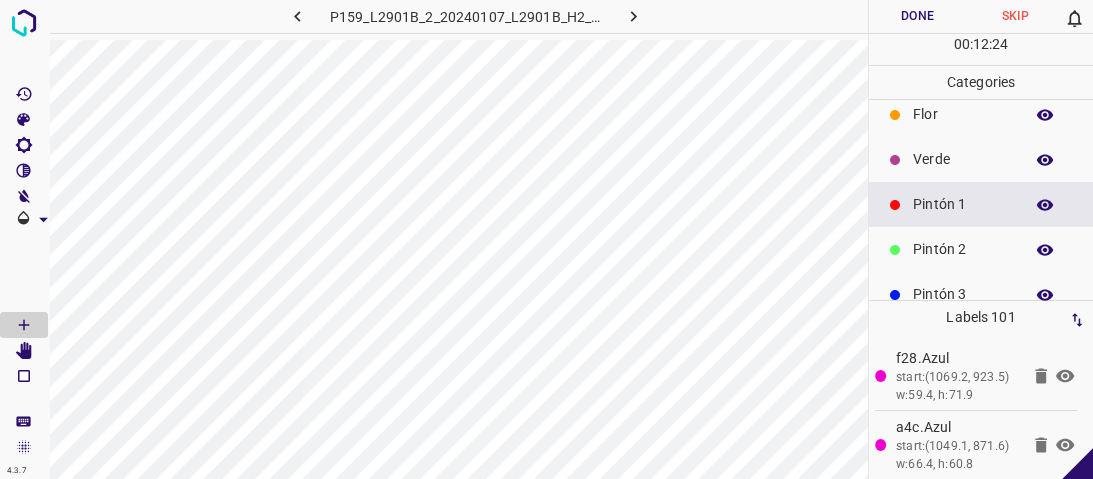 drag, startPoint x: 931, startPoint y: 160, endPoint x: 917, endPoint y: 164, distance: 14.56022 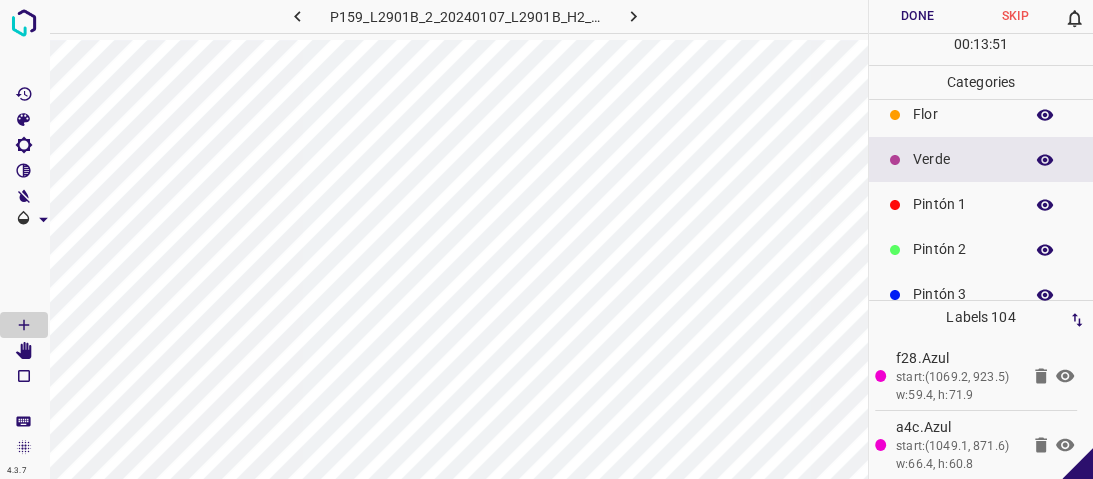 scroll, scrollTop: 176, scrollLeft: 0, axis: vertical 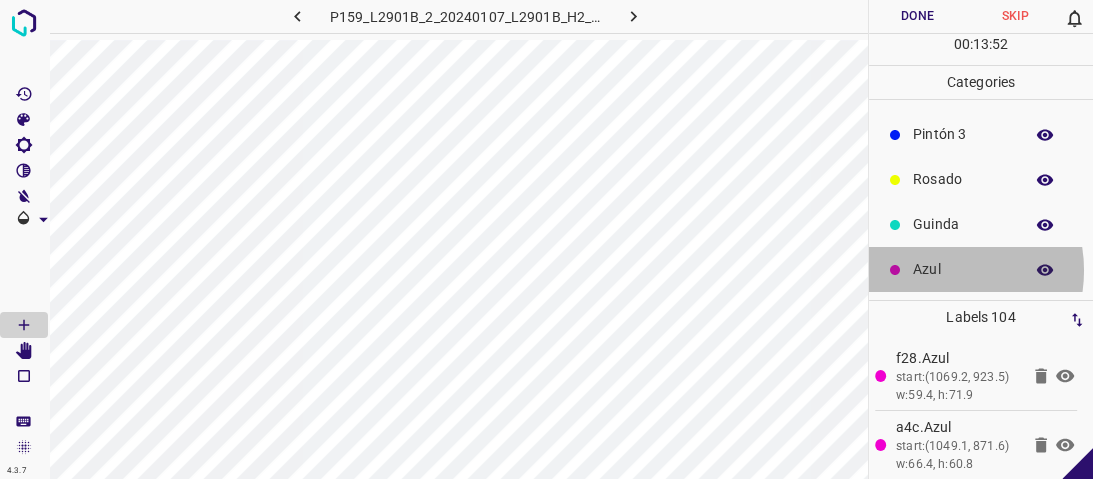 click on "Azul" at bounding box center (963, 269) 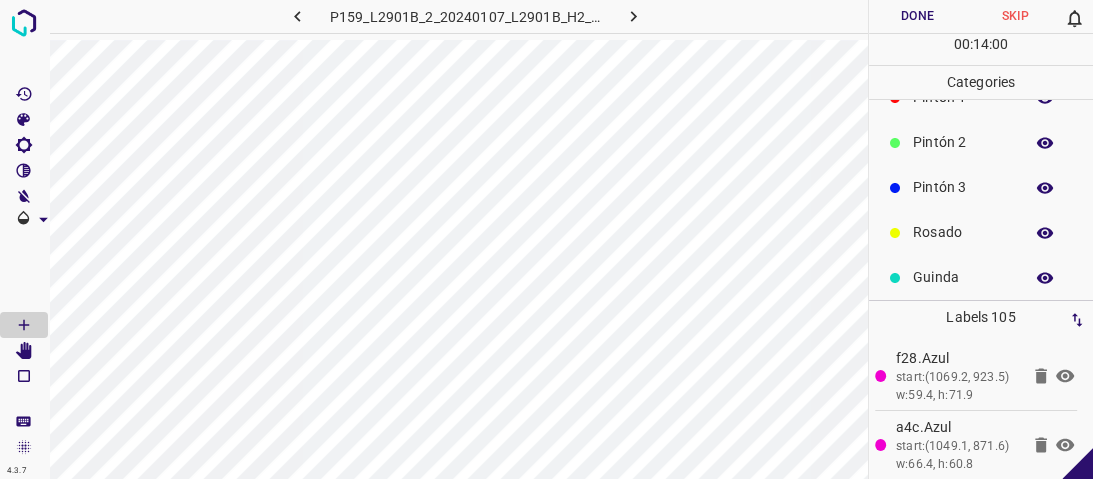 scroll, scrollTop: 96, scrollLeft: 0, axis: vertical 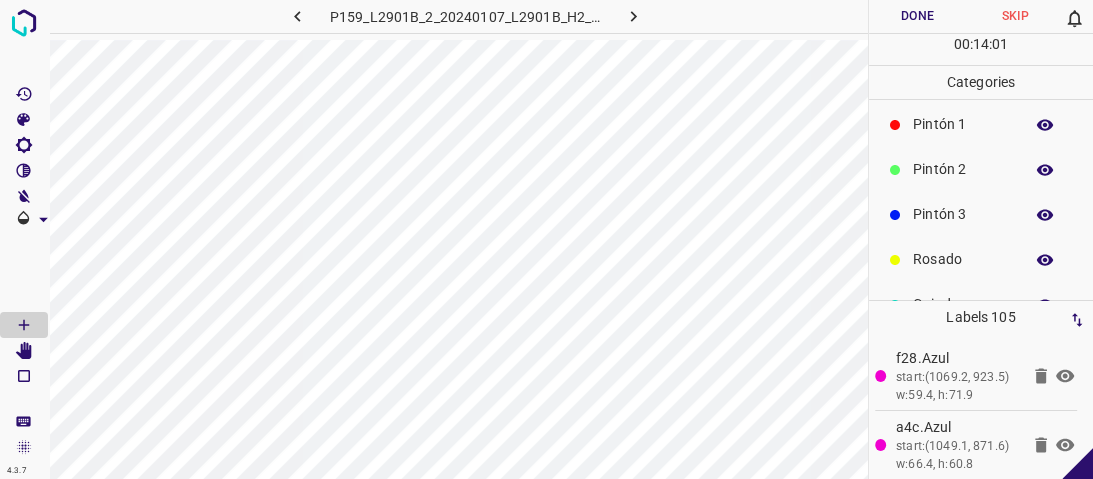 click on "Rosado" at bounding box center [963, 259] 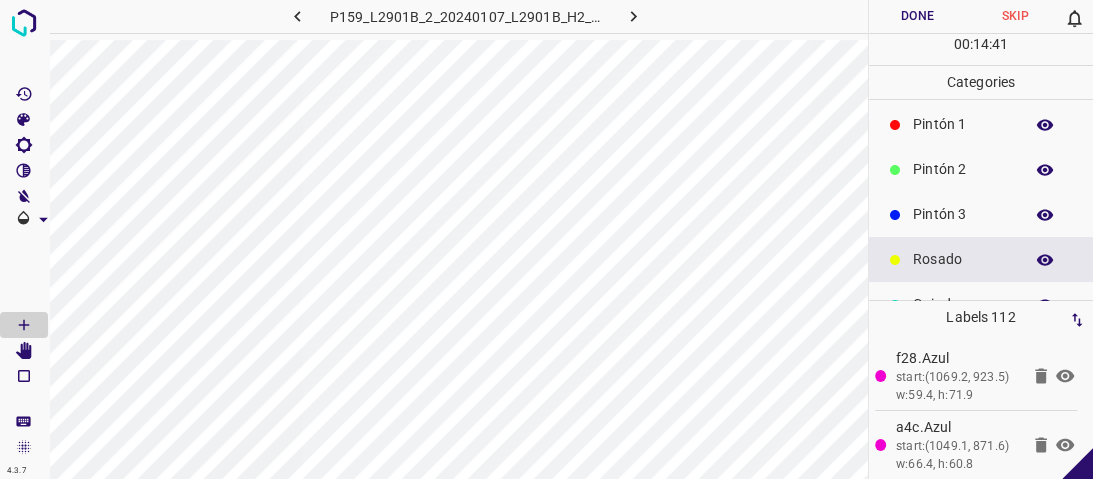 scroll, scrollTop: 176, scrollLeft: 0, axis: vertical 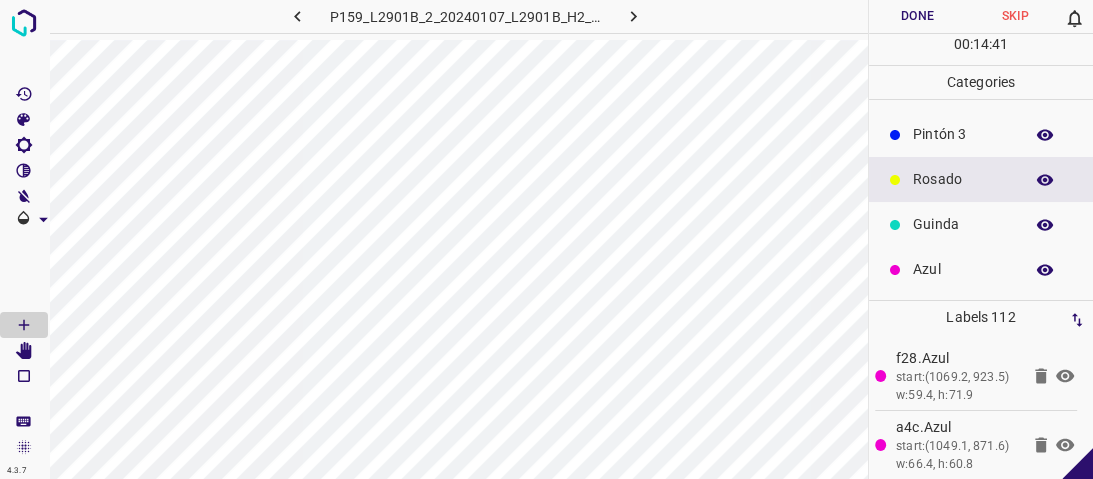 click on "Guinda" at bounding box center (963, 224) 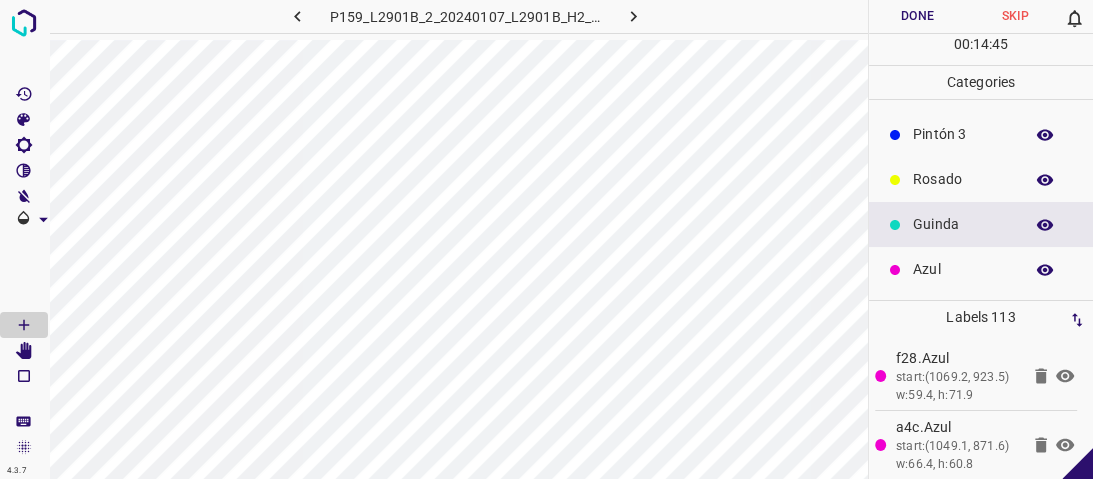 click on "Azul" at bounding box center [963, 269] 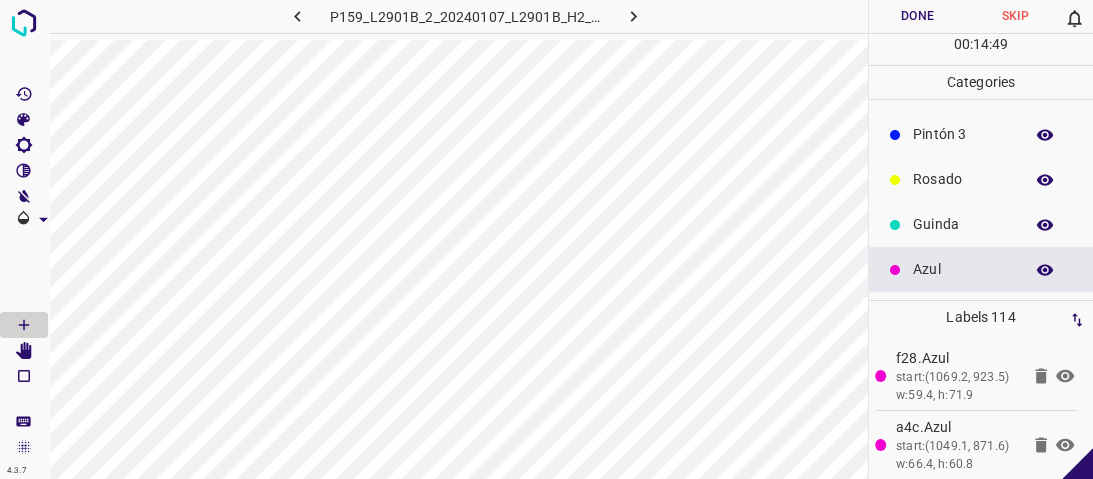 drag, startPoint x: 941, startPoint y: 186, endPoint x: 925, endPoint y: 195, distance: 18.35756 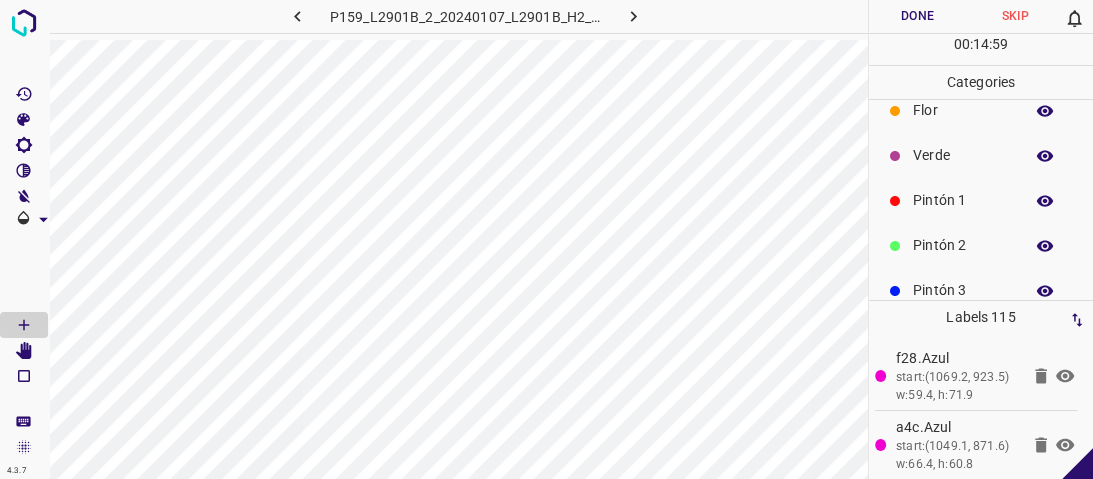 scroll, scrollTop: 16, scrollLeft: 0, axis: vertical 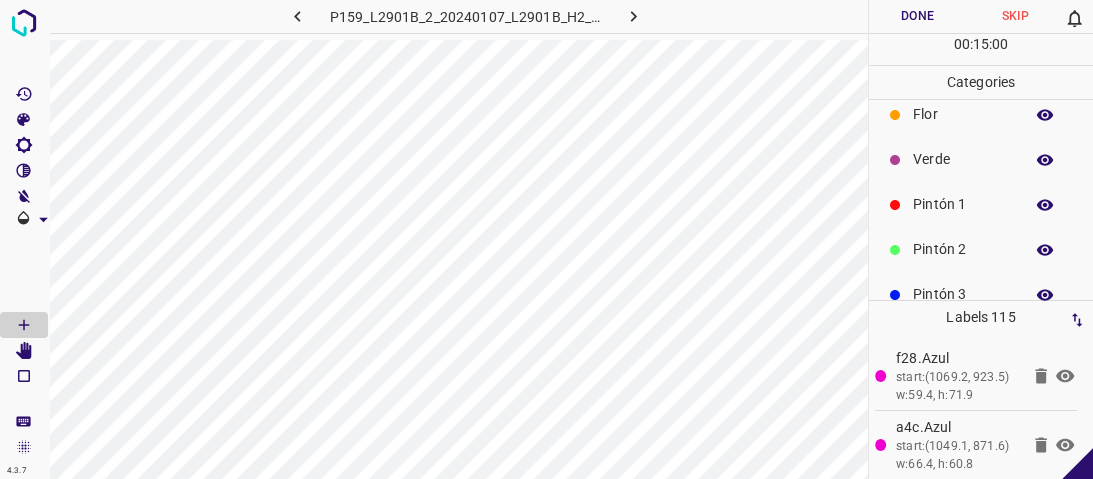 click on "Pintón 2" at bounding box center [981, 249] 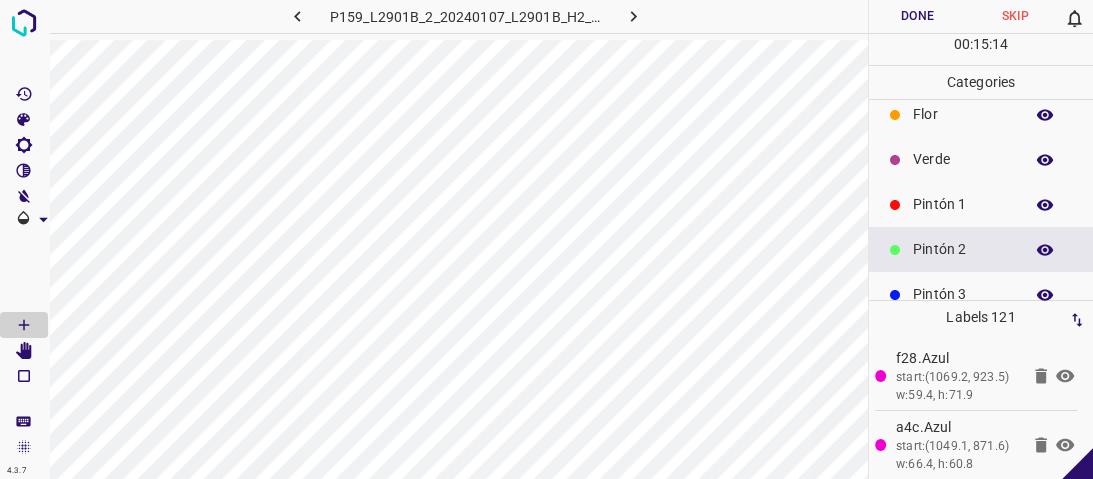 scroll, scrollTop: 96, scrollLeft: 0, axis: vertical 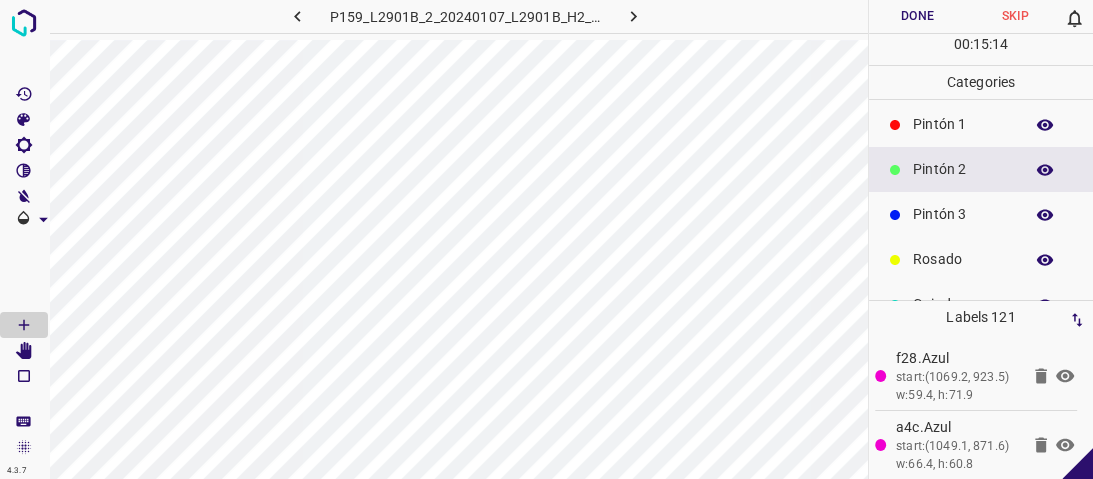 drag, startPoint x: 939, startPoint y: 207, endPoint x: 916, endPoint y: 214, distance: 24.04163 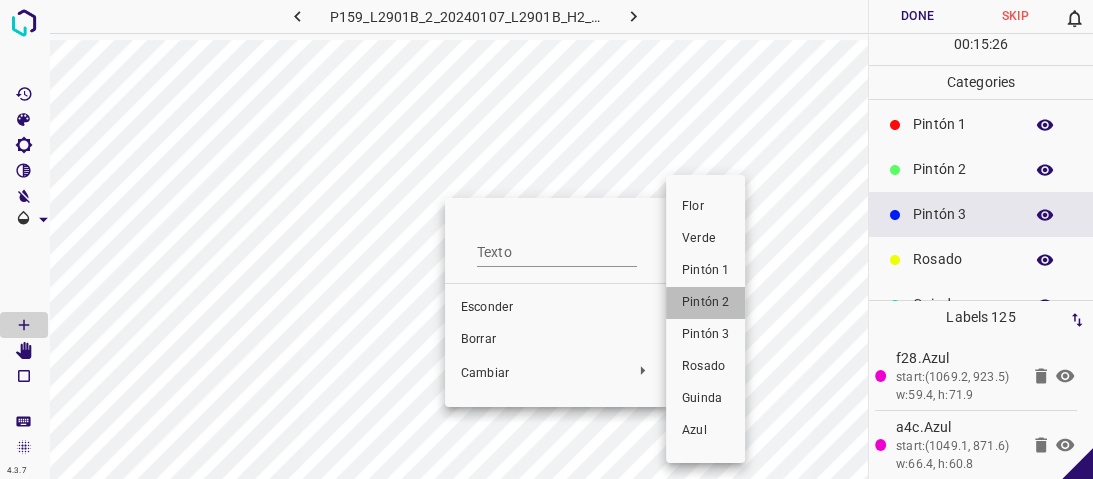 drag, startPoint x: 699, startPoint y: 308, endPoint x: 648, endPoint y: 272, distance: 62.425957 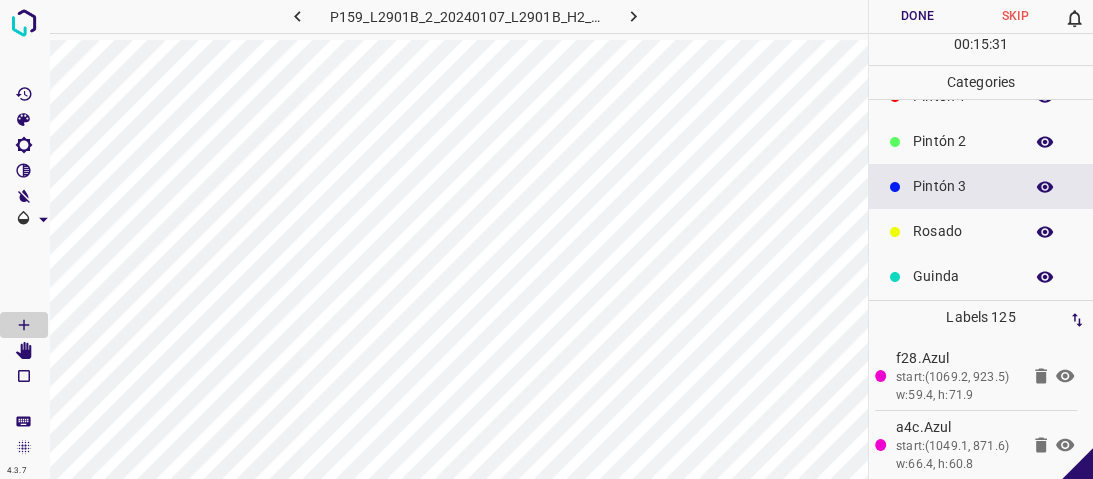 scroll, scrollTop: 96, scrollLeft: 0, axis: vertical 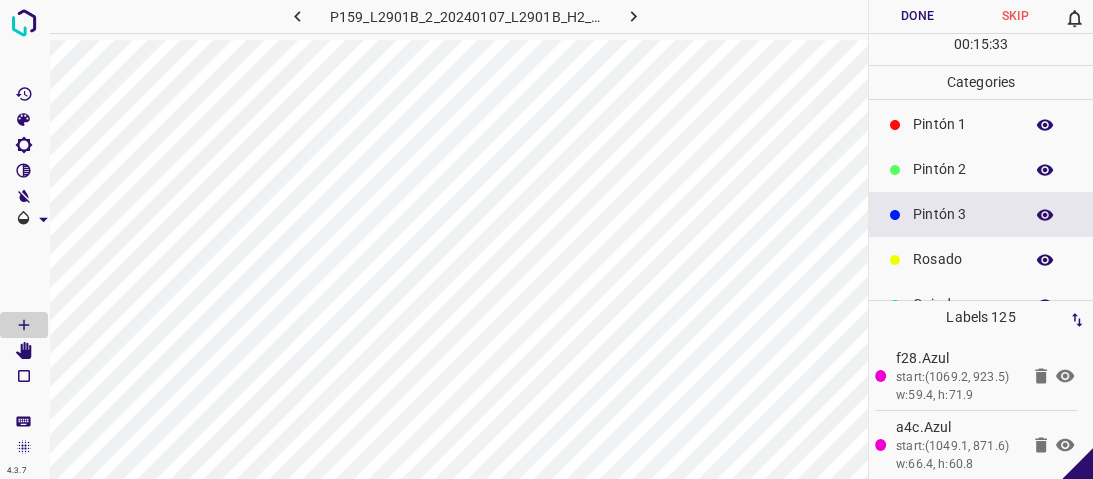 drag, startPoint x: 924, startPoint y: 170, endPoint x: 909, endPoint y: 173, distance: 15.297058 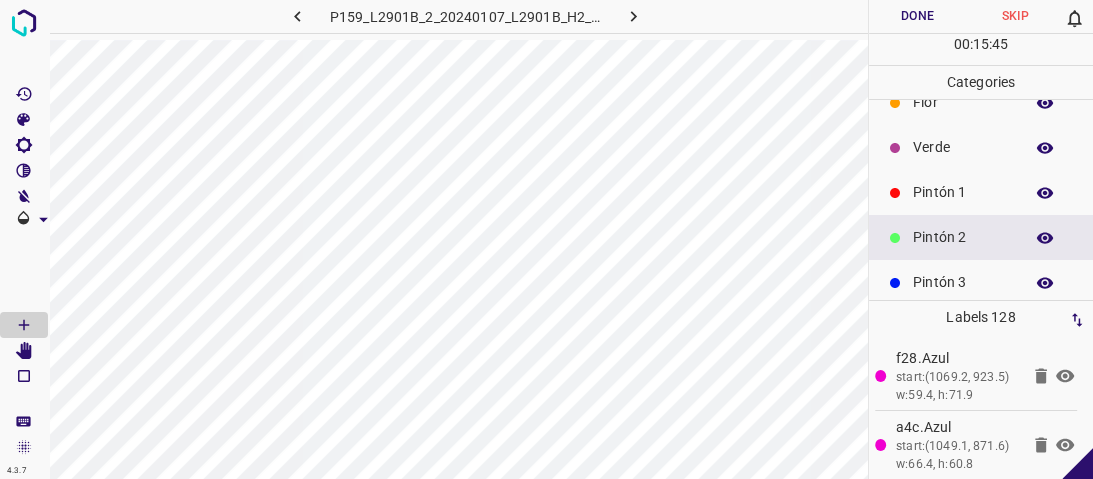 scroll, scrollTop: 0, scrollLeft: 0, axis: both 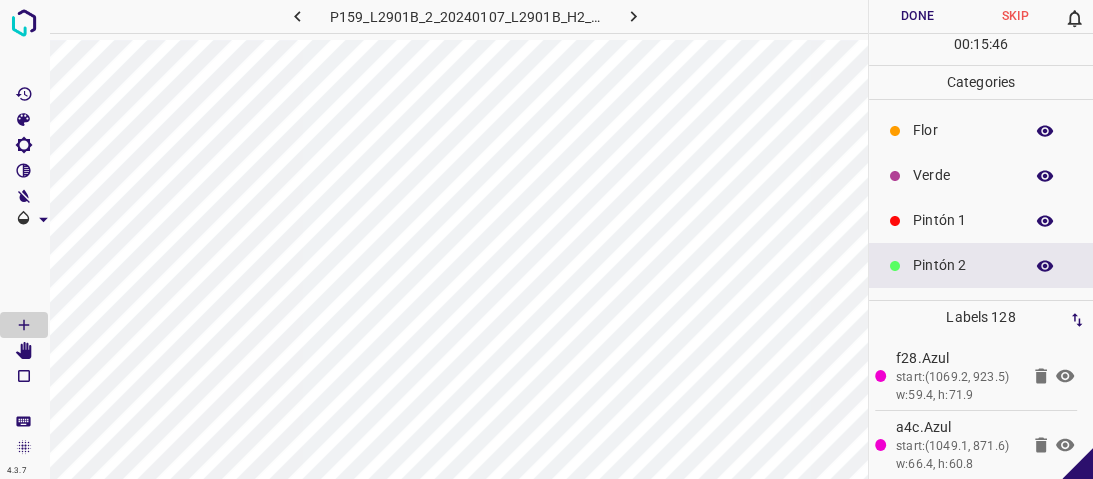 click on "Verde" at bounding box center [981, 175] 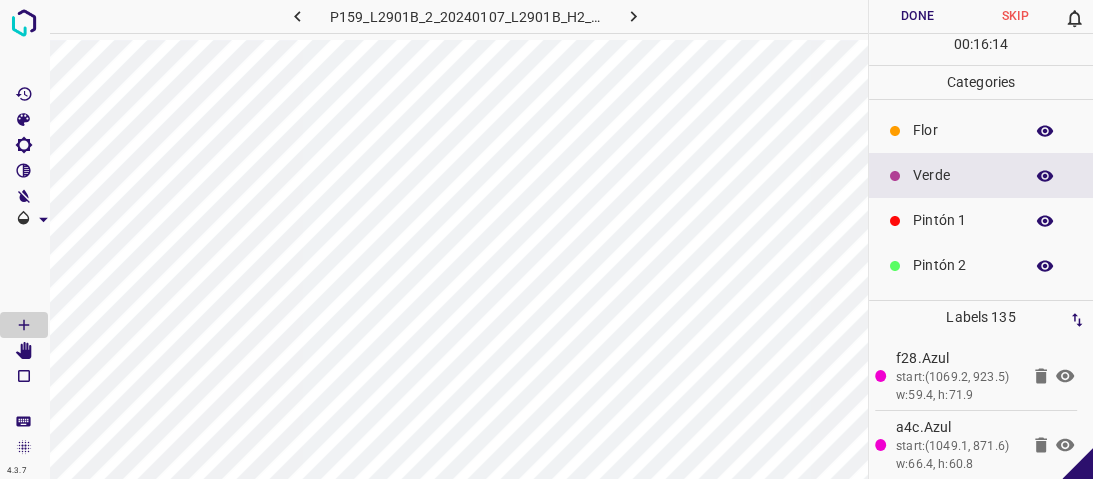 scroll, scrollTop: 176, scrollLeft: 0, axis: vertical 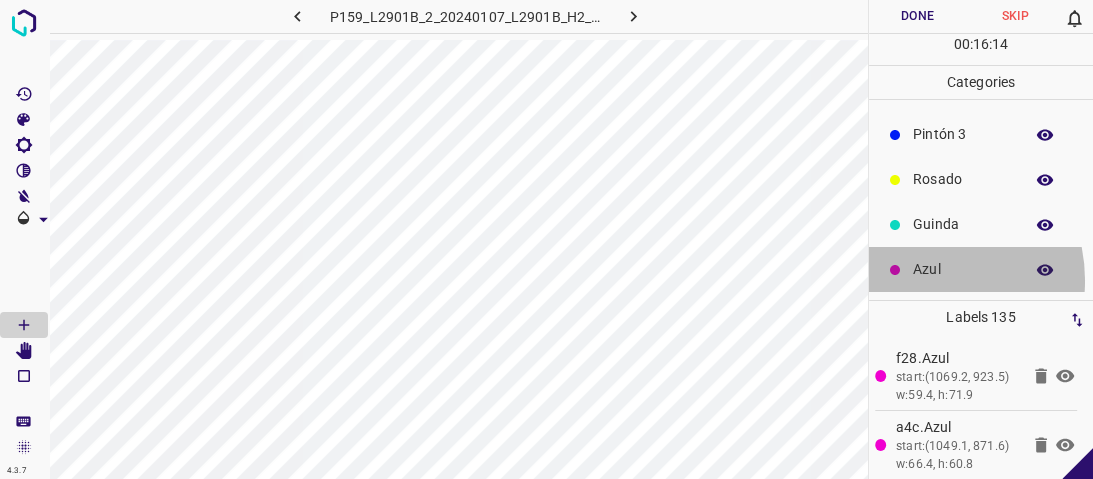 click on "Azul" at bounding box center (981, 269) 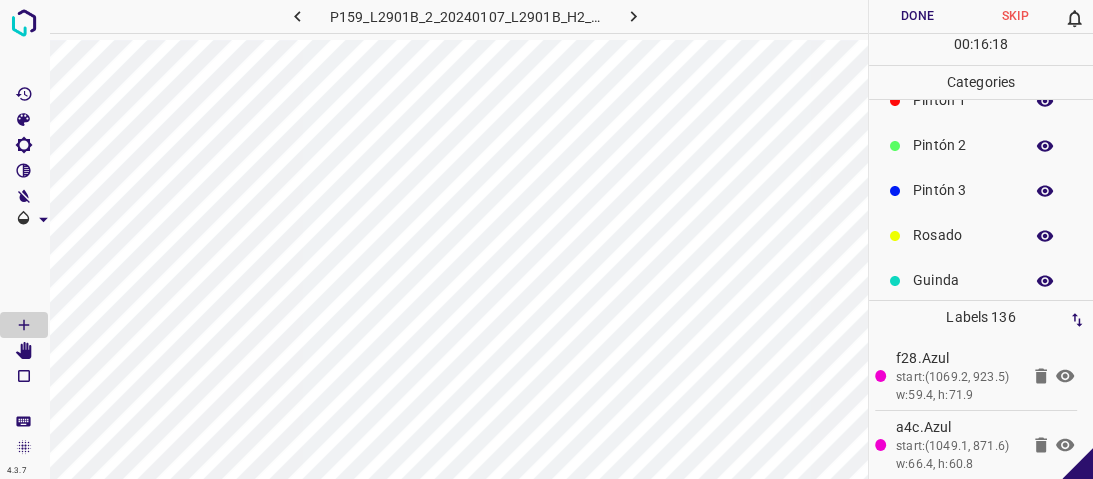 scroll, scrollTop: 96, scrollLeft: 0, axis: vertical 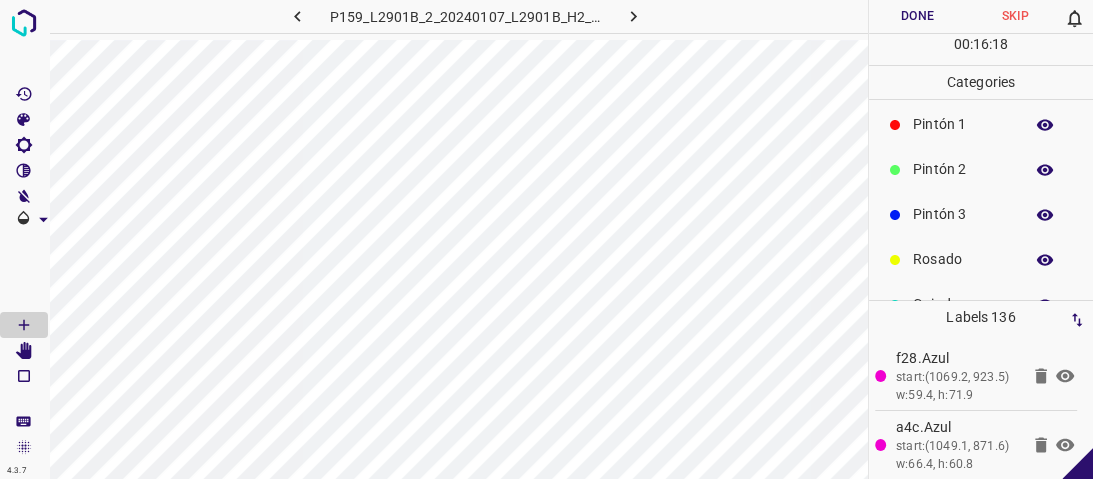 drag, startPoint x: 963, startPoint y: 150, endPoint x: 936, endPoint y: 163, distance: 29.966648 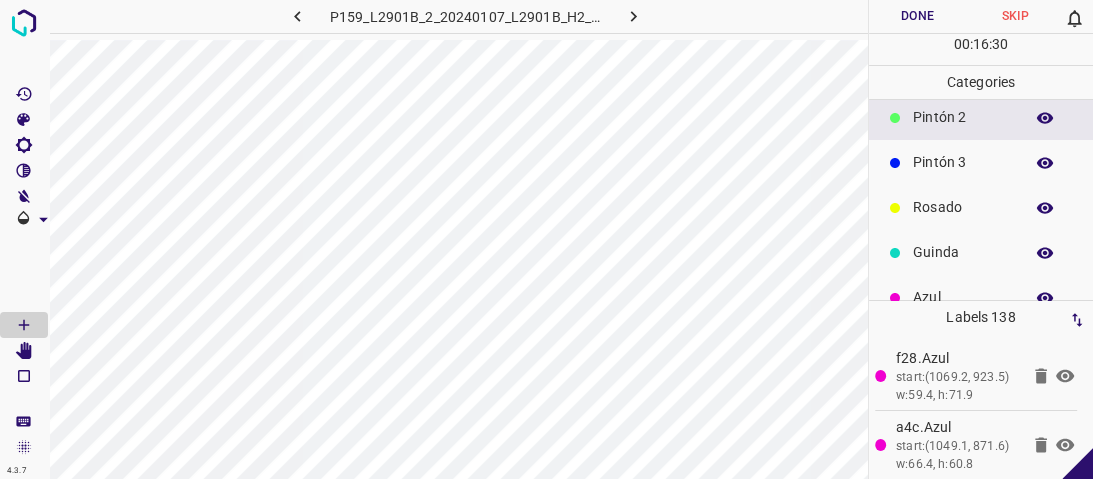 scroll, scrollTop: 176, scrollLeft: 0, axis: vertical 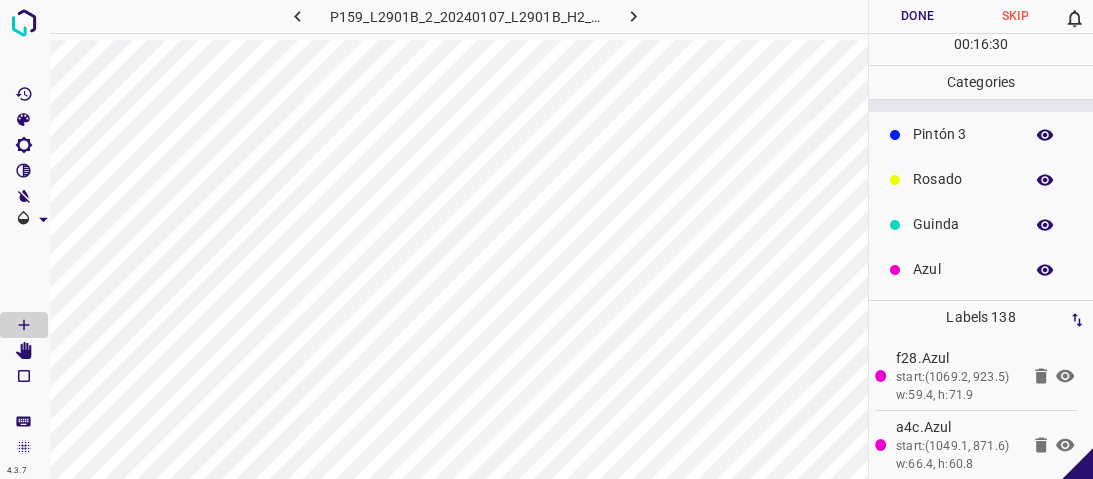 click on "Azul" at bounding box center (963, 269) 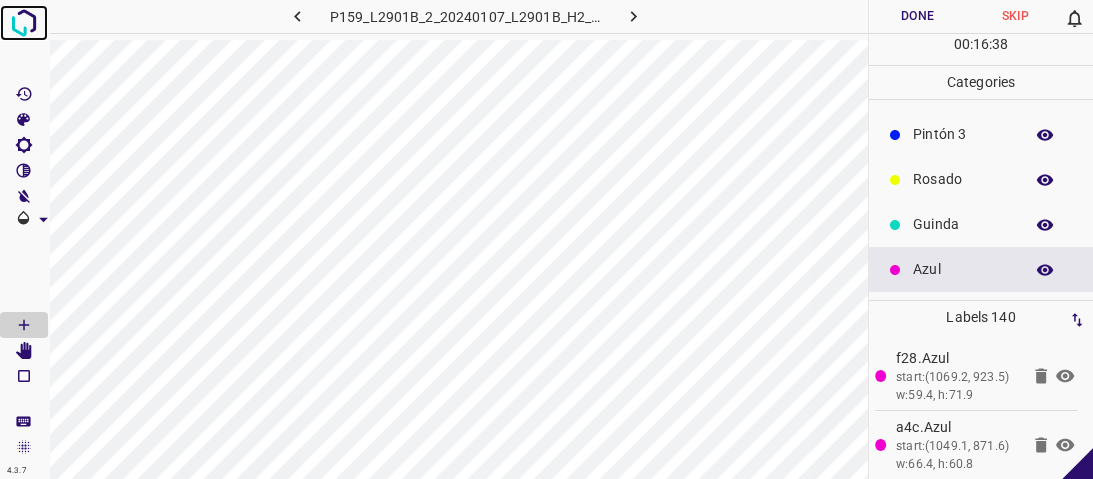 click at bounding box center (24, 23) 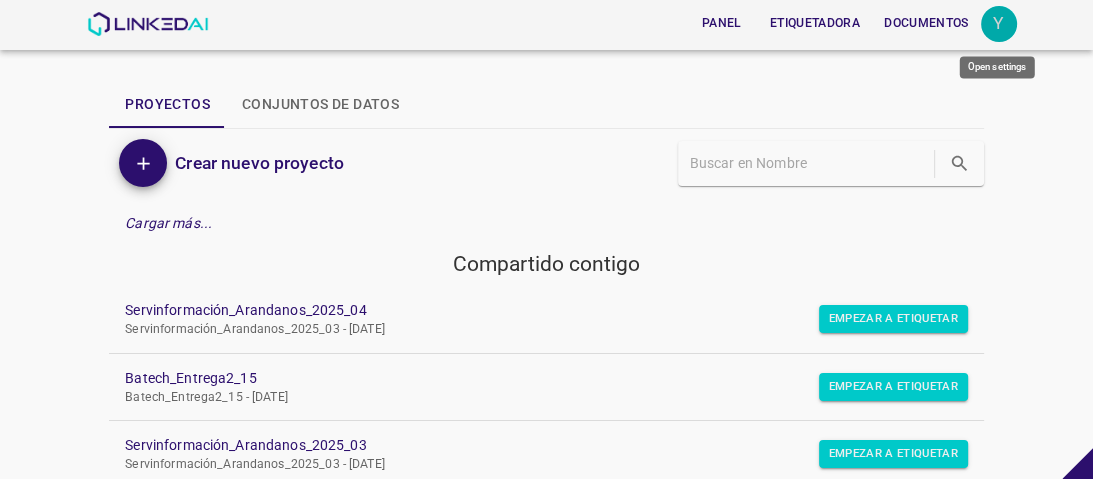 click on "Y" at bounding box center [999, 24] 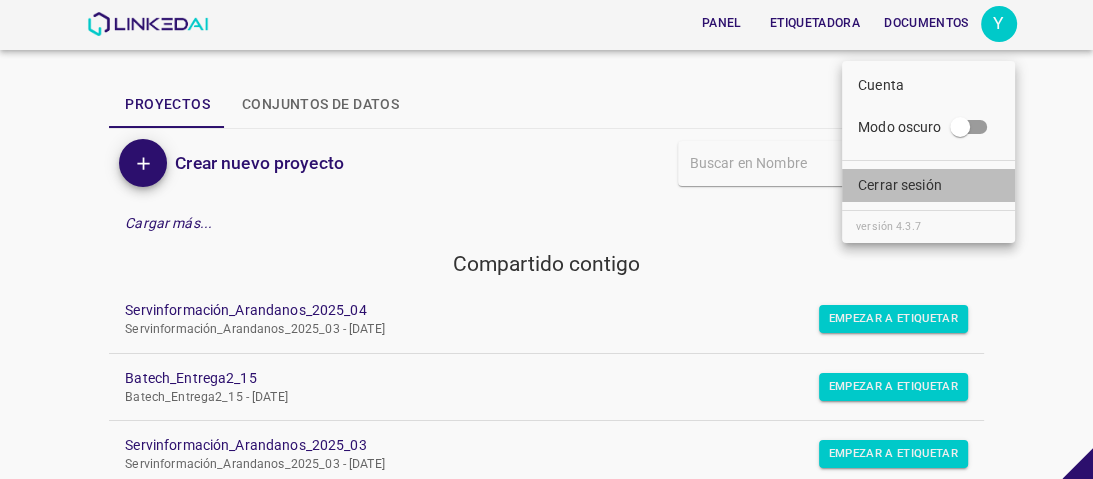 click on "Cerrar sesión" at bounding box center [928, 185] 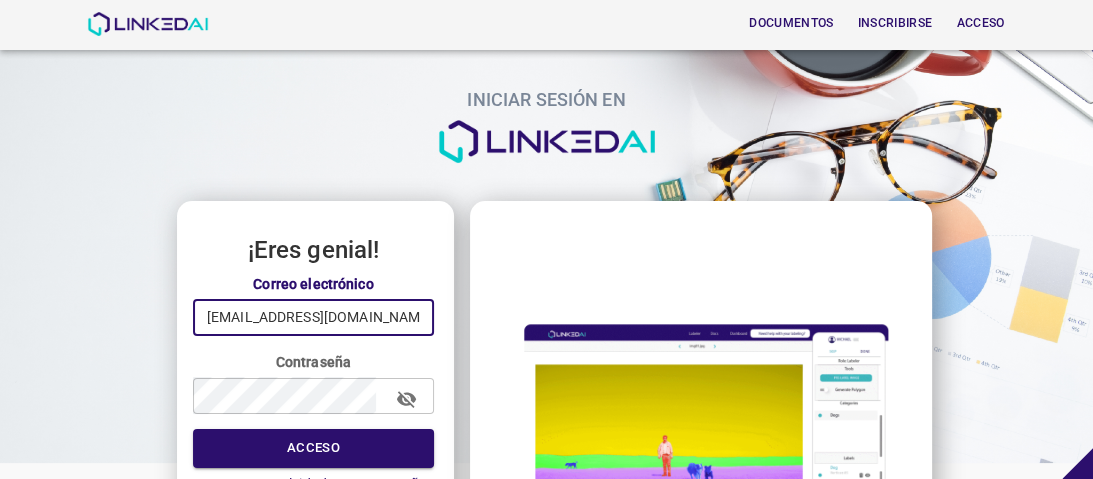 click on "[EMAIL_ADDRESS][DOMAIN_NAME]" at bounding box center (313, 317) 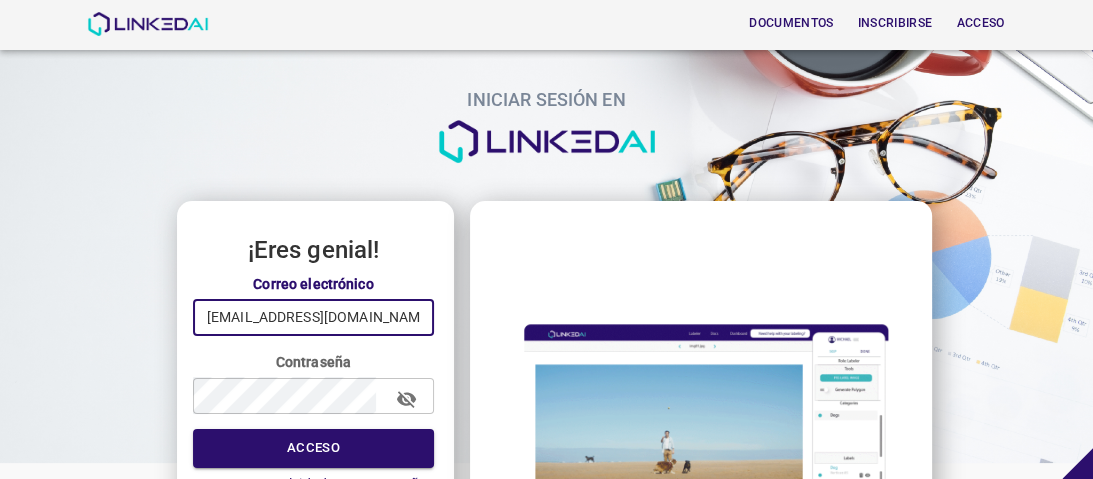 type on "[EMAIL_ADDRESS][DOMAIN_NAME]" 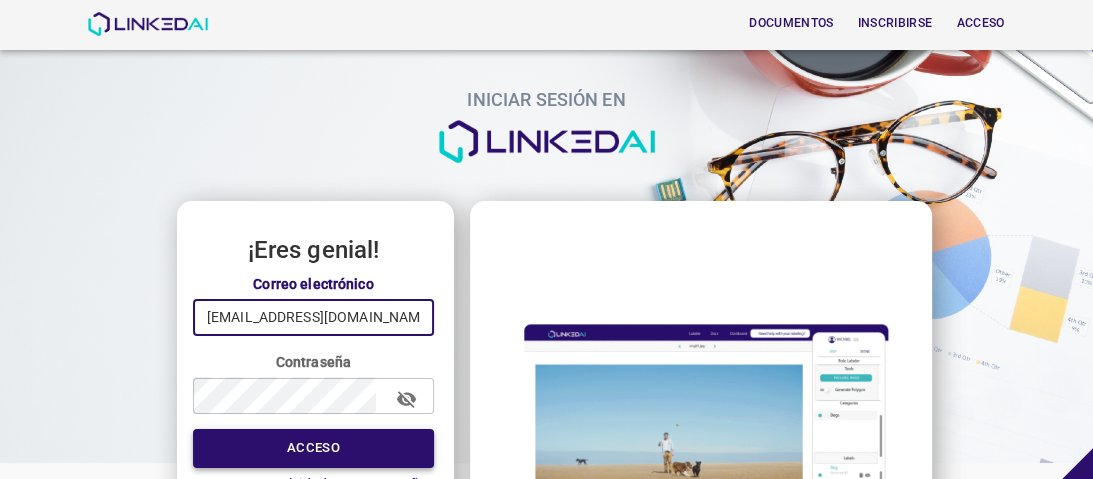 click on "Acceso" at bounding box center (313, 448) 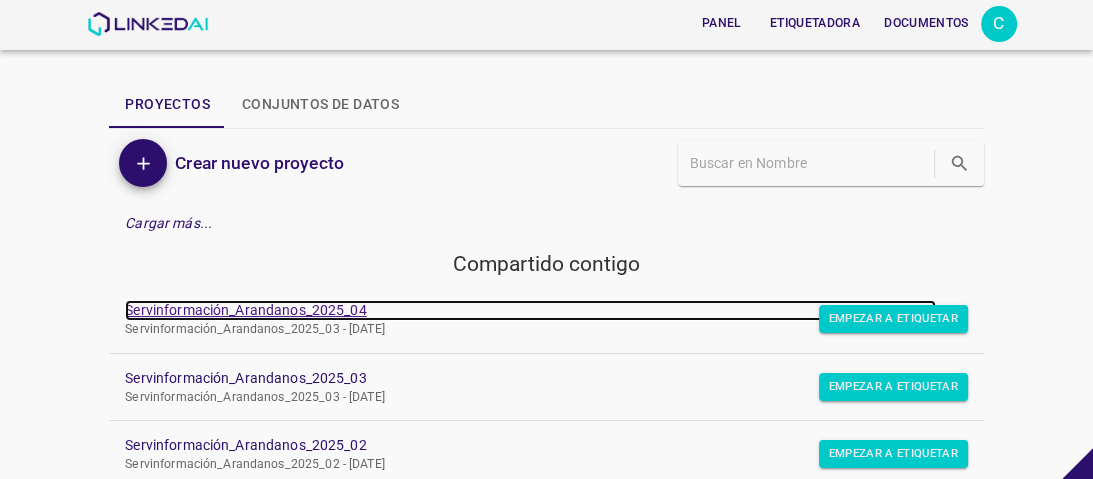 click on "Servinformación_Arandanos_2025_04" at bounding box center (245, 310) 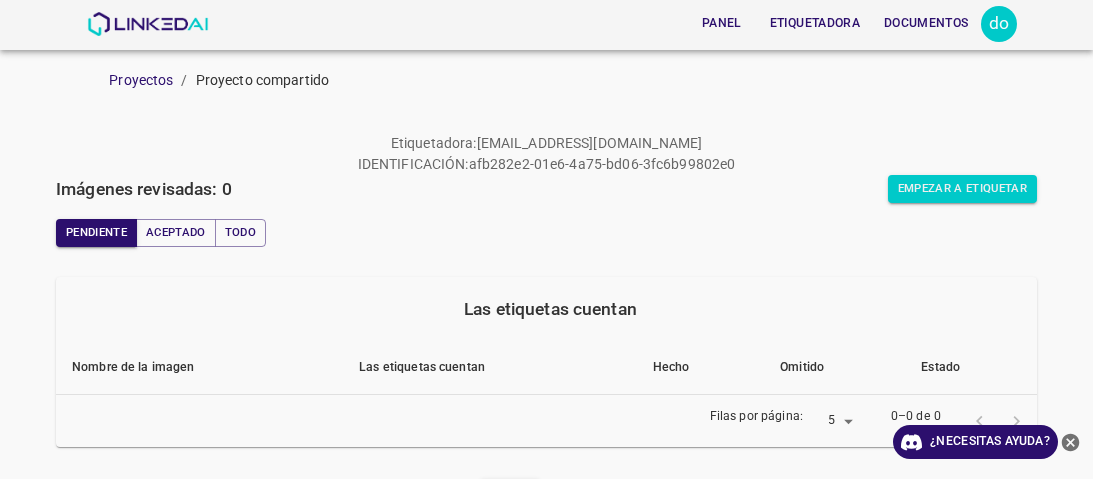 scroll, scrollTop: 0, scrollLeft: 0, axis: both 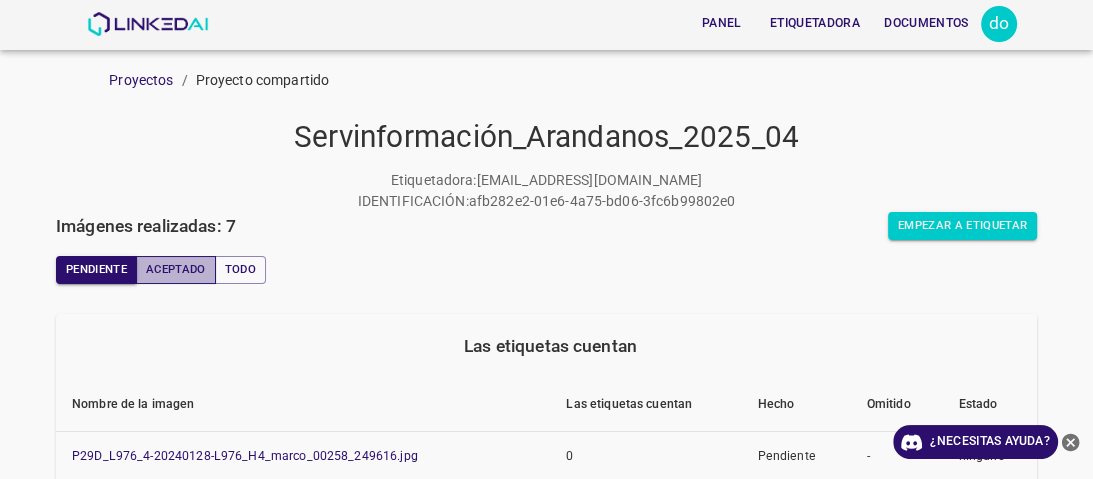 click on "Aceptado" at bounding box center [176, 270] 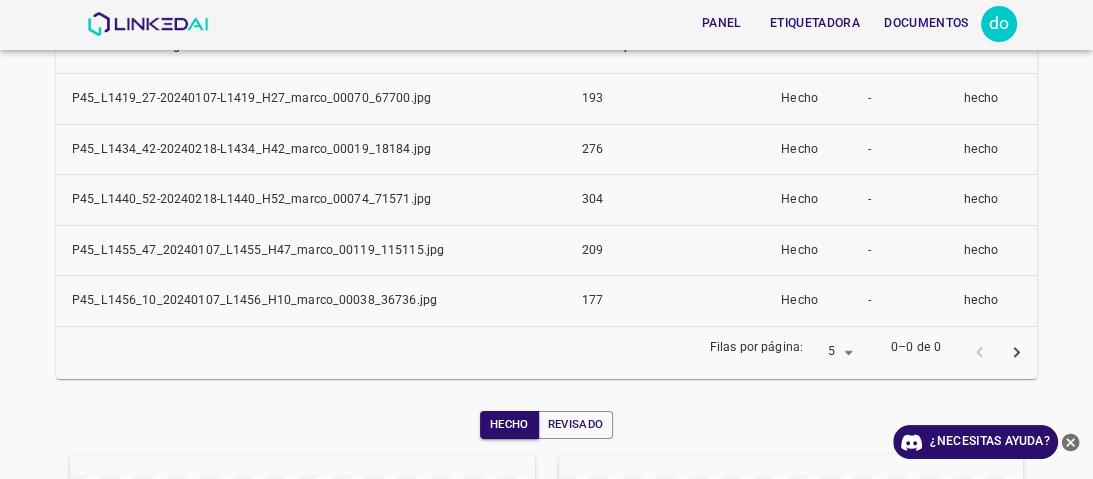 scroll, scrollTop: 320, scrollLeft: 0, axis: vertical 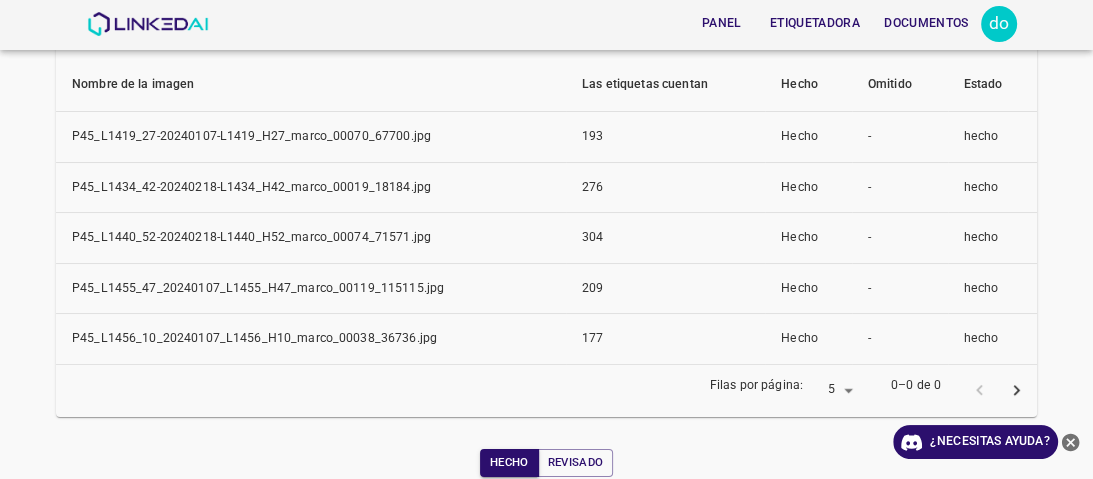 click on "Panel Etiquetadora Documentos do Proyectos / Proyecto compartido Servinformación_Arandanos_2025_04 Etiquetadora  :  riveracindy382@gmail.com IDENTIFICACIÓN  :  afb282e2-01e6-4a75-bd06-3fc6b99802e0 Imágenes realizadas: 7 Empezar a etiquetar Pendiente Aceptado Todo Las etiquetas cuentan Nombre de la imagen Las etiquetas cuentan Hecho Omitido Estado P45_L1419_27-20240107-L1419_H27_marco_00070_67700.jpg 193 Hecho - hecho P45_L1434_42-20240218-L1434_H42_marco_00019_18184.jpg 276 Hecho - hecho P45_L1440_52-20240218-L1440_H52_marco_00074_71571.jpg 304 Hecho - hecho P45_L1455_47_20240107_L1455_H47_marco_00119_115115.jpg 209 Hecho - hecho P45_L1456_10_20240107_L1456_H10_marco_00038_36736.jpg 177 Hecho - hecho Filas por página: 5 5 0–0 de 0 Hecho Revisado Semana Mes Todo ¿Necesitas ayuda? Panel Etiquetadora Documentos Texto original Valora esta traducción Tu opinión servirá para ayudar a mejorar el Traductor de Google Cuenta Modo oscuro Cerrar sesión versión 4.3.7" at bounding box center [546, 239] 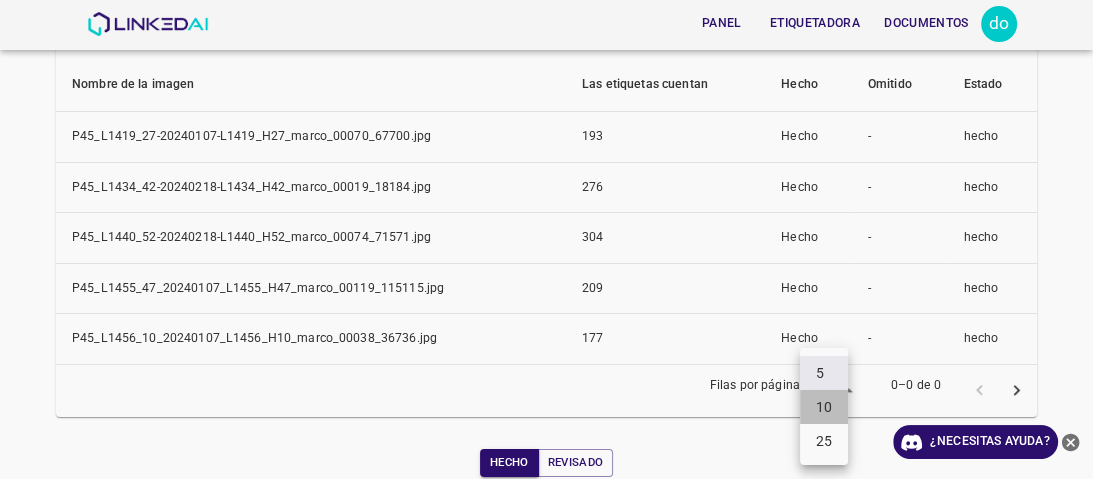 click on "10" at bounding box center [824, 407] 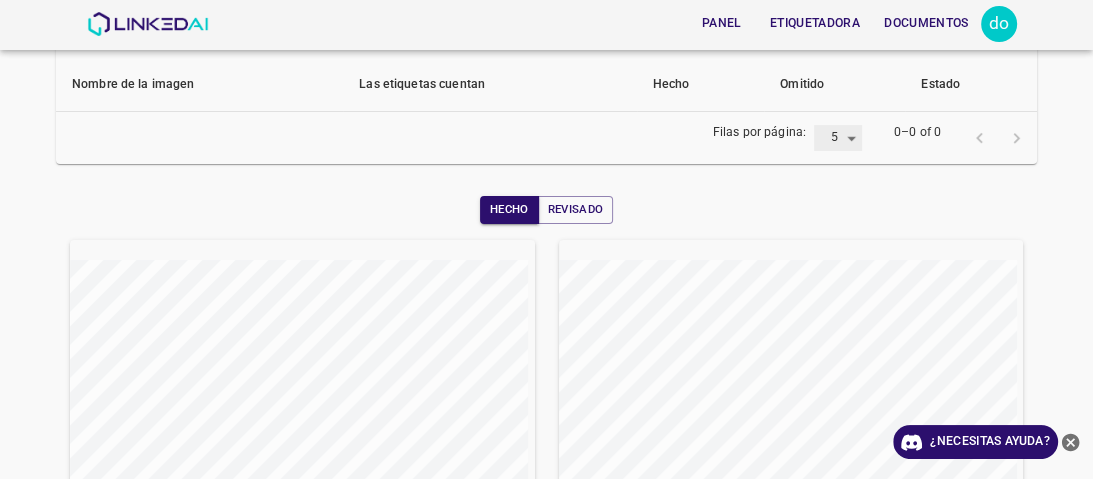 type on "10" 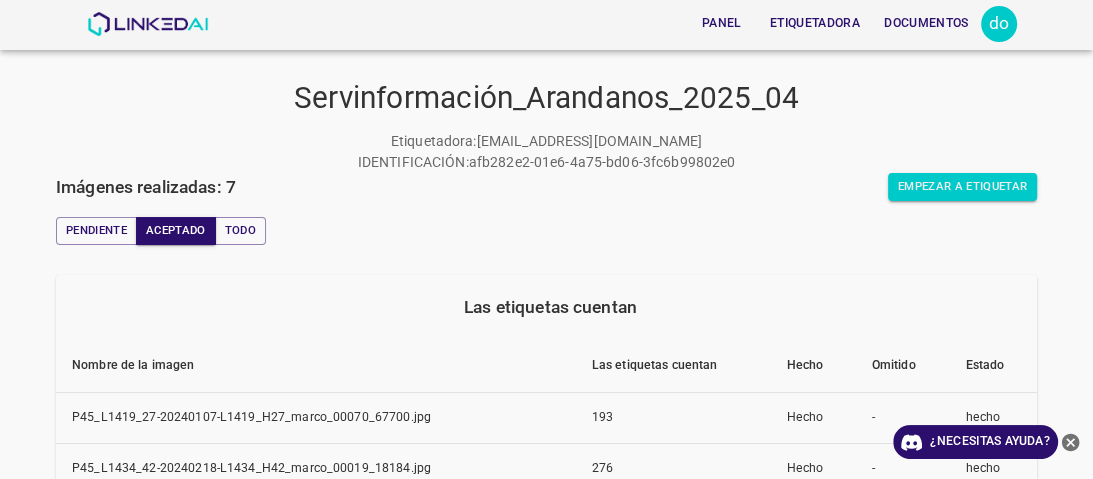 scroll, scrollTop: 0, scrollLeft: 0, axis: both 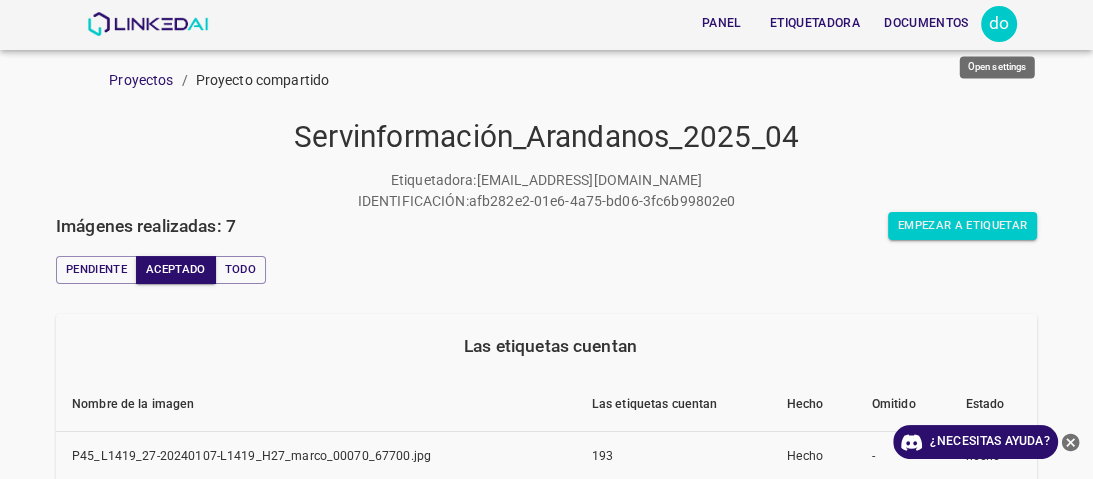 click on "do" at bounding box center [999, 24] 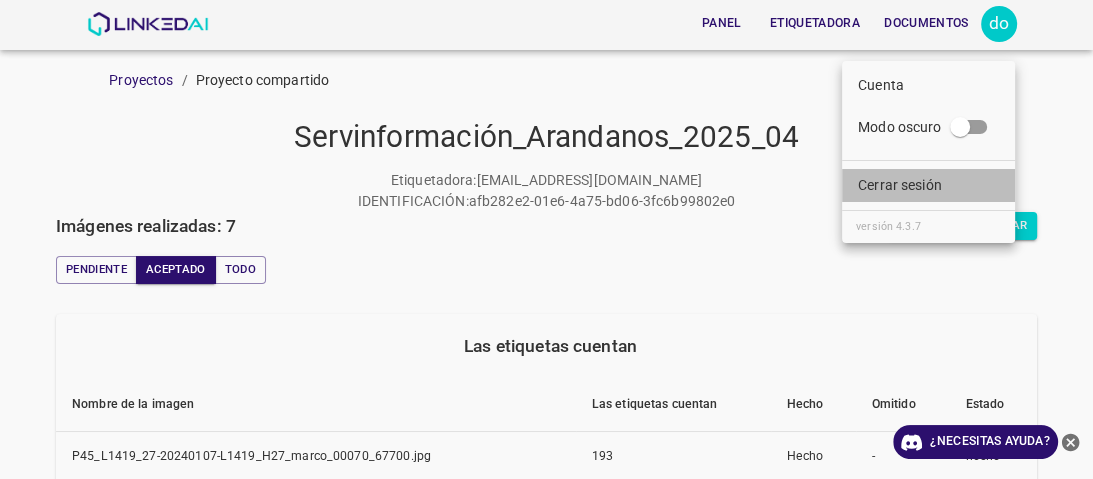click on "Cerrar sesión" at bounding box center [900, 185] 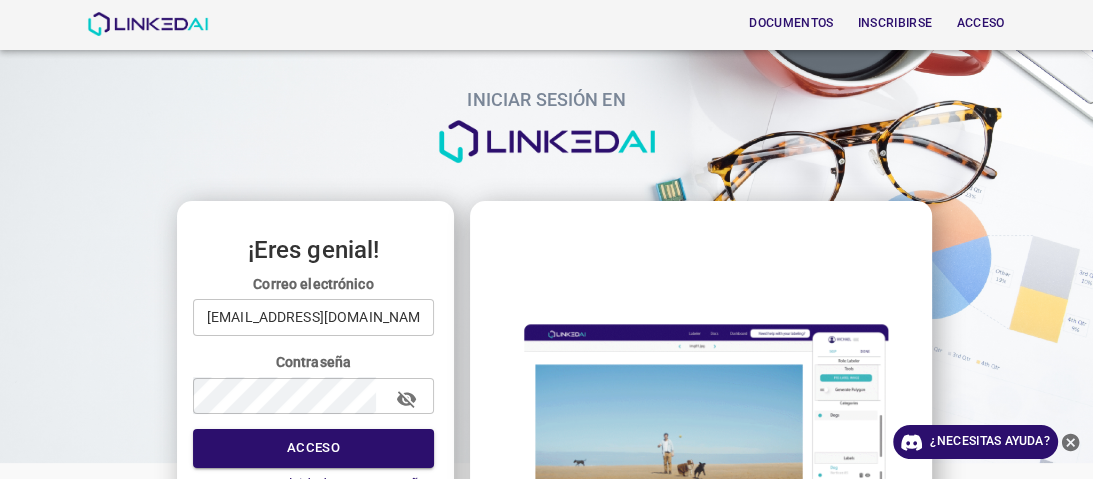 click on "[EMAIL_ADDRESS][DOMAIN_NAME]" at bounding box center (313, 317) 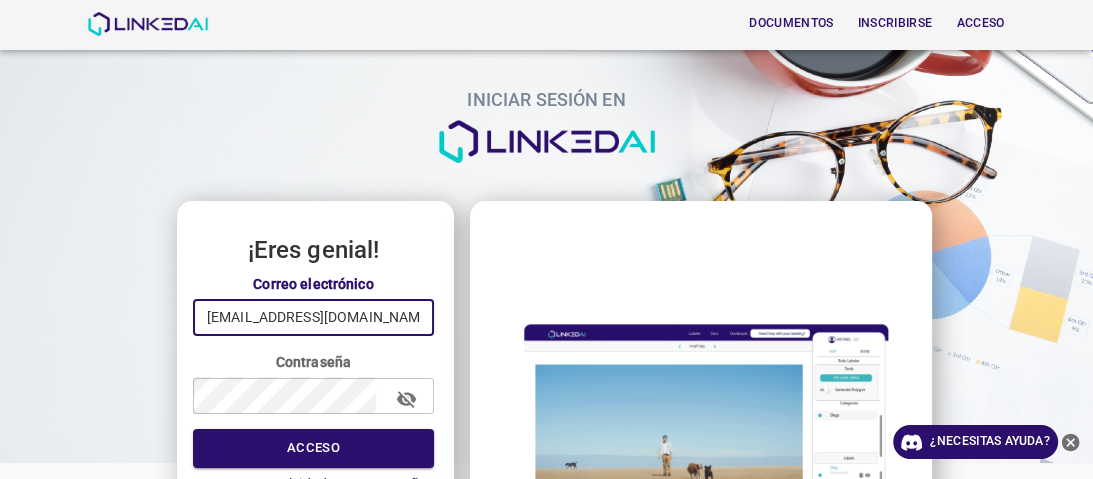 type on "[EMAIL_ADDRESS][DOMAIN_NAME]" 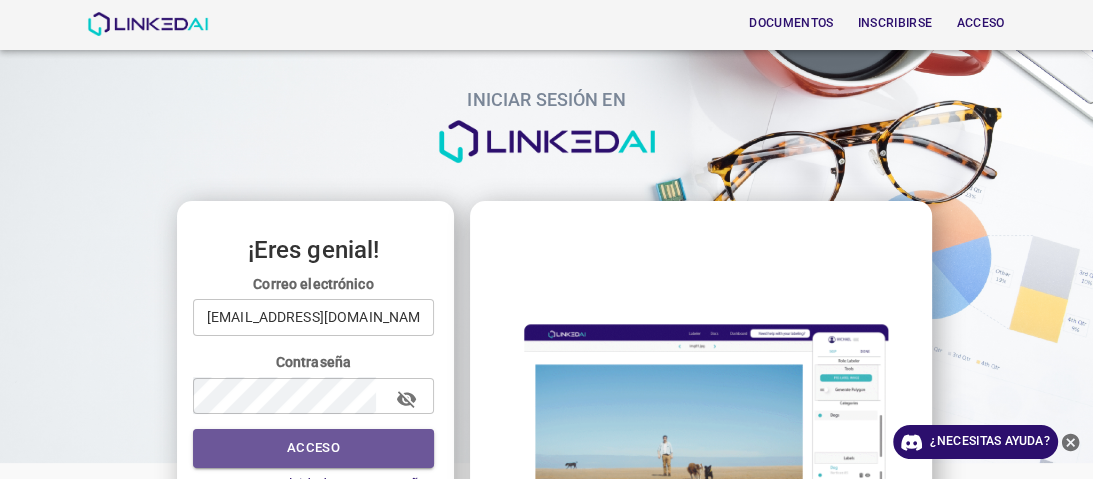 drag, startPoint x: 384, startPoint y: 441, endPoint x: 380, endPoint y: 430, distance: 11.7046995 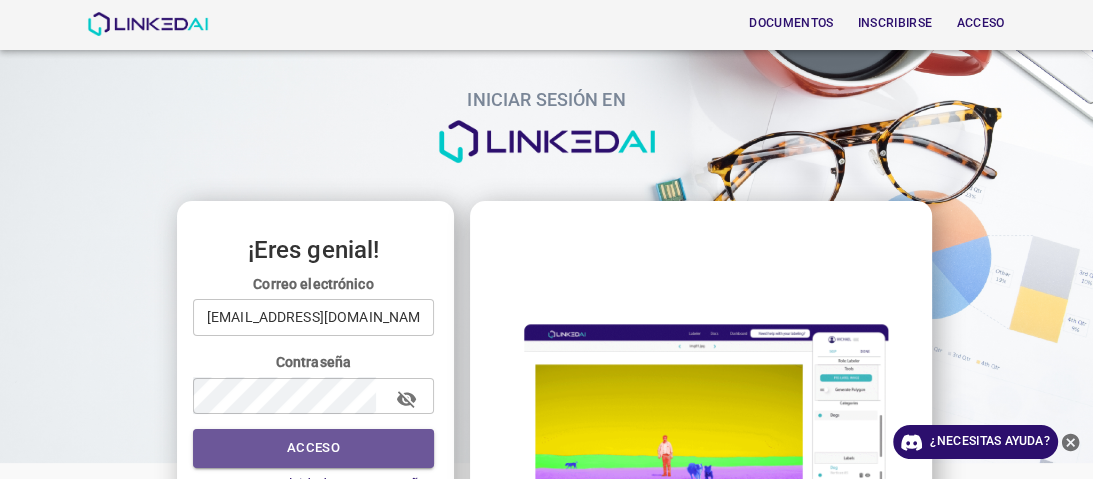 click on "Acceso" at bounding box center (313, 448) 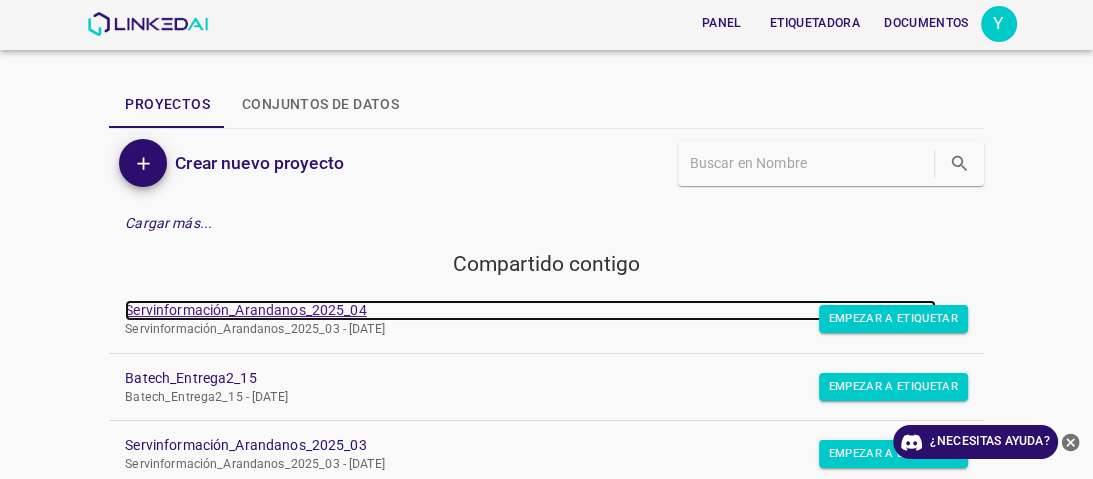 click on "Servinformación_Arandanos_2025_04" at bounding box center (245, 310) 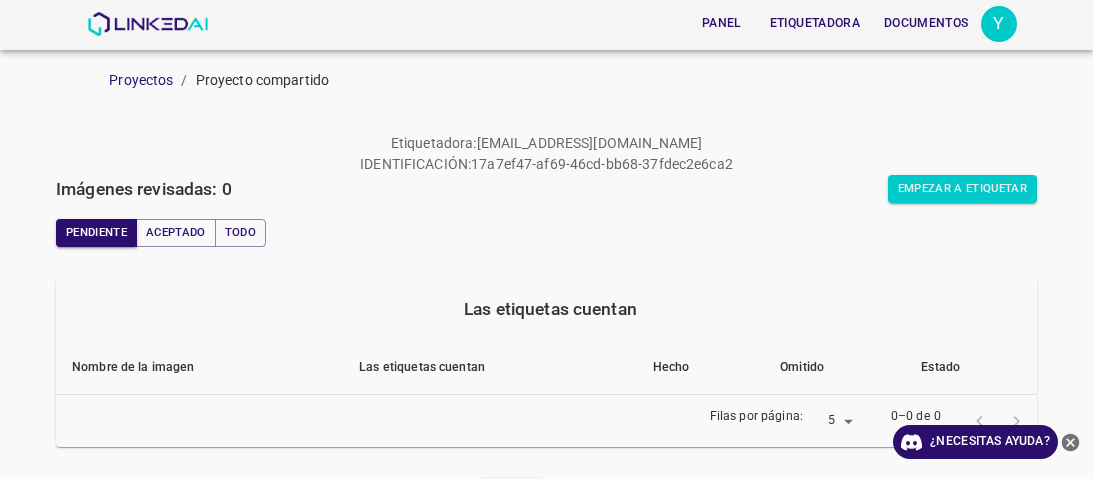 scroll, scrollTop: 0, scrollLeft: 0, axis: both 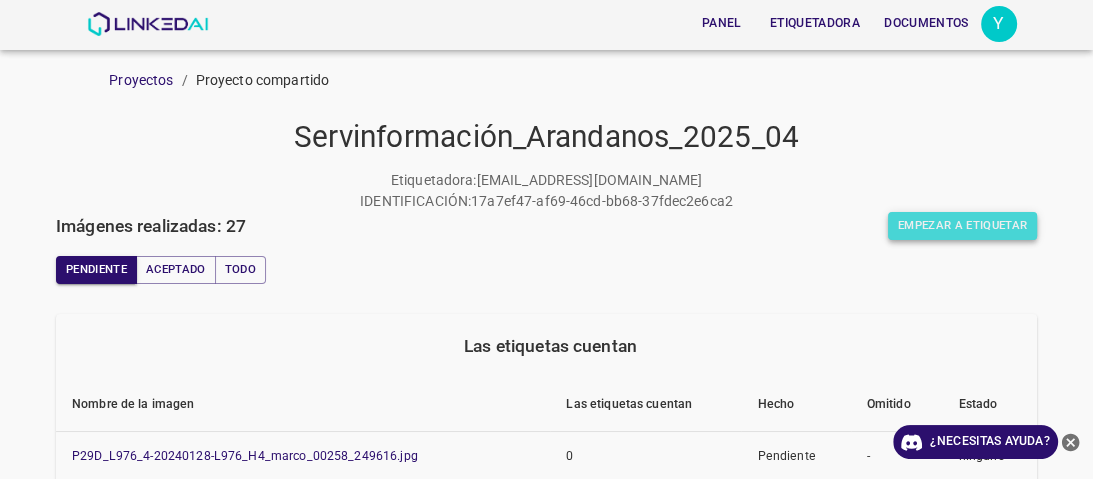 click on "Empezar a etiquetar" at bounding box center (962, 225) 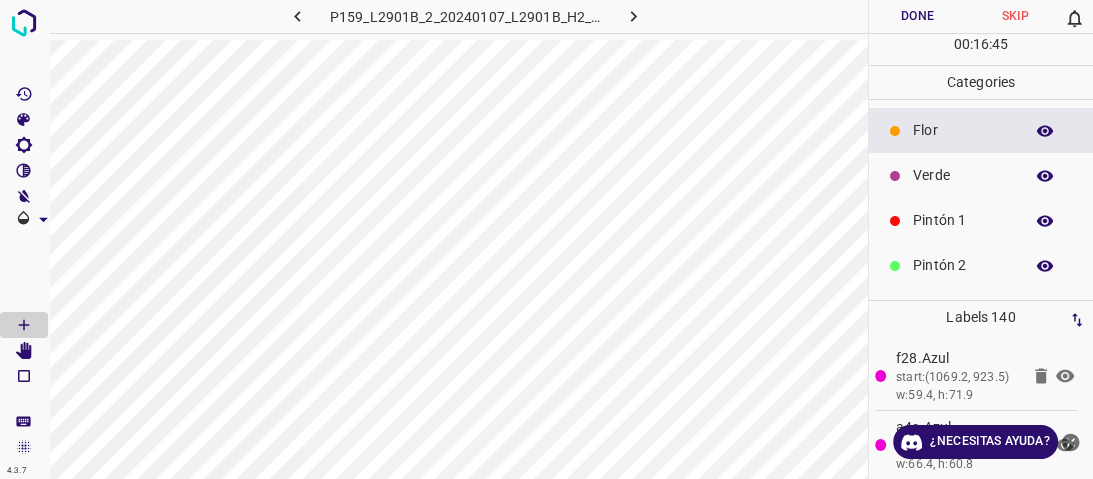 click on "Pintón 2" at bounding box center [981, 265] 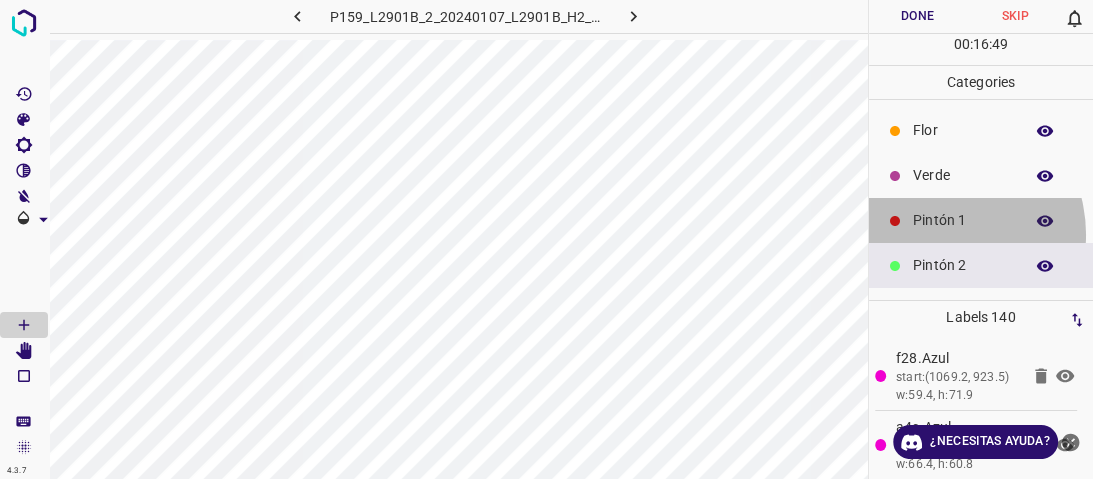 click on "Pintón 1" at bounding box center [981, 220] 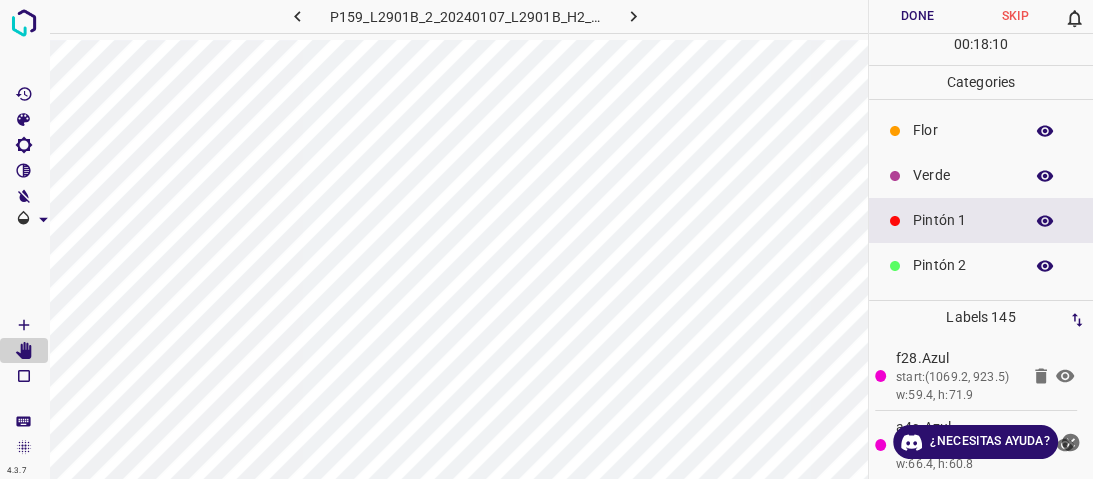scroll, scrollTop: 80, scrollLeft: 0, axis: vertical 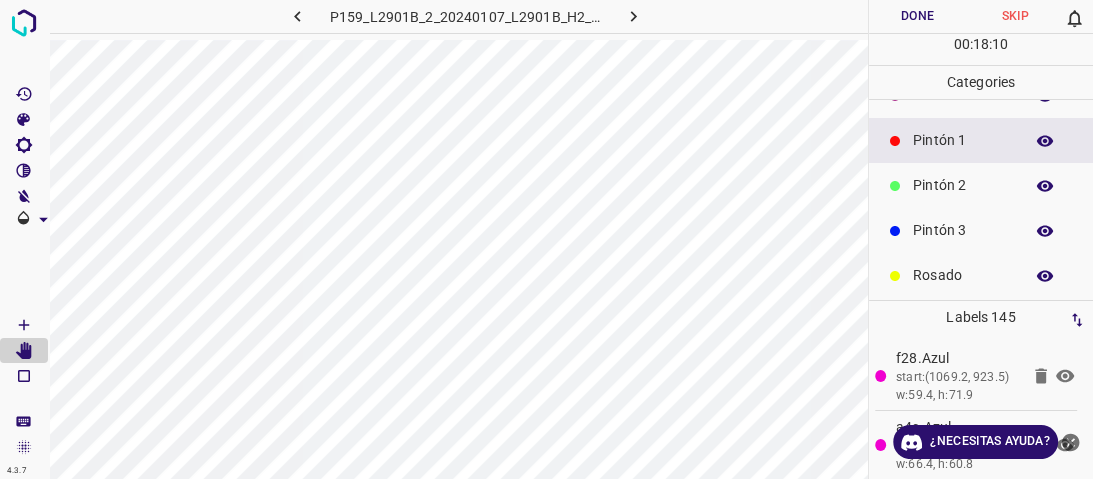 click on "Pintón 2" at bounding box center [981, 185] 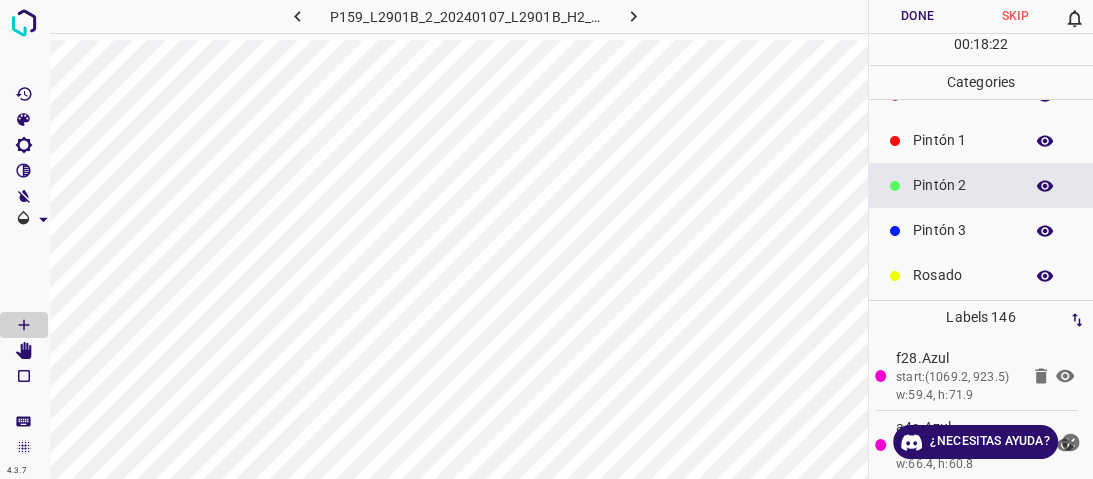 click 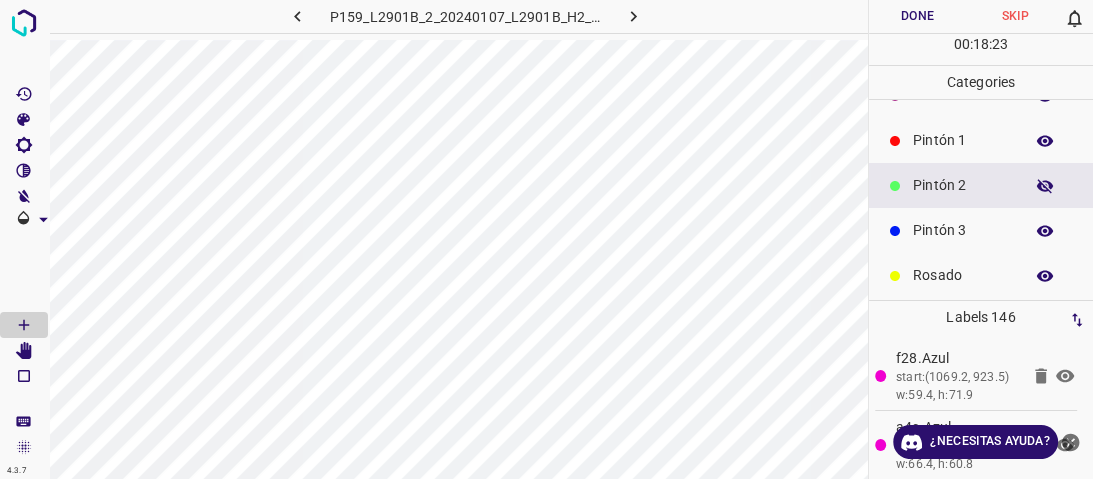click 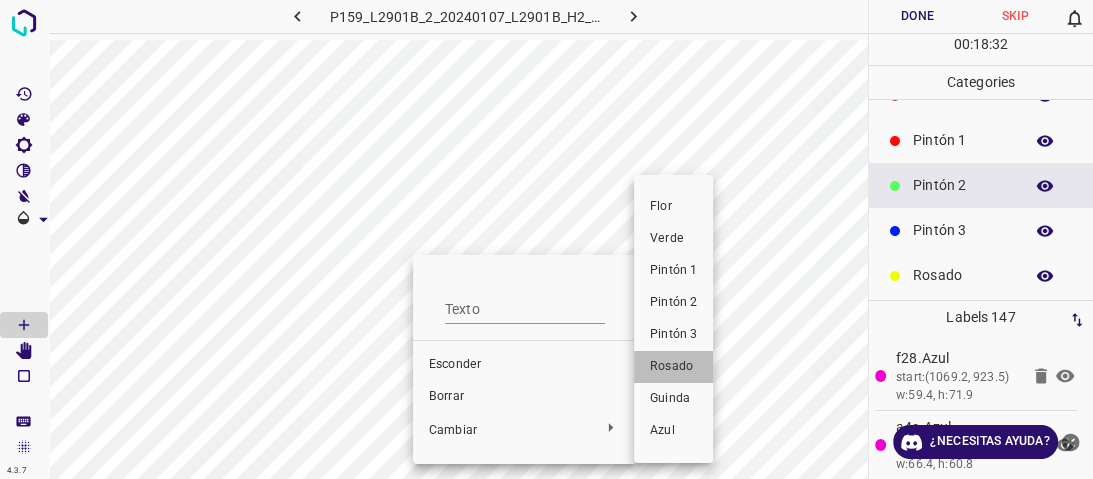click on "Rosado" at bounding box center [671, 366] 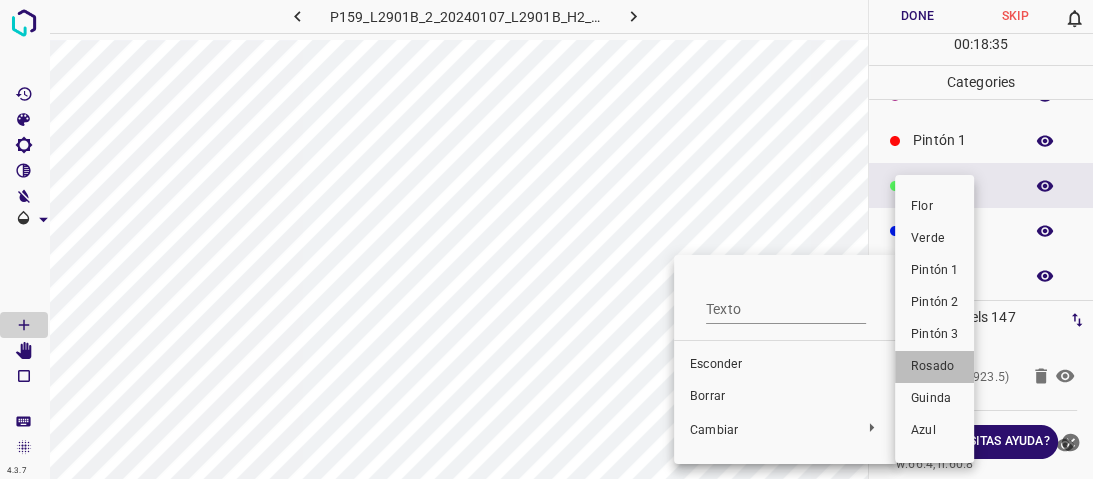 click on "Rosado" at bounding box center (932, 366) 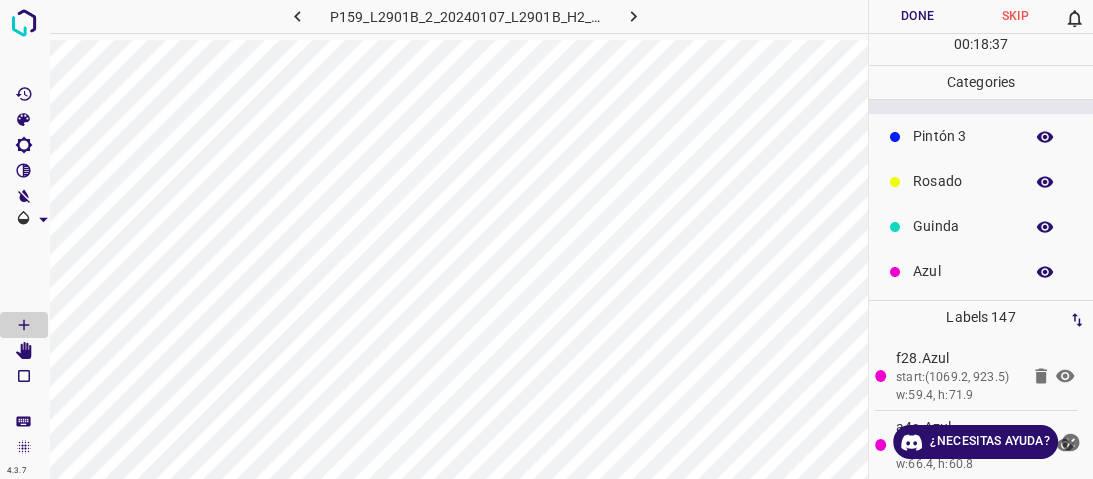 scroll, scrollTop: 176, scrollLeft: 0, axis: vertical 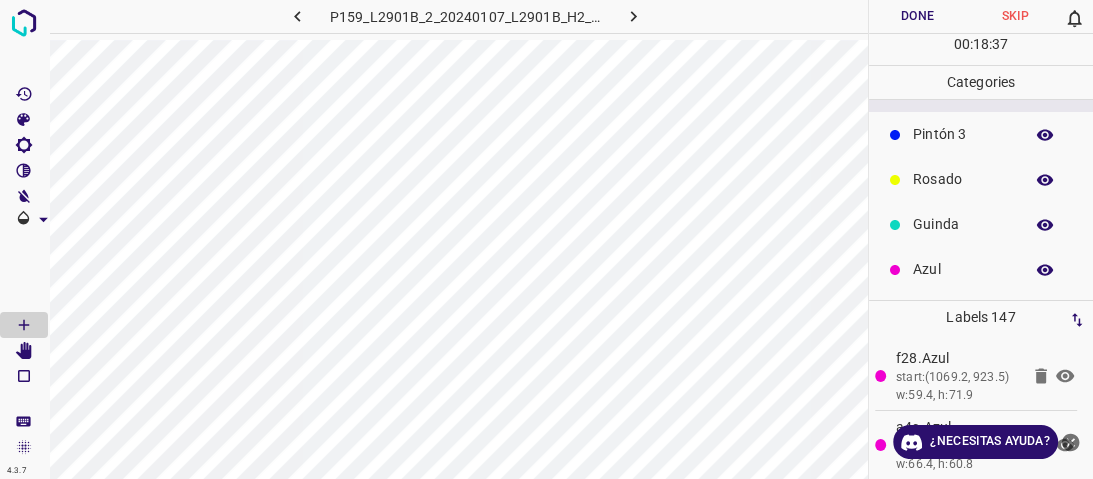 click on "Guinda" at bounding box center (963, 224) 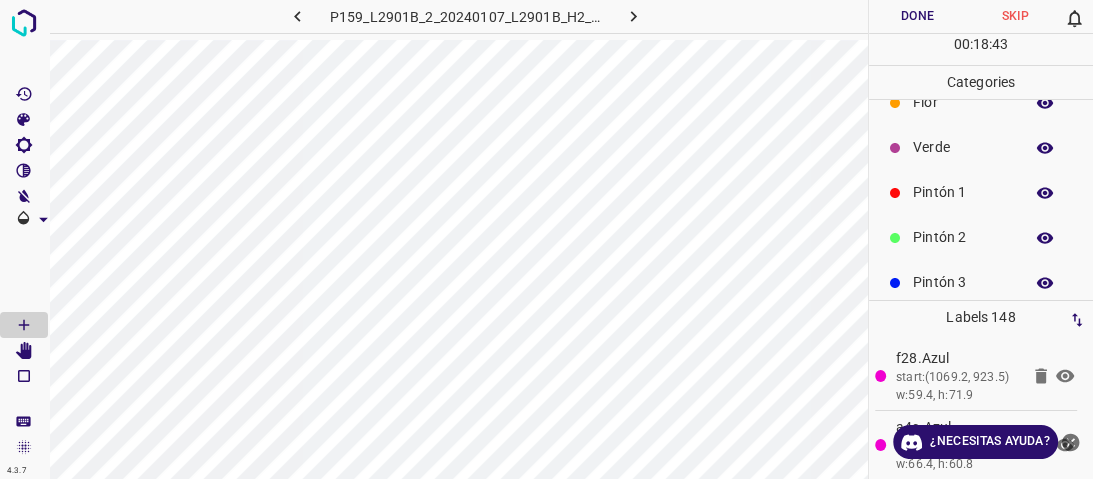 scroll, scrollTop: 16, scrollLeft: 0, axis: vertical 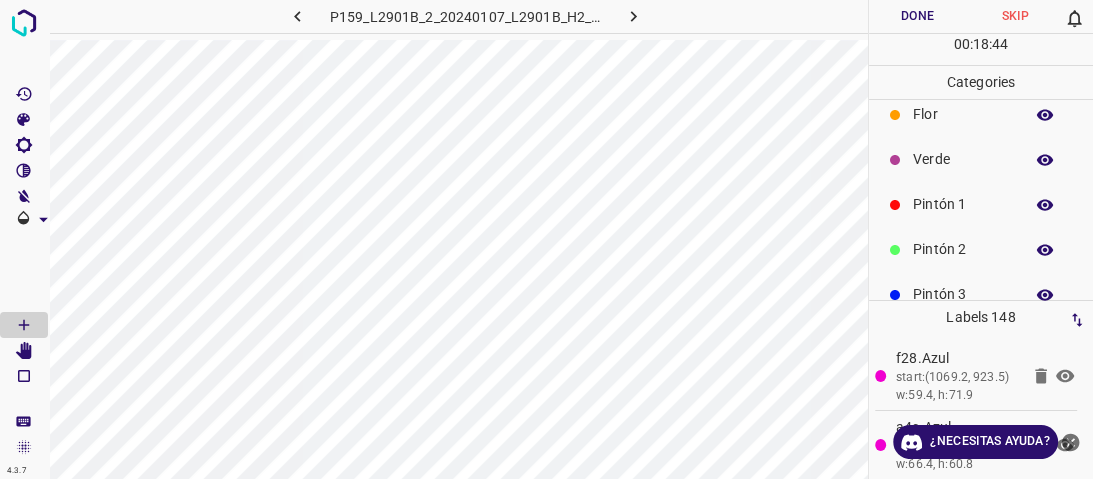 click on "Pintón 2" at bounding box center [963, 249] 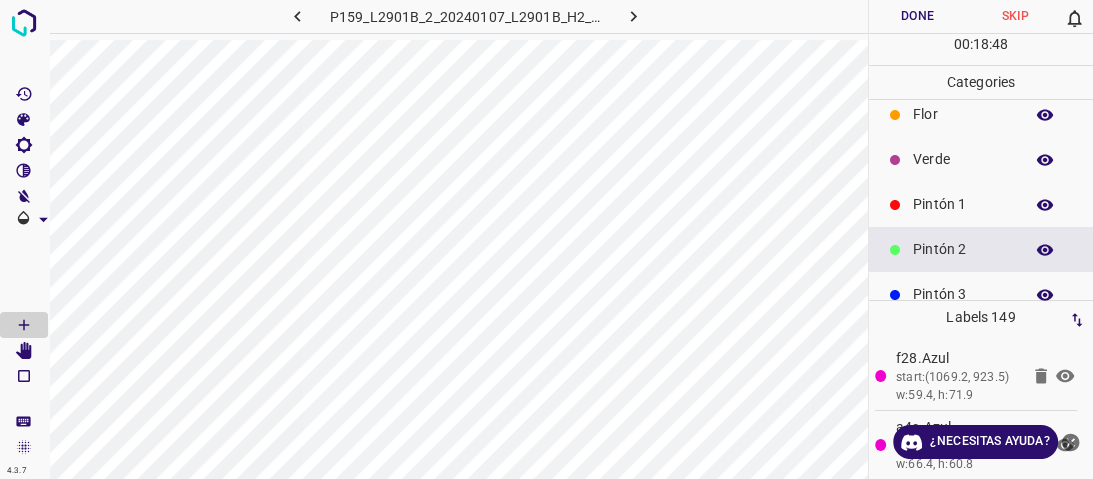 scroll, scrollTop: 176, scrollLeft: 0, axis: vertical 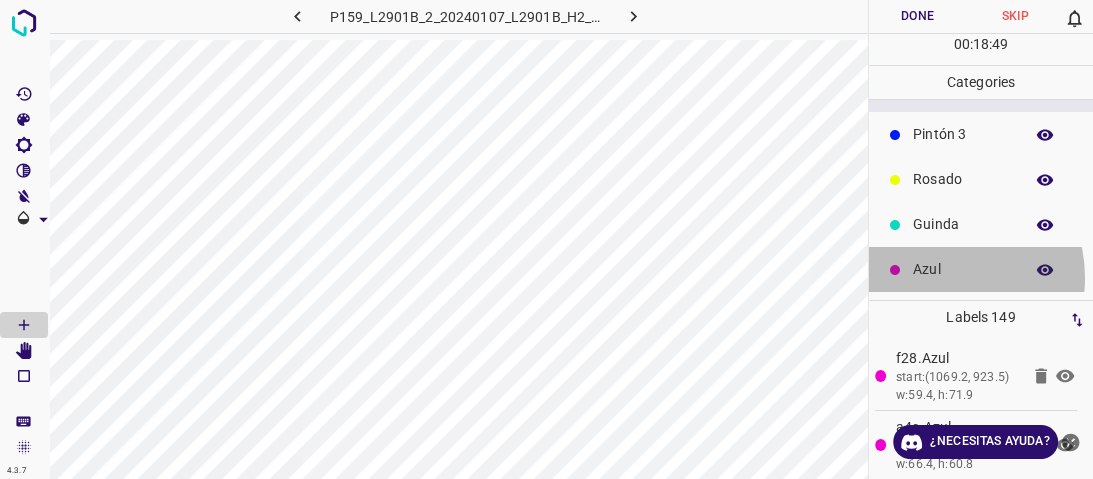 click on "Azul" at bounding box center (963, 269) 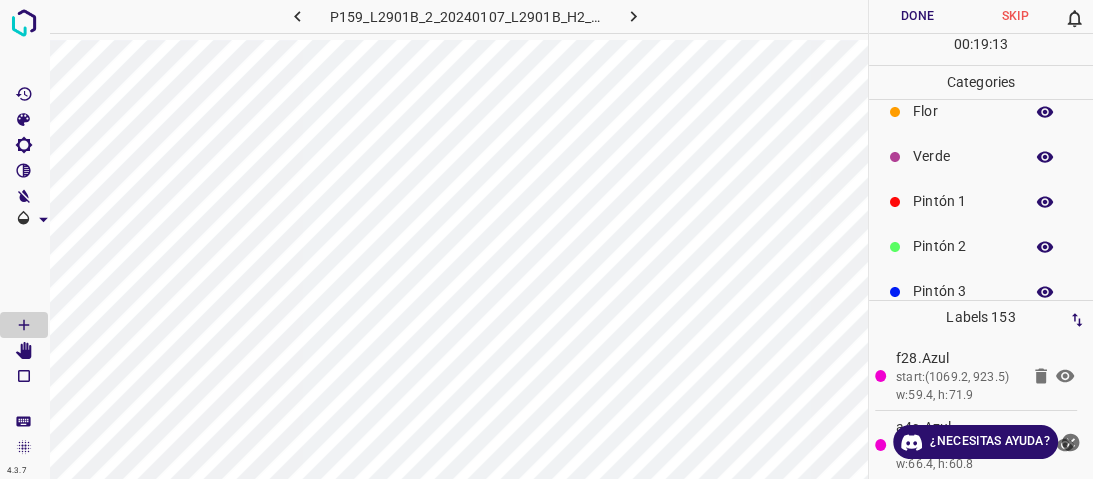 scroll, scrollTop: 16, scrollLeft: 0, axis: vertical 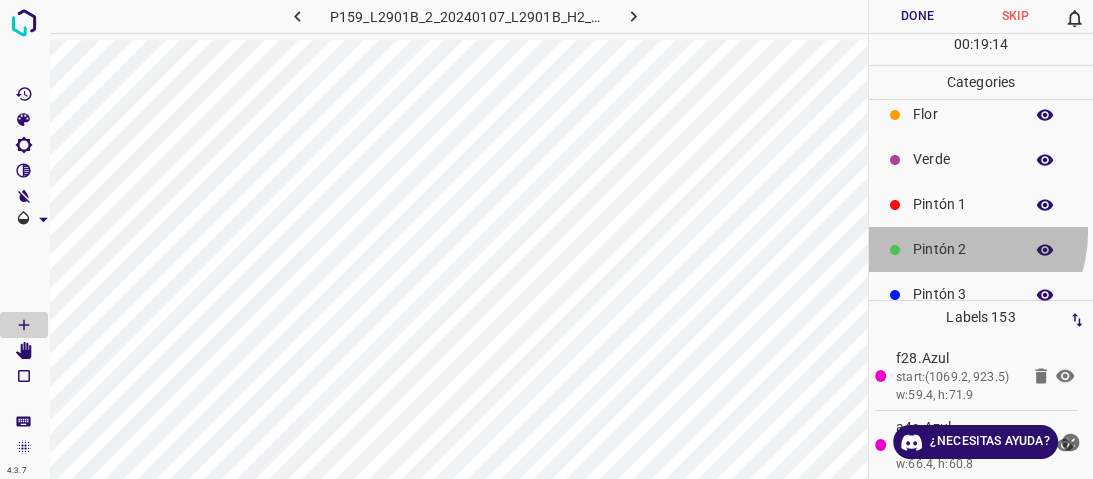click on "Pintón 2" at bounding box center (981, 249) 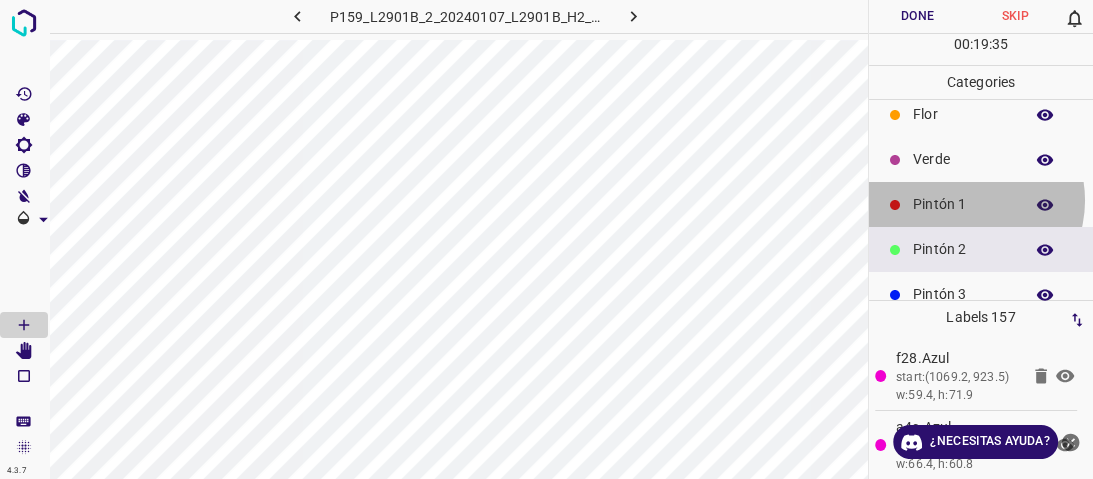 click on "Pintón 1" at bounding box center [963, 204] 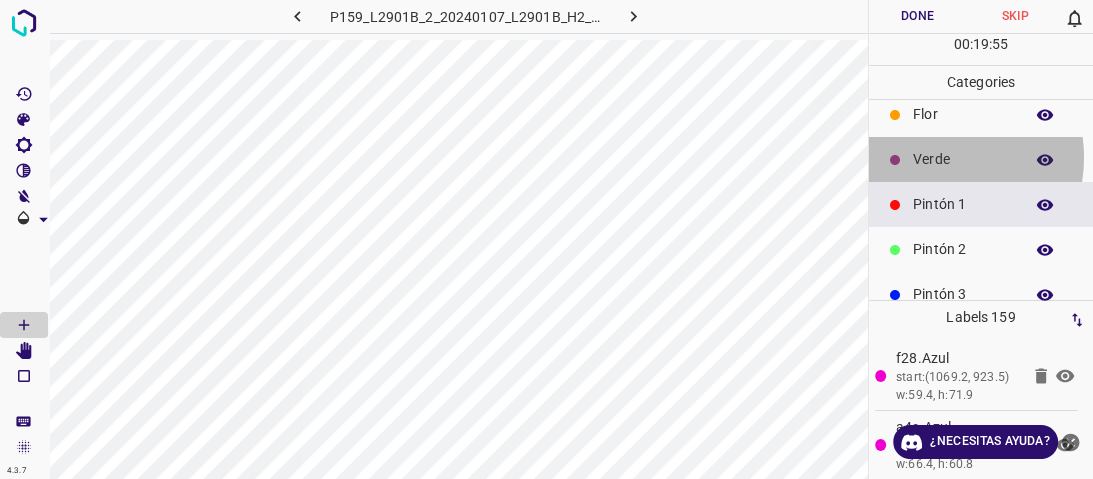 click on "Verde" at bounding box center (963, 159) 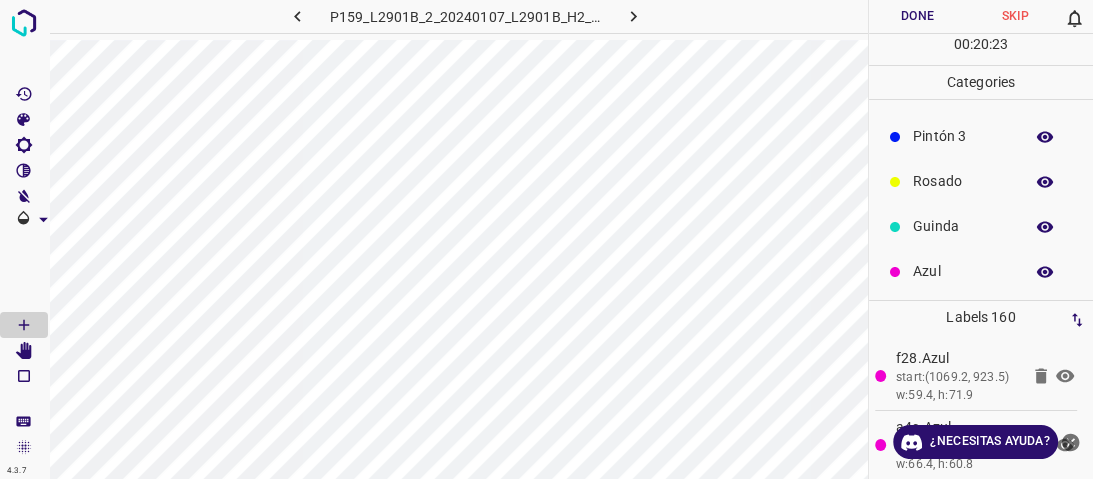scroll, scrollTop: 176, scrollLeft: 0, axis: vertical 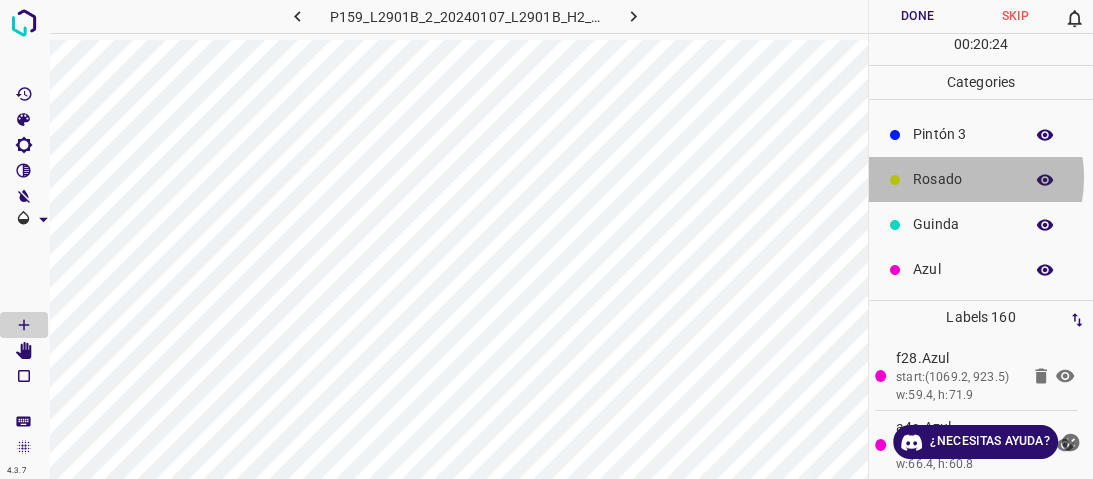 click on "Rosado" at bounding box center (963, 179) 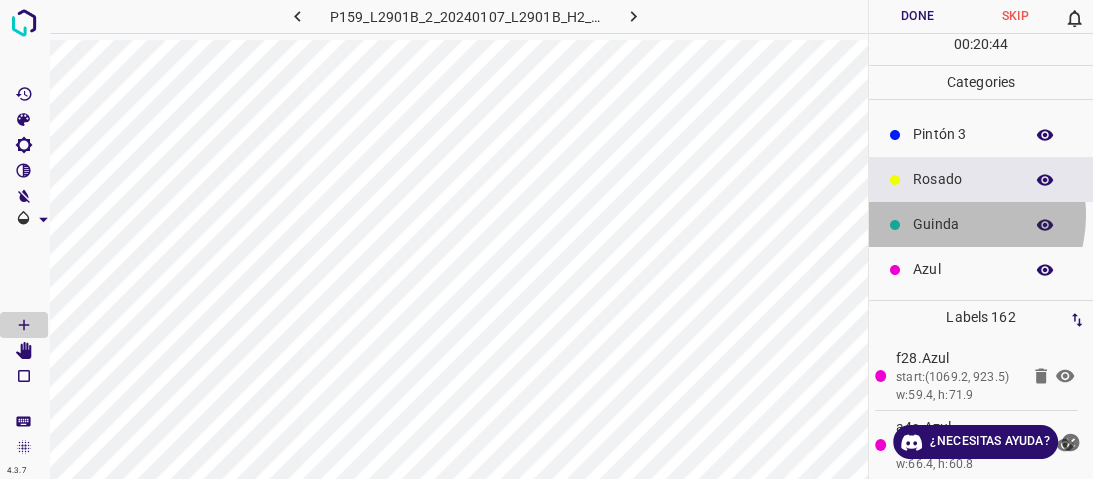 click on "Guinda" at bounding box center (963, 224) 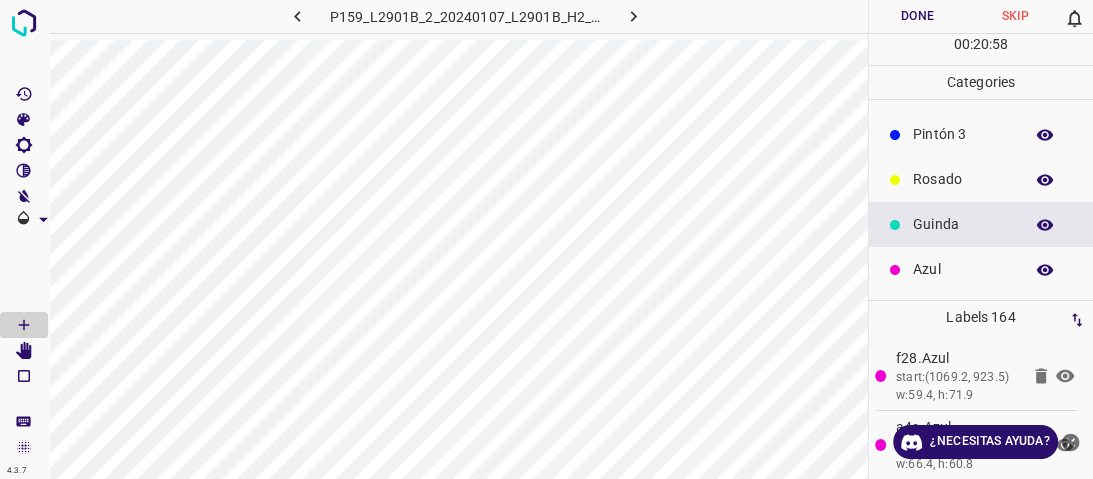click on "Rosado" at bounding box center (981, 179) 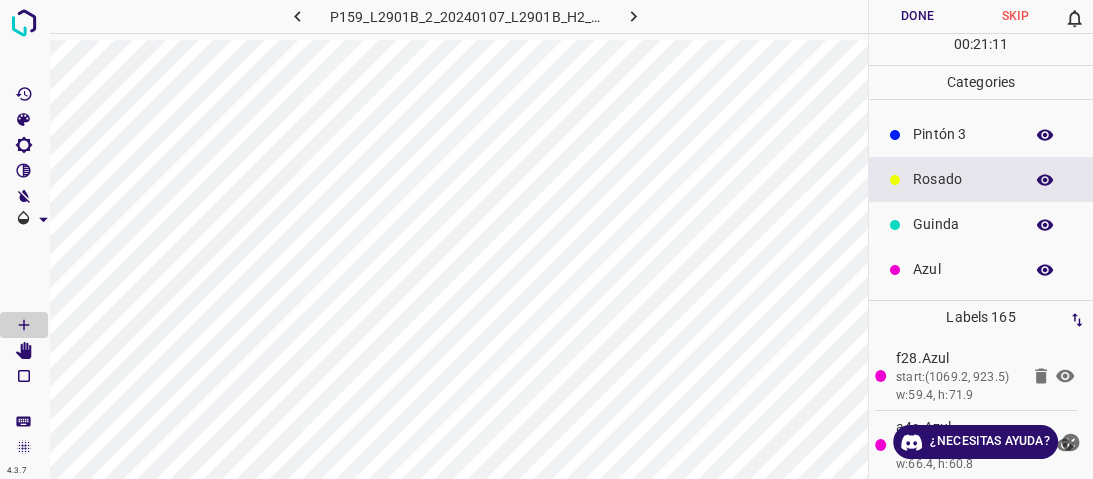 click on "Azul" at bounding box center (963, 269) 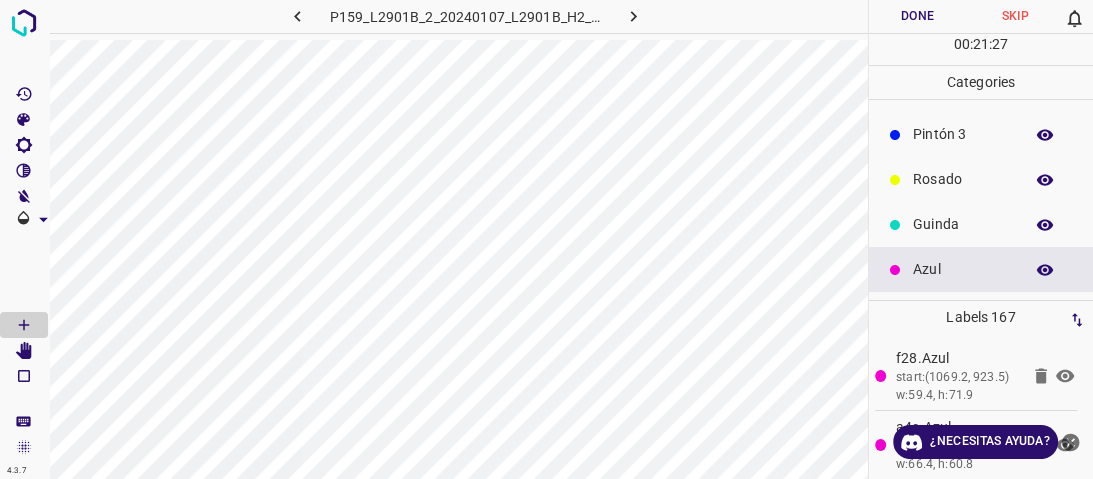 scroll, scrollTop: 96, scrollLeft: 0, axis: vertical 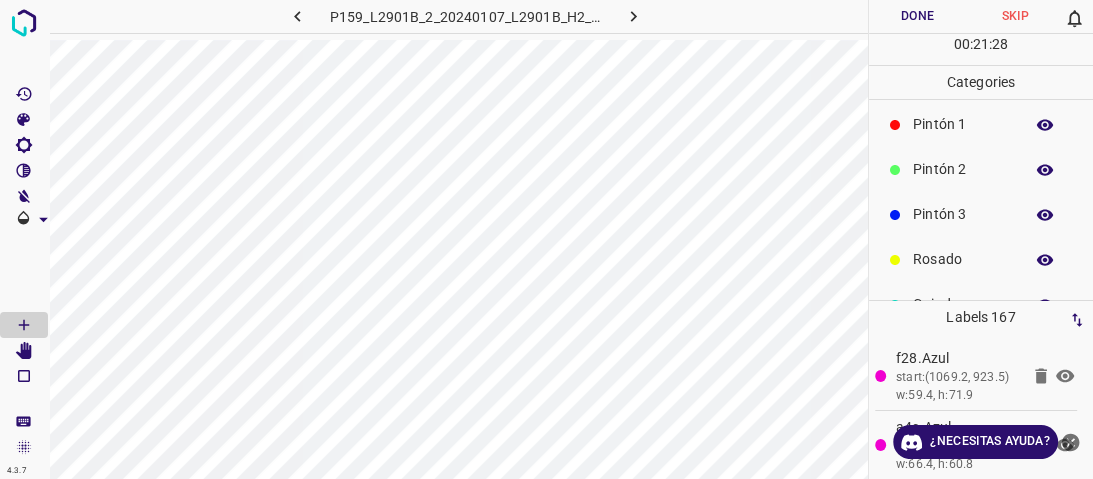 click on "Pintón 2" at bounding box center (963, 169) 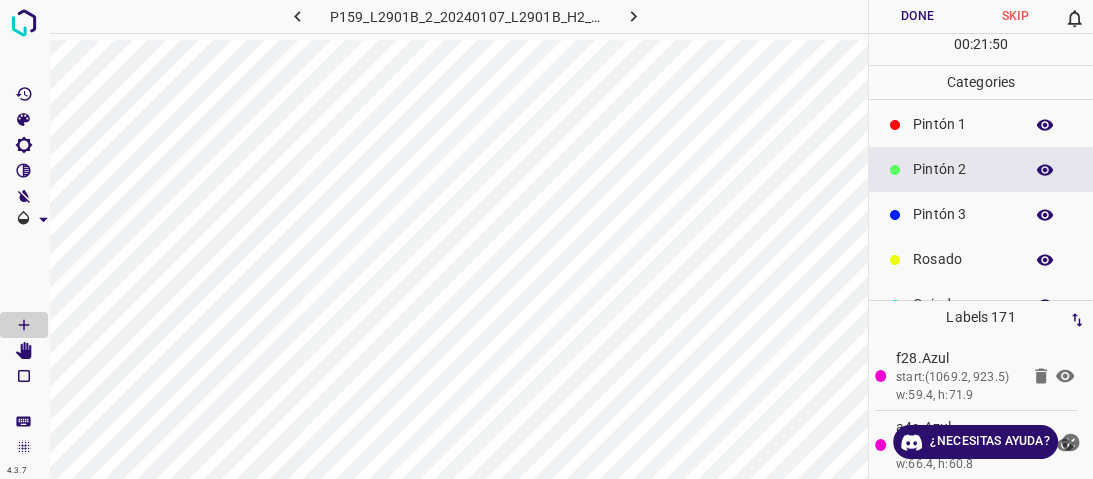 drag, startPoint x: 946, startPoint y: 124, endPoint x: 926, endPoint y: 136, distance: 23.323807 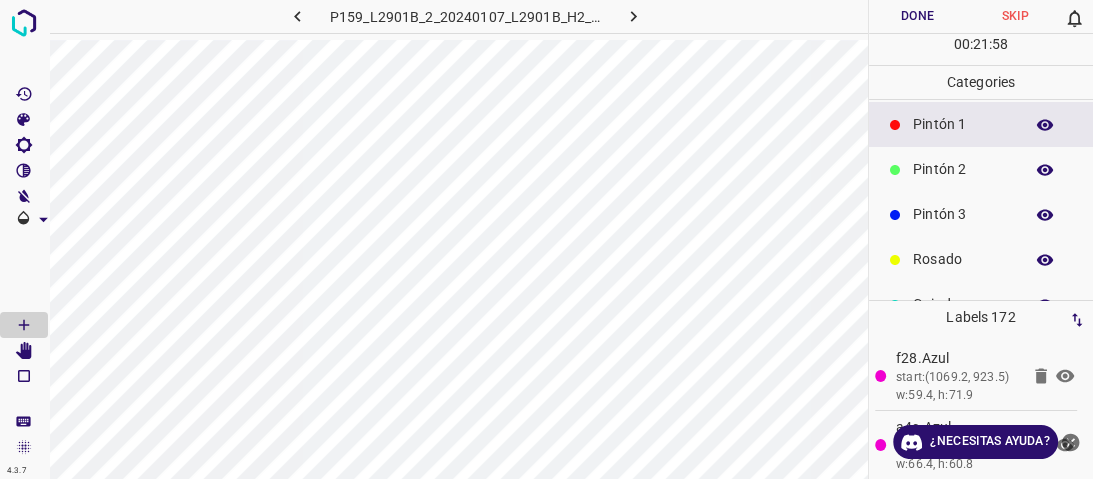 scroll, scrollTop: 0, scrollLeft: 0, axis: both 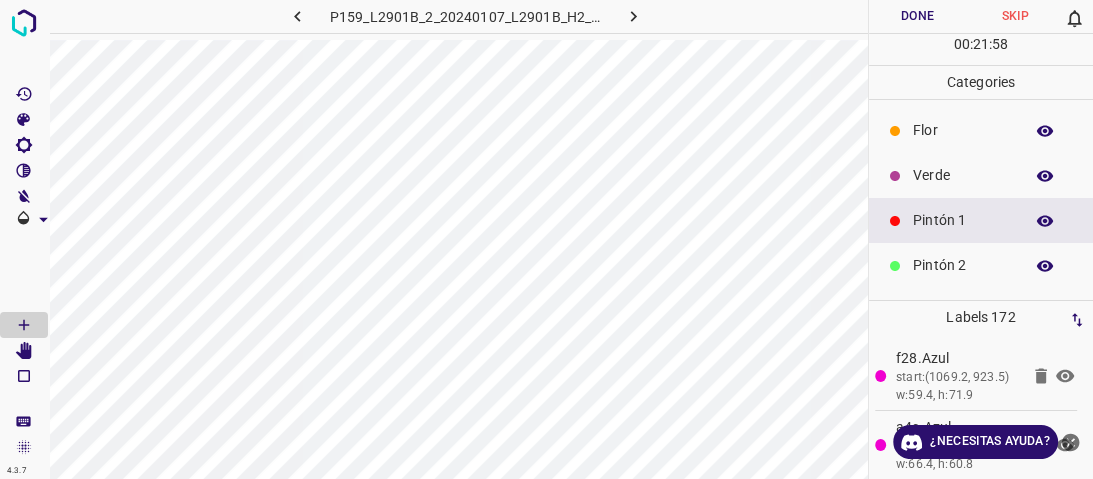 click on "Verde" at bounding box center [981, 175] 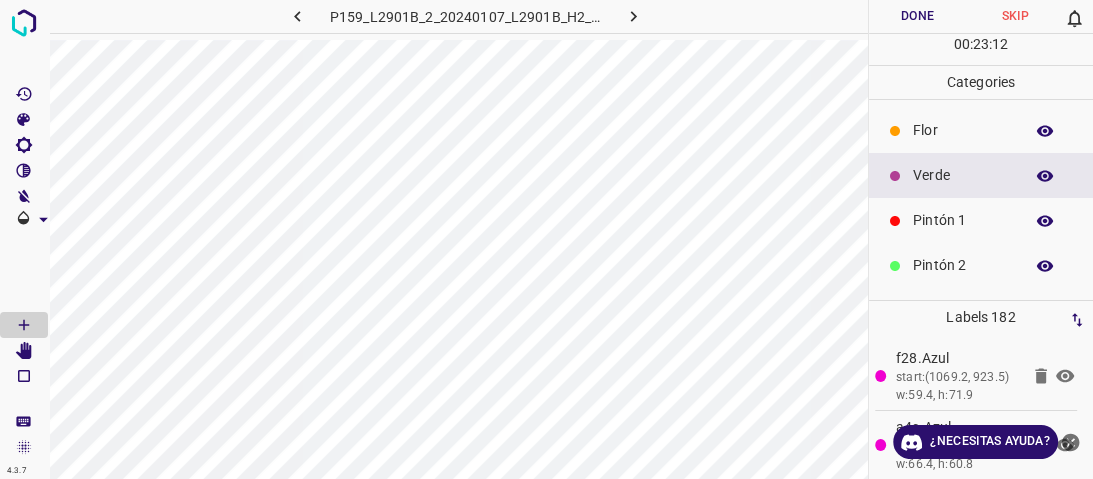 click on "Flor" at bounding box center [981, 130] 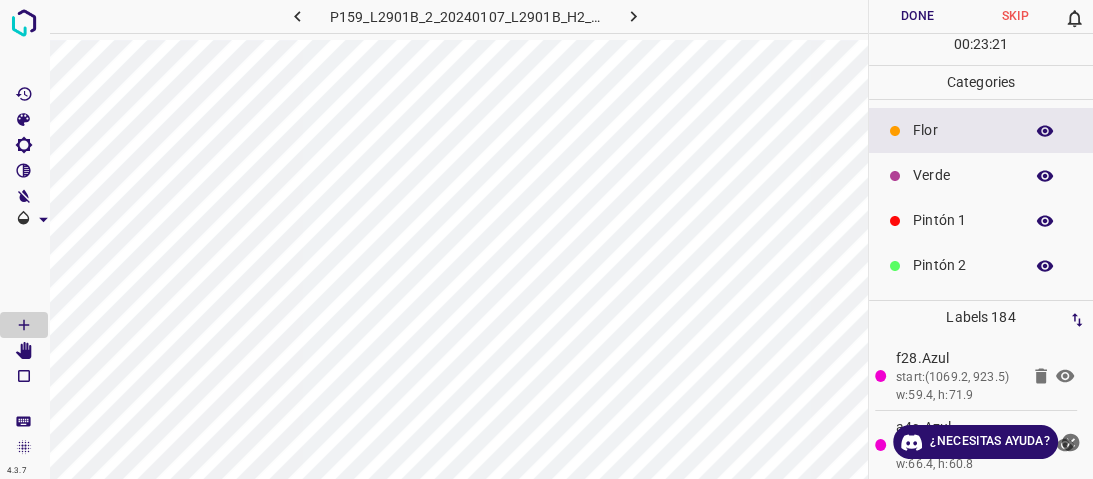 click on "Verde" at bounding box center (981, 175) 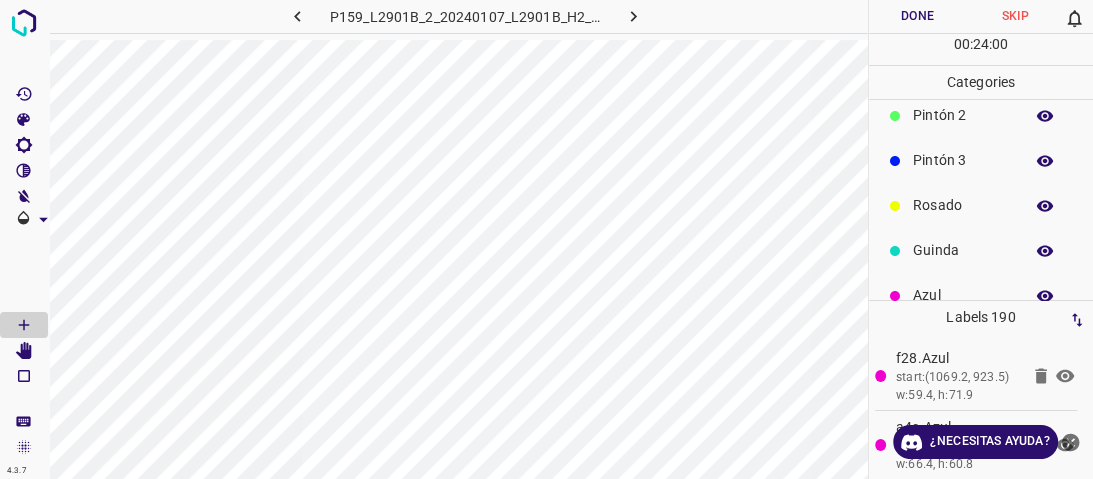 scroll, scrollTop: 176, scrollLeft: 0, axis: vertical 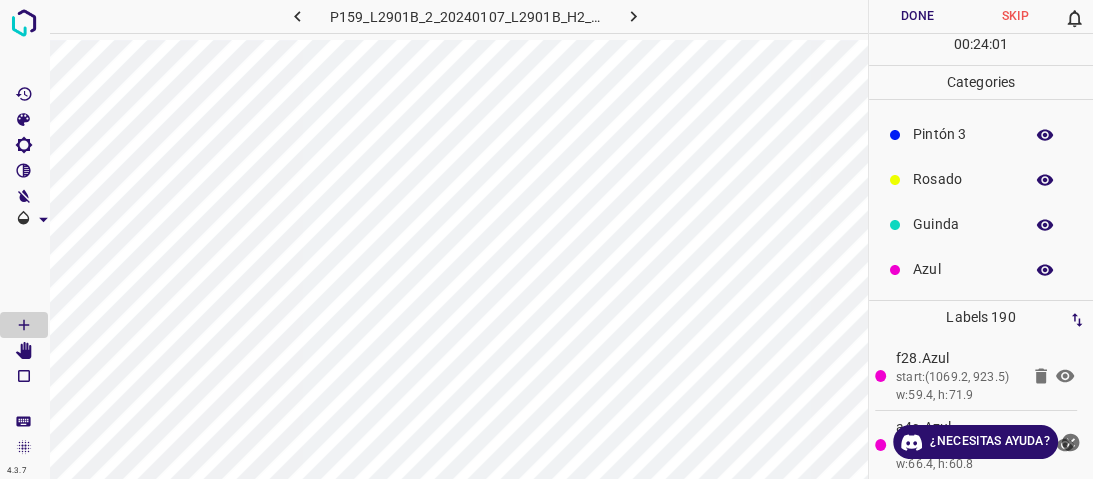 click on "Azul" at bounding box center (963, 269) 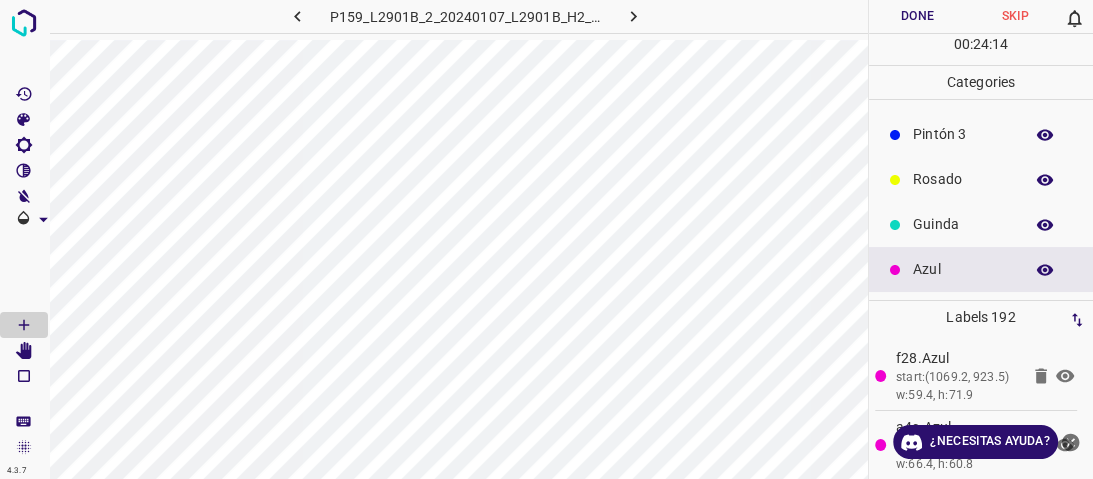 scroll, scrollTop: 16, scrollLeft: 0, axis: vertical 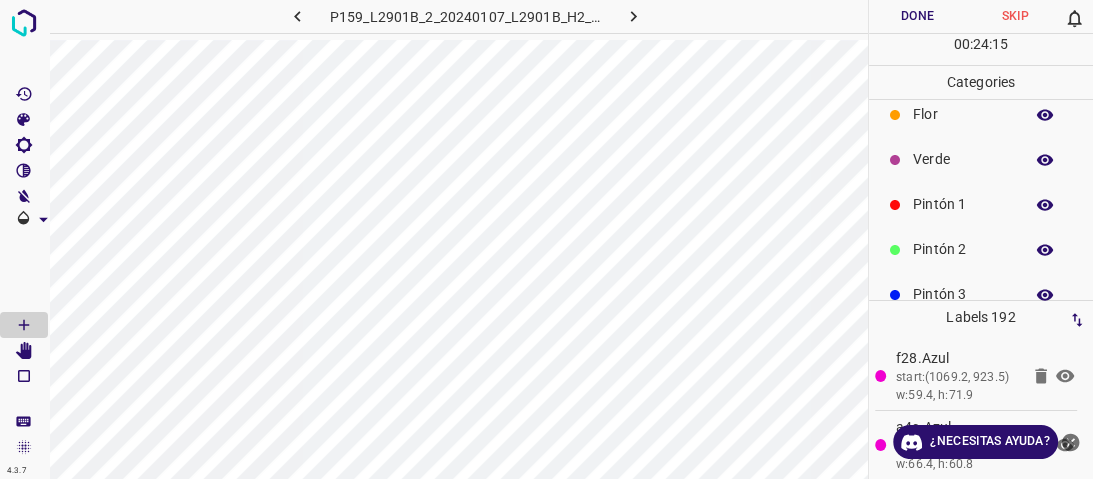 click on "Pintón 2" at bounding box center (963, 249) 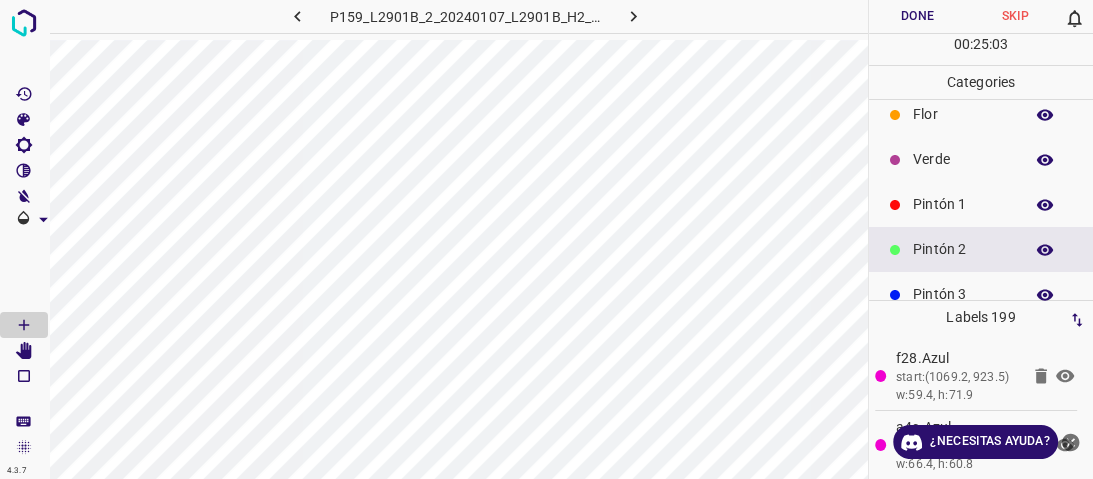 drag, startPoint x: 933, startPoint y: 202, endPoint x: 923, endPoint y: 201, distance: 10.049875 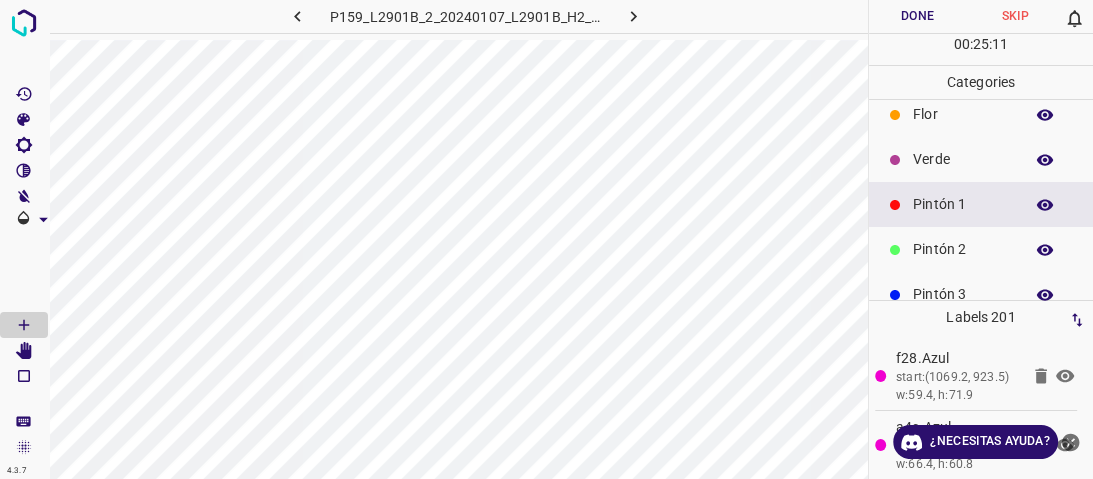 drag, startPoint x: 927, startPoint y: 170, endPoint x: 911, endPoint y: 176, distance: 17.088007 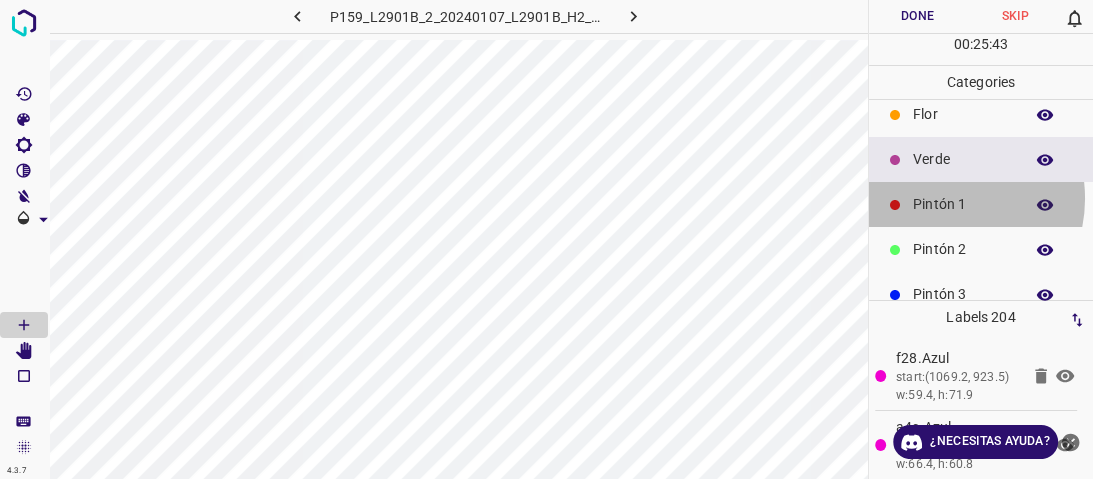 drag, startPoint x: 943, startPoint y: 198, endPoint x: 910, endPoint y: 180, distance: 37.589893 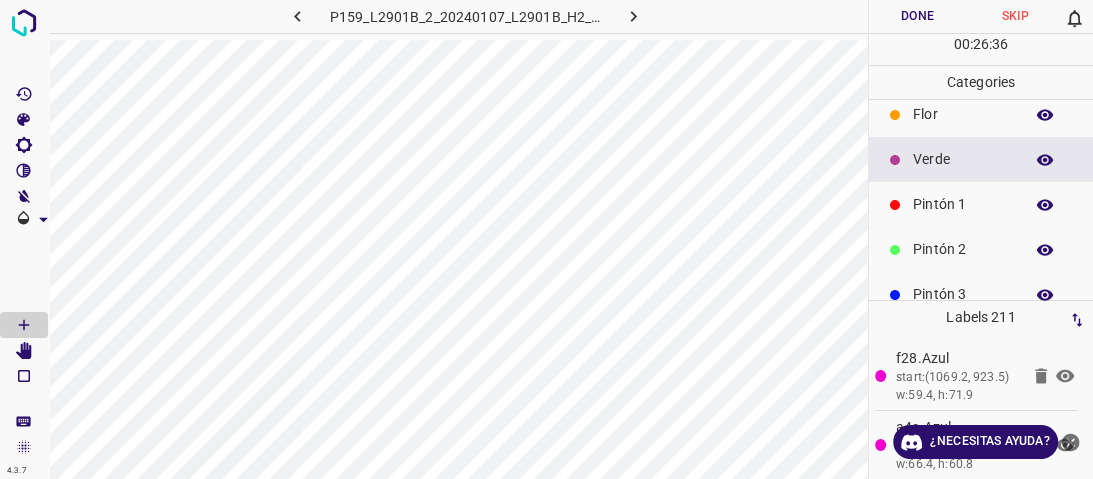 scroll, scrollTop: 176, scrollLeft: 0, axis: vertical 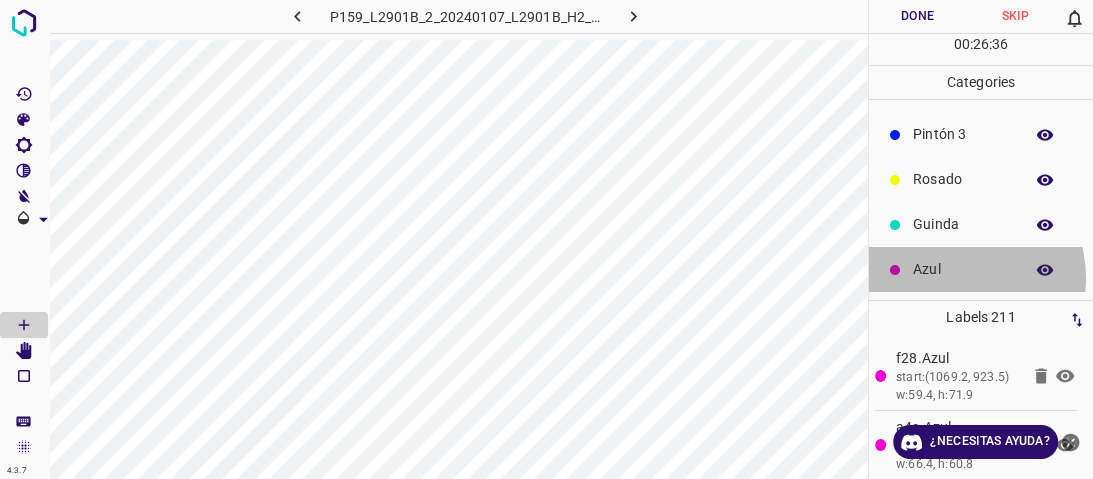 click on "Azul" at bounding box center [963, 269] 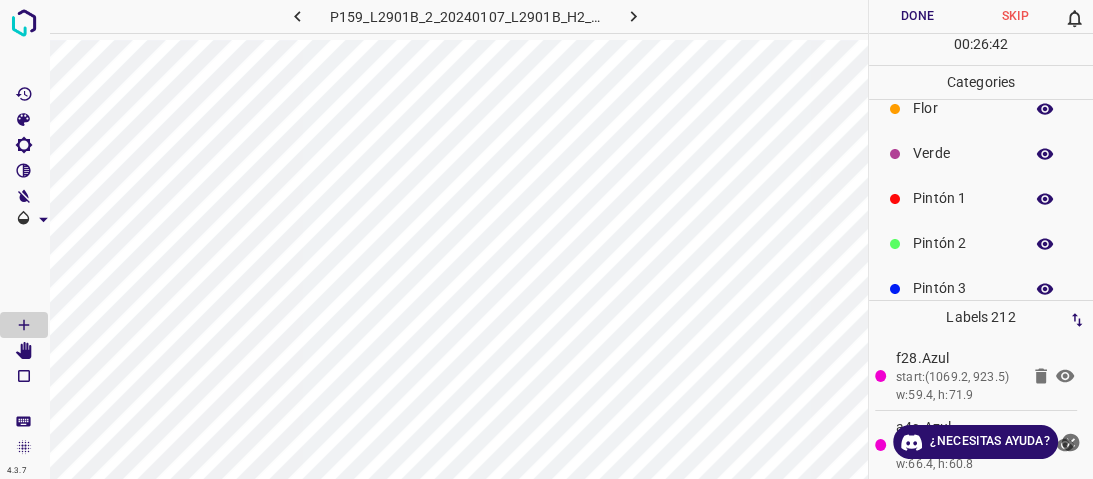scroll, scrollTop: 0, scrollLeft: 0, axis: both 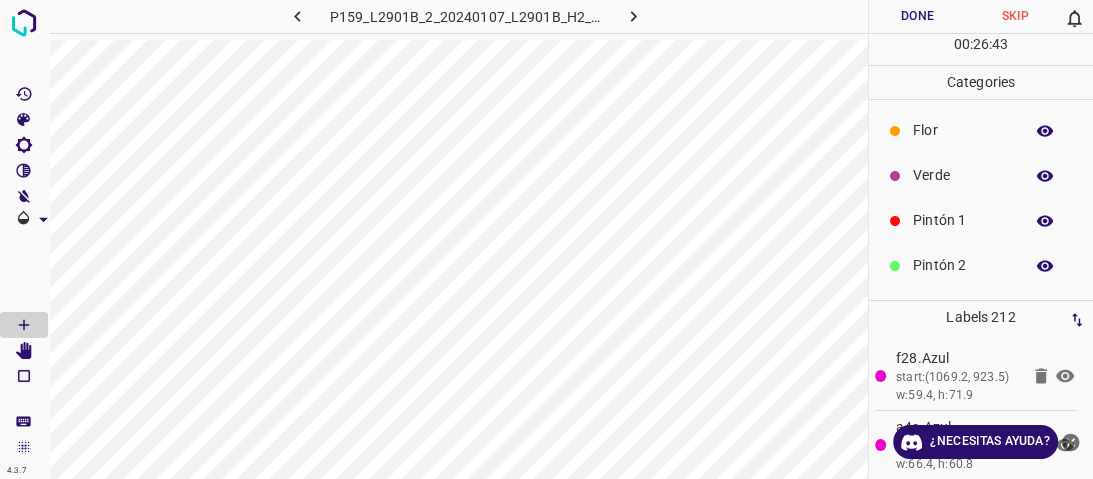 click on "Verde" at bounding box center (981, 175) 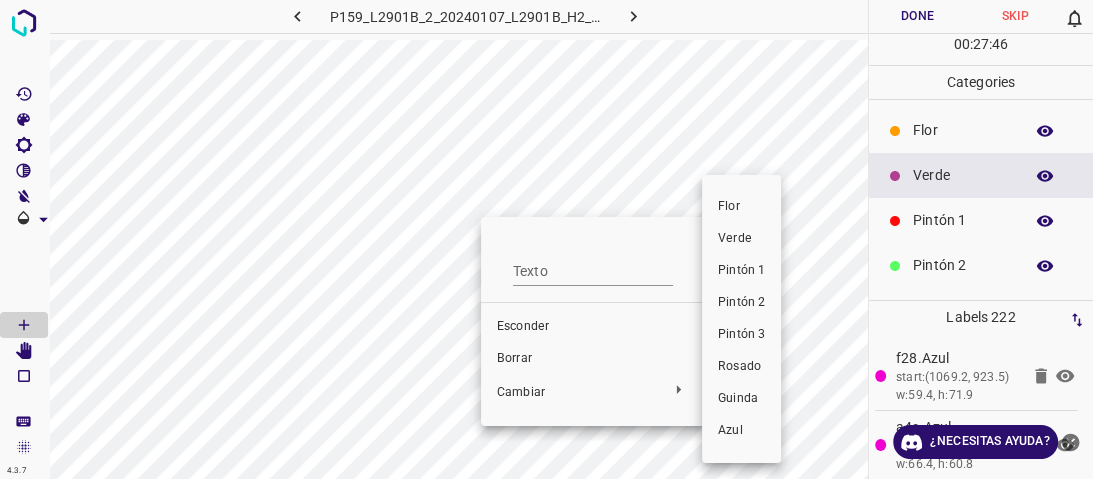 click on "Pintón 1" at bounding box center [741, 270] 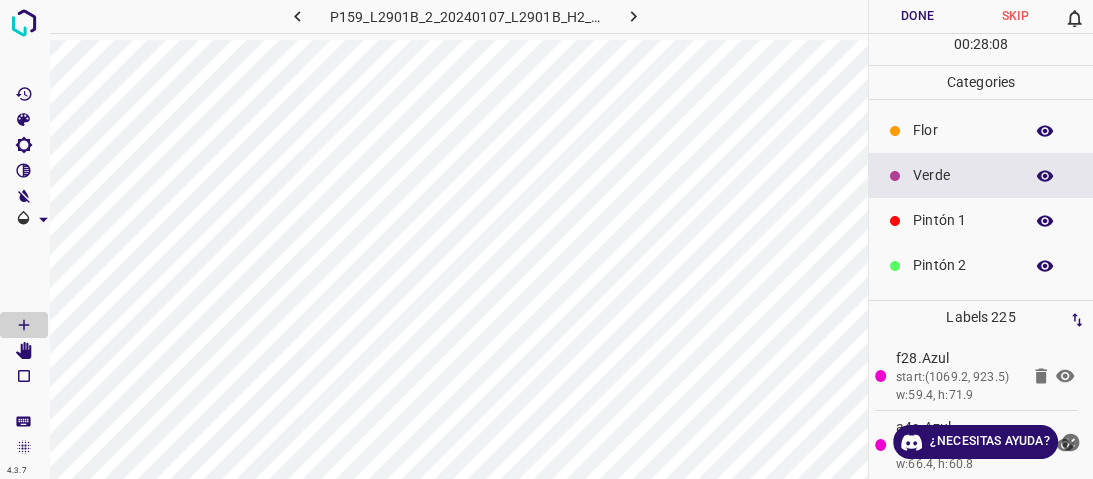 click on "Verde" at bounding box center [981, 175] 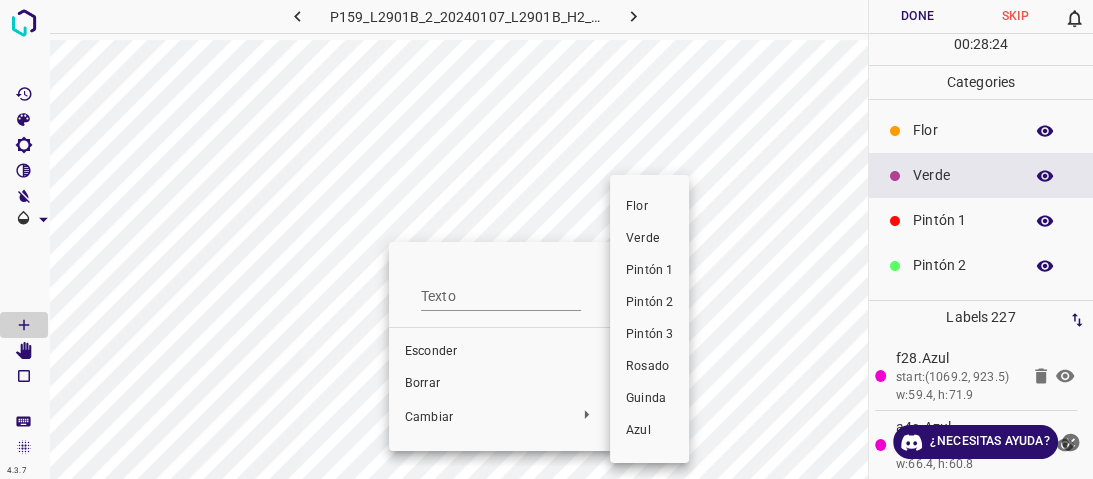 click on "Pintón 1" at bounding box center [649, 271] 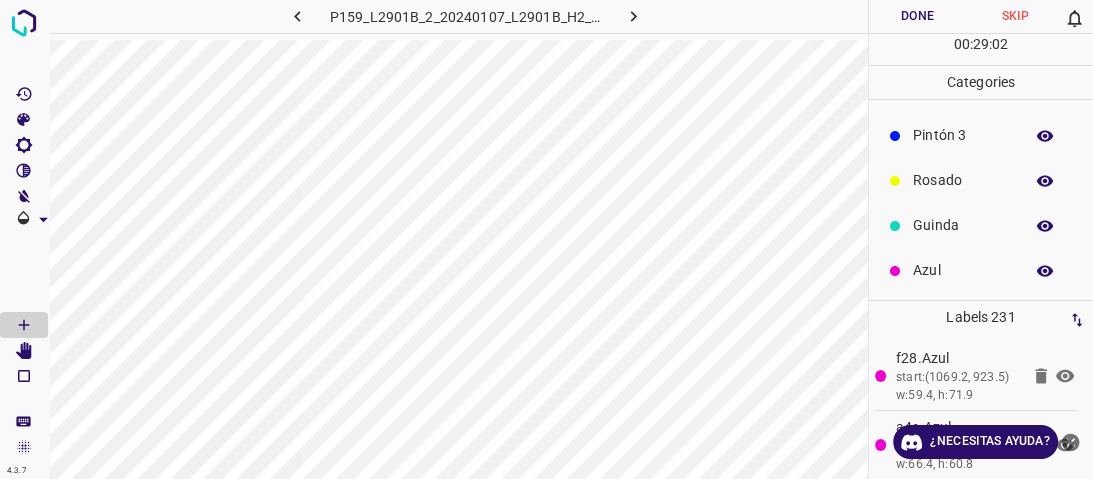 scroll, scrollTop: 176, scrollLeft: 0, axis: vertical 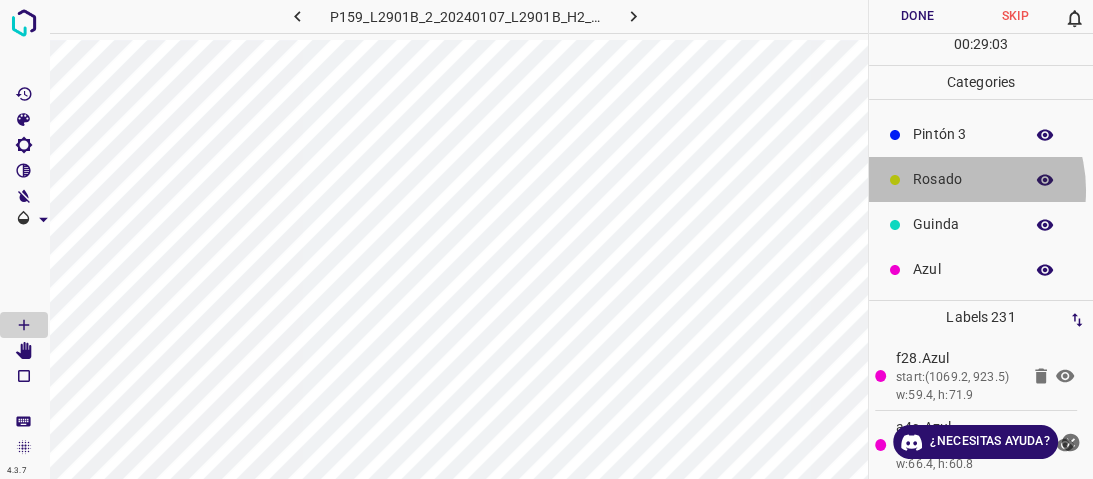 click on "Rosado" at bounding box center [981, 179] 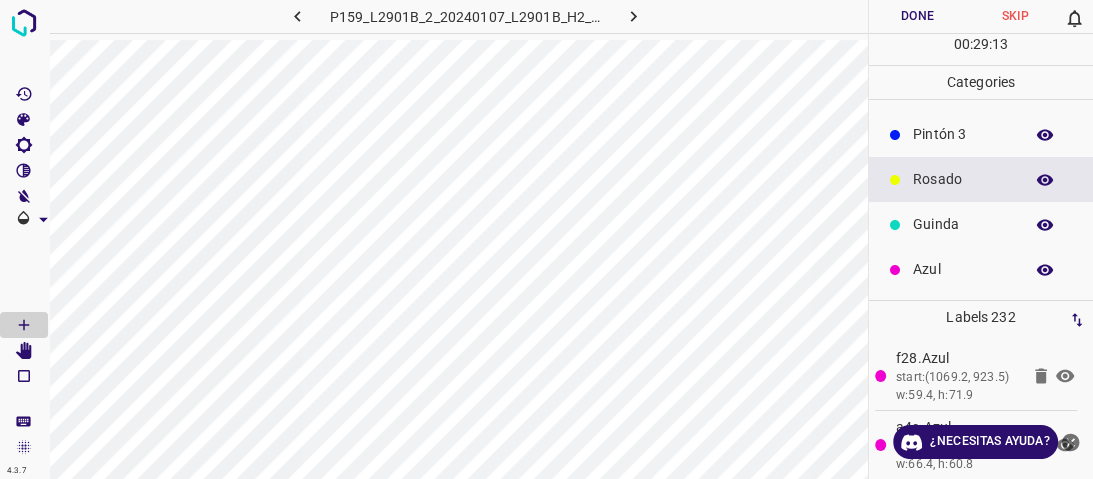 scroll, scrollTop: 0, scrollLeft: 0, axis: both 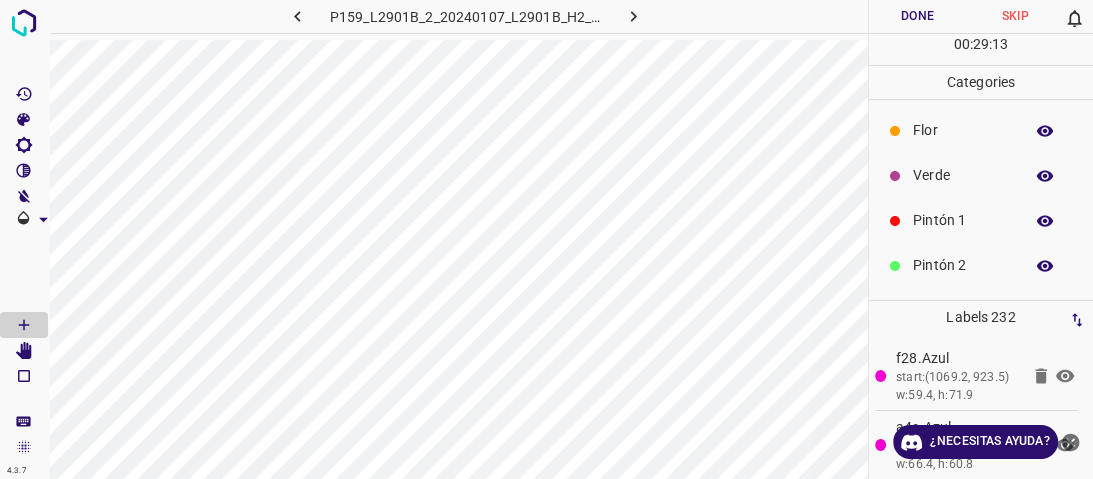 click on "Verde" at bounding box center [963, 175] 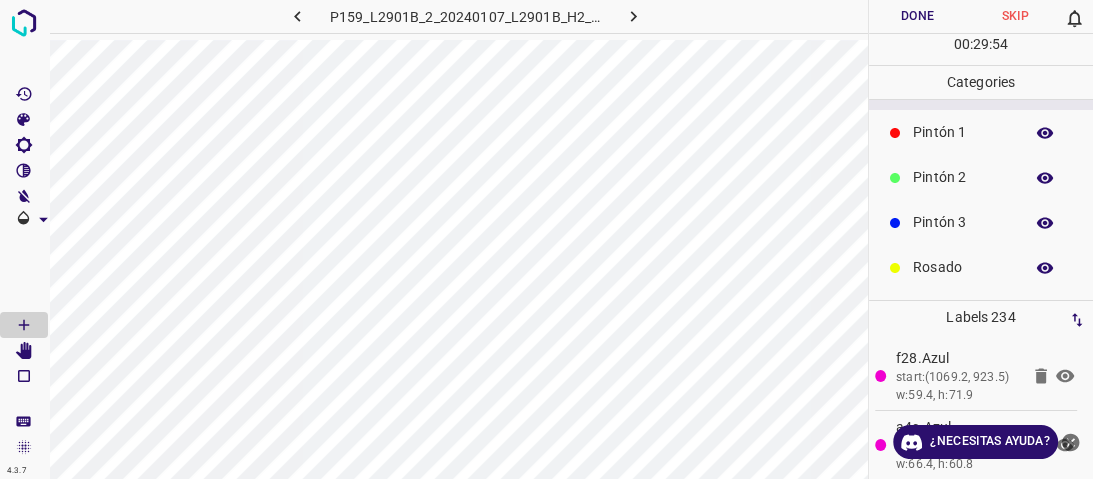 scroll, scrollTop: 160, scrollLeft: 0, axis: vertical 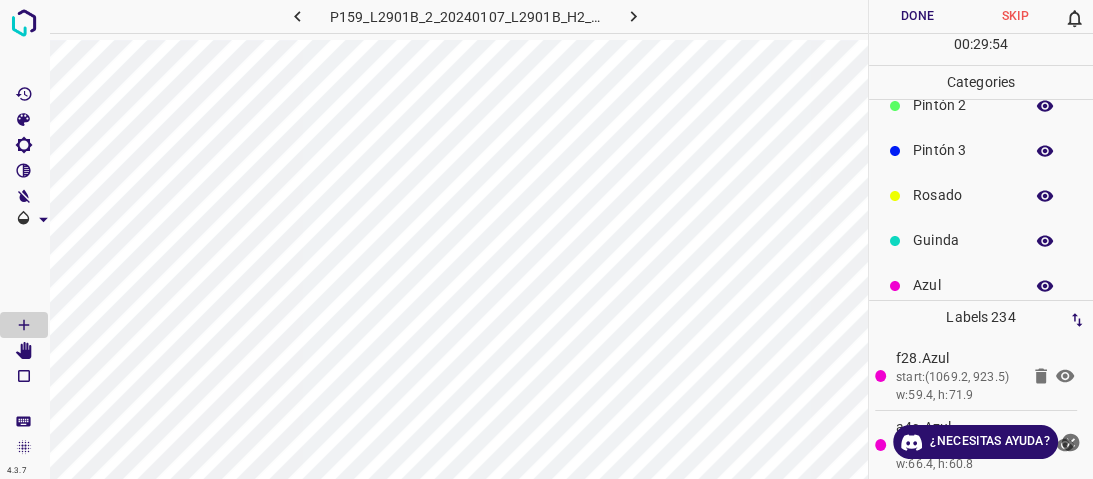 click on "Rosado" at bounding box center [963, 195] 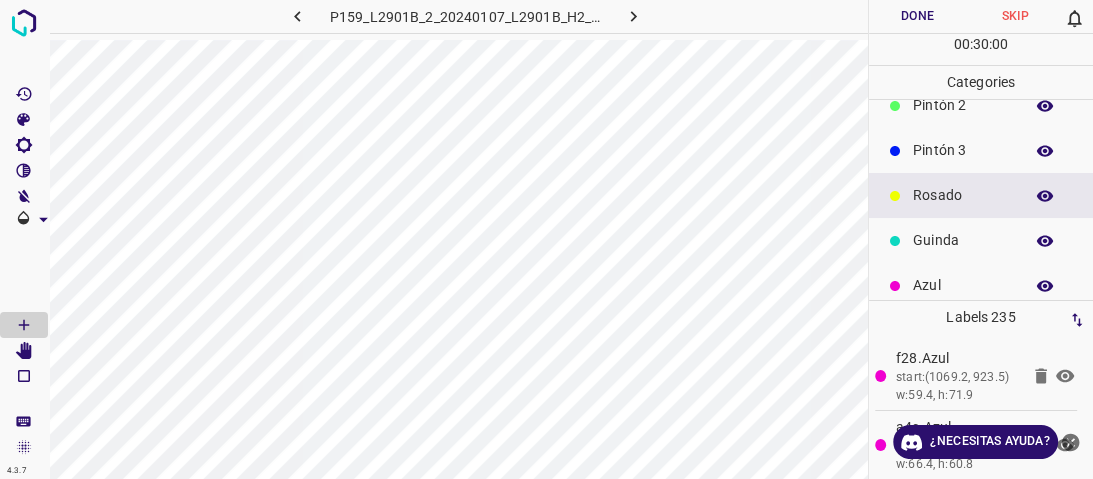 scroll, scrollTop: 80, scrollLeft: 0, axis: vertical 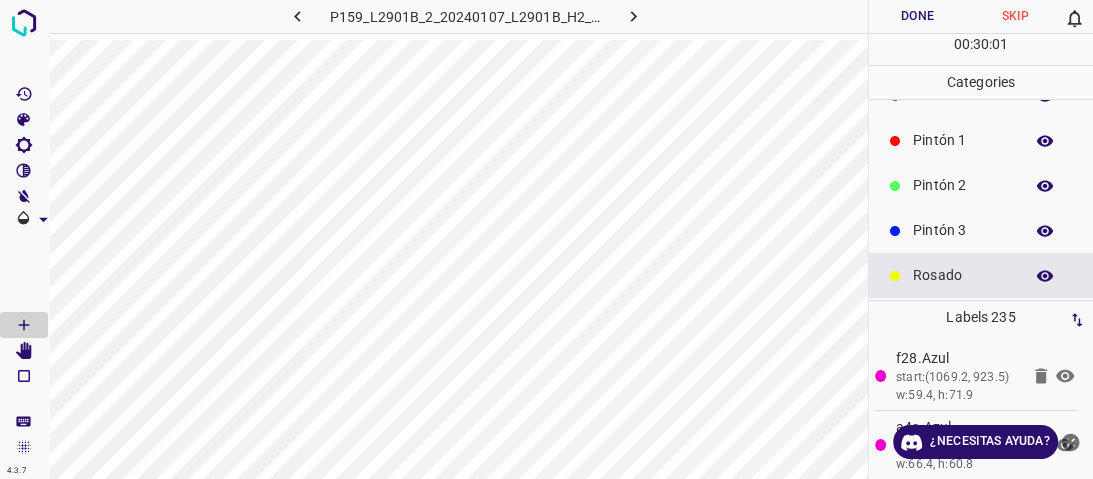 click on "Pintón 2" at bounding box center (963, 185) 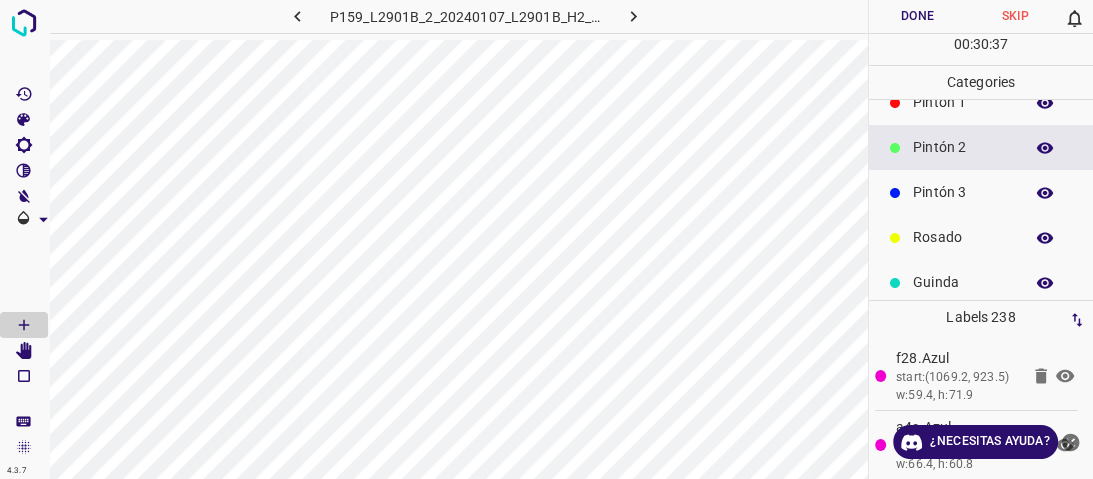 scroll, scrollTop: 176, scrollLeft: 0, axis: vertical 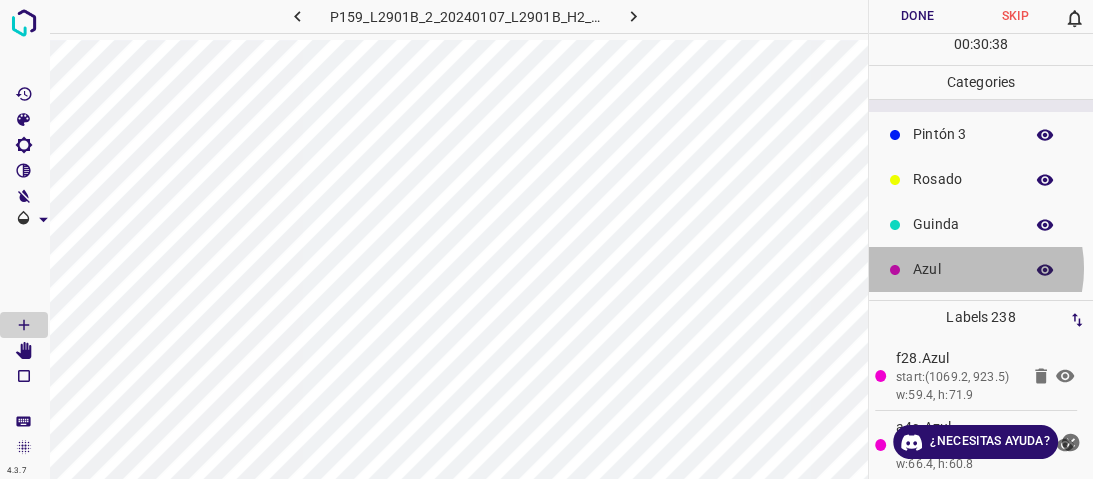 click on "Azul" at bounding box center [963, 269] 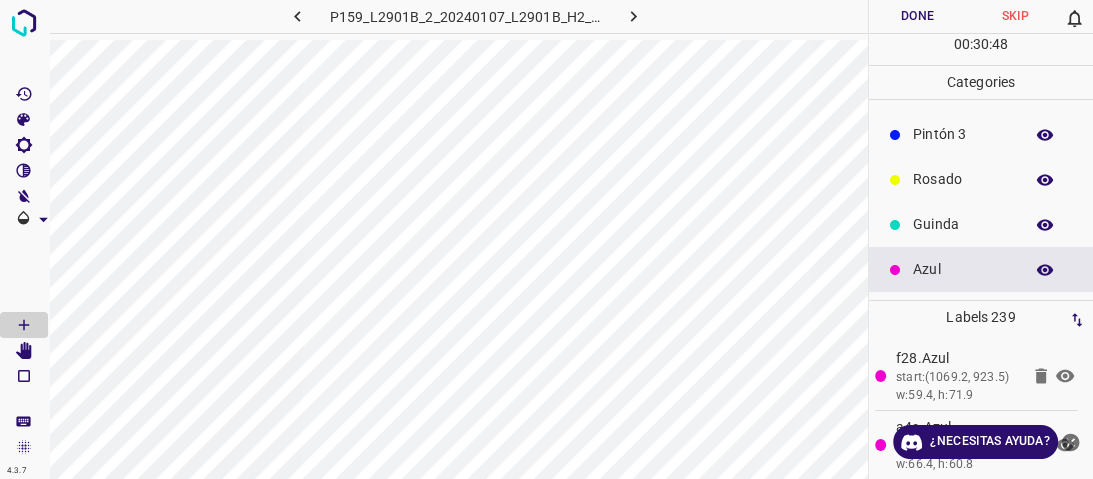 click on "Guinda" at bounding box center (963, 224) 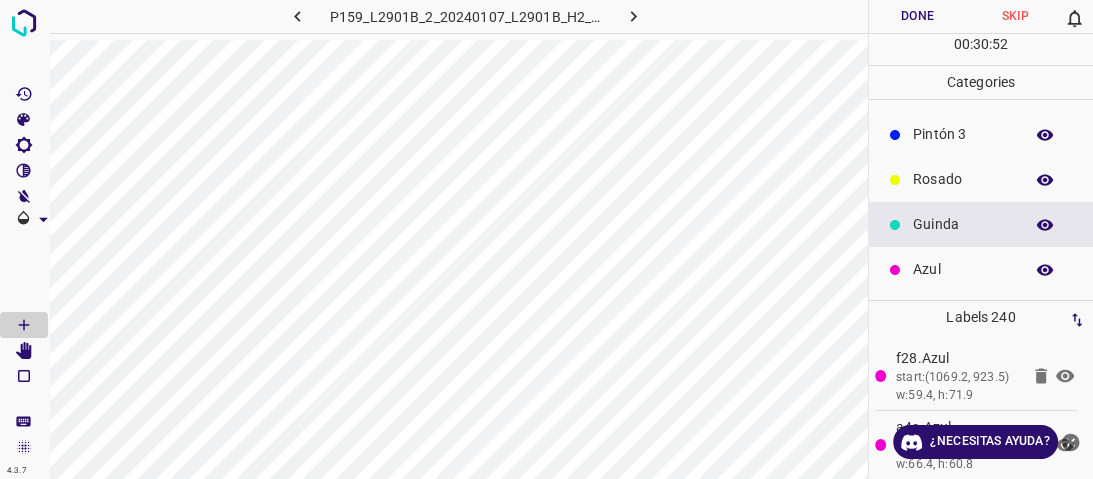 click at bounding box center (895, 270) 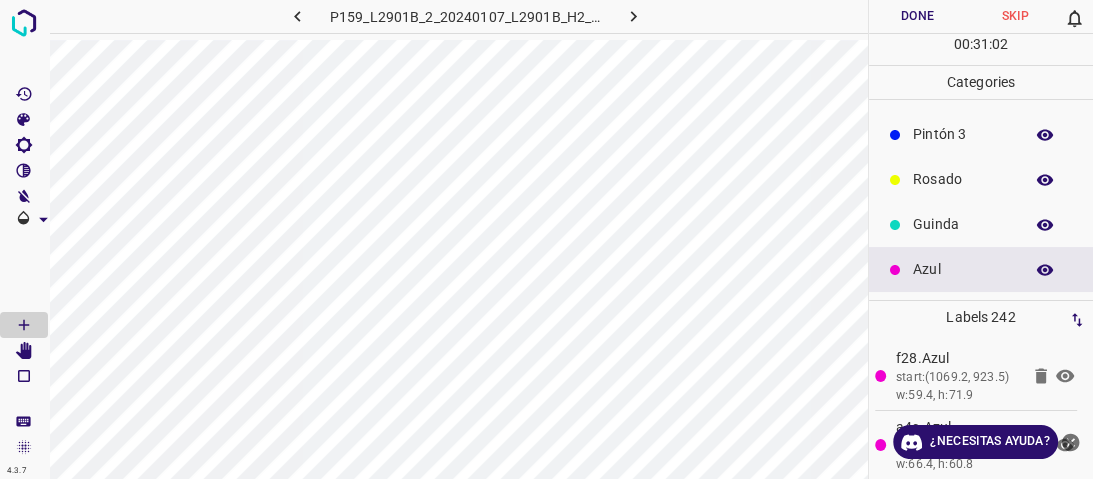 scroll, scrollTop: 16, scrollLeft: 0, axis: vertical 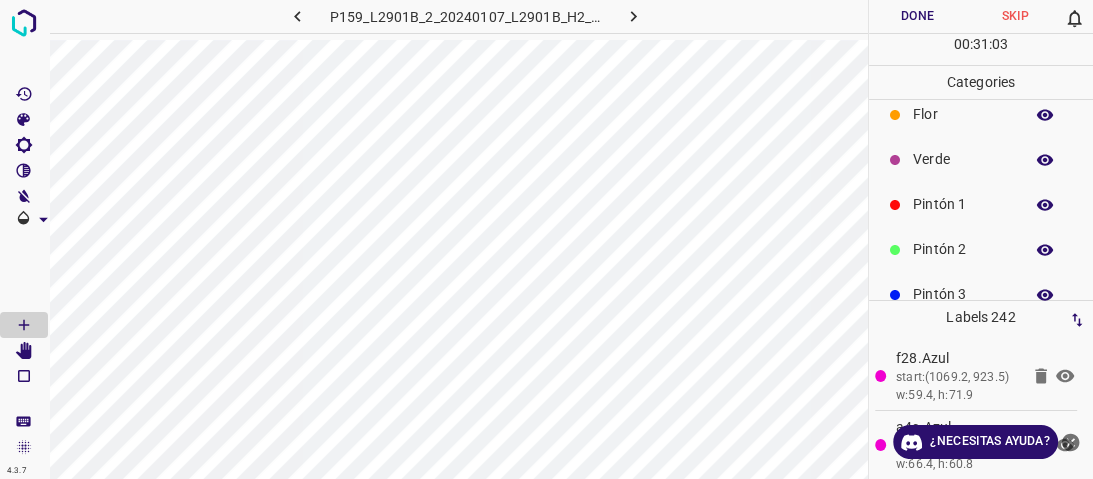 click on "Pintón 2" at bounding box center (981, 249) 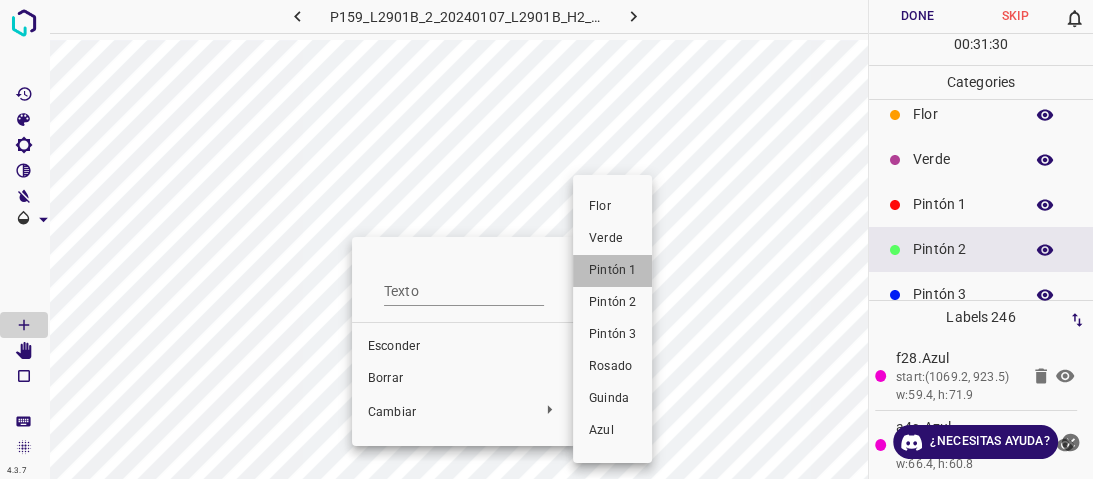 click on "Pintón 1" at bounding box center [612, 270] 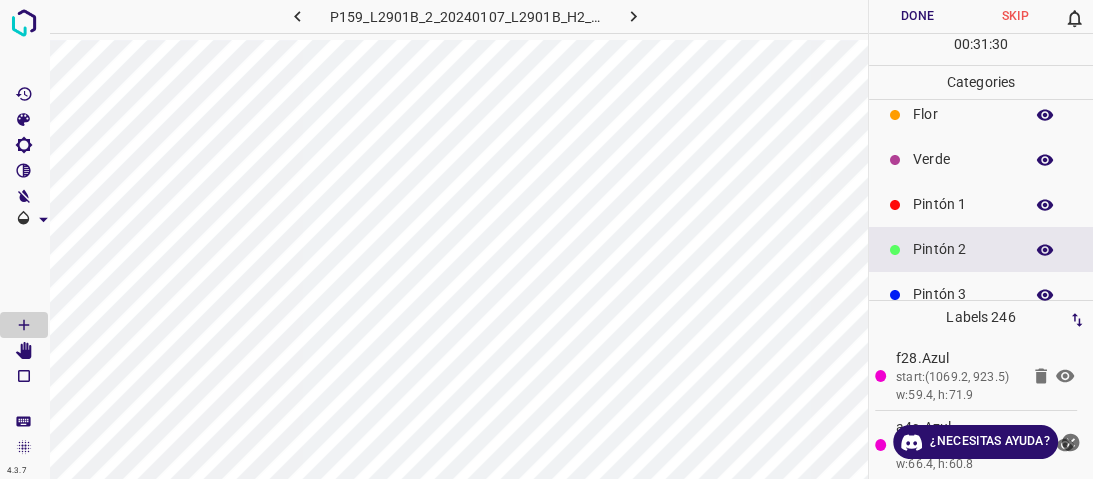 click on "Pintón 1" at bounding box center (963, 204) 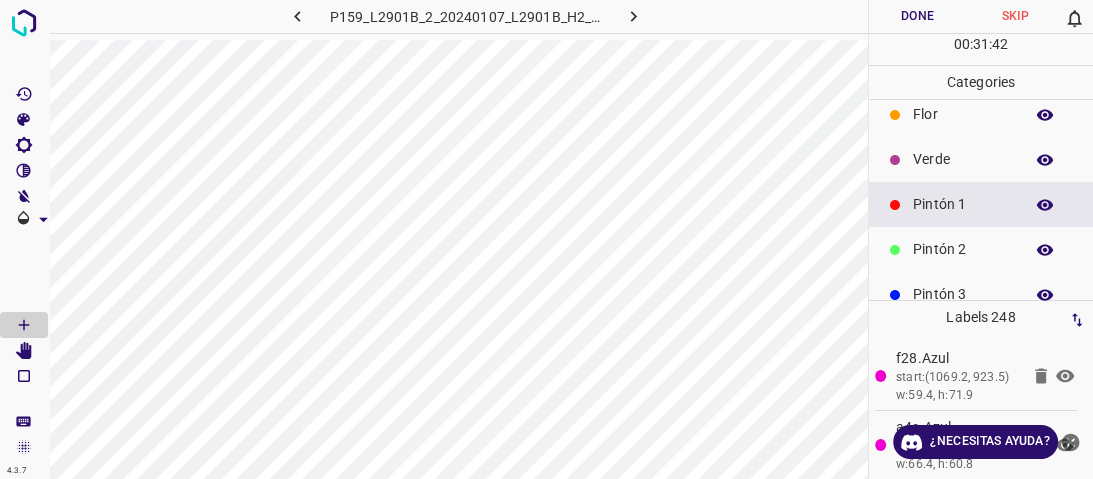 click on "Pintón 2" at bounding box center [963, 249] 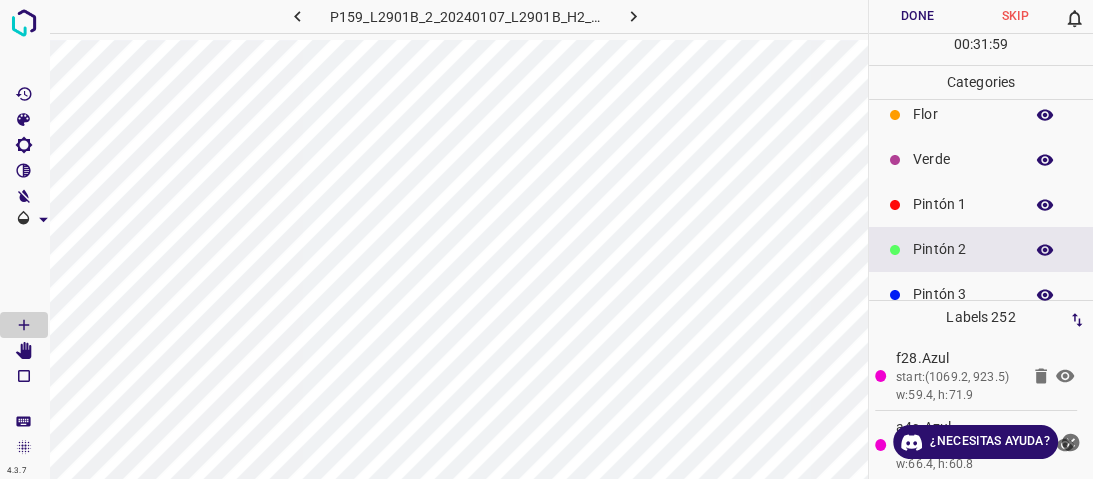 scroll, scrollTop: 176, scrollLeft: 0, axis: vertical 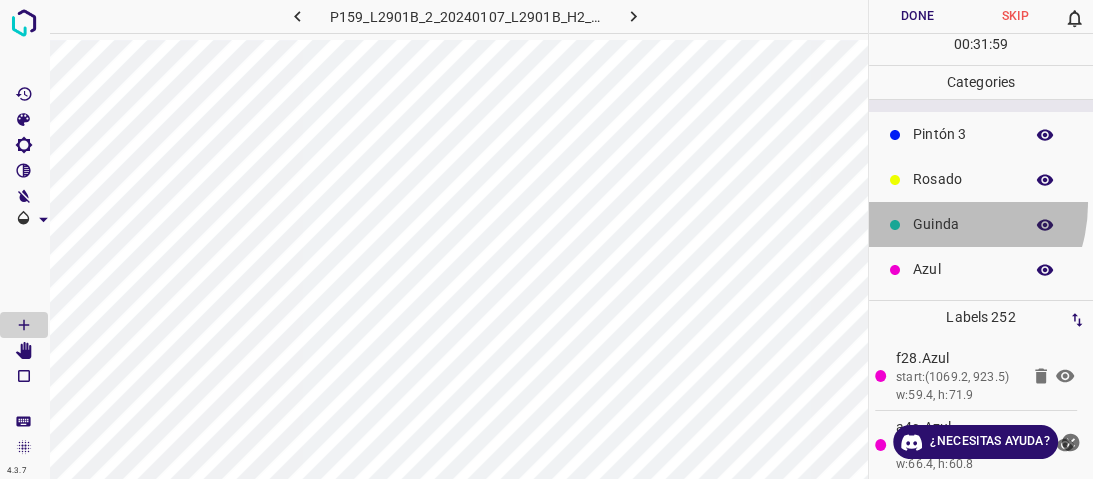click on "Guinda" at bounding box center (981, 224) 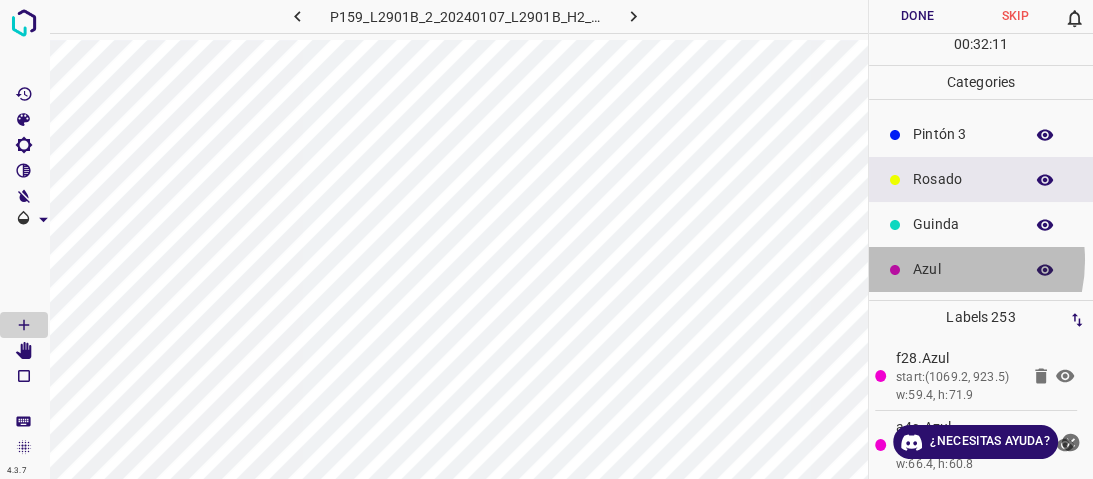click on "Azul" at bounding box center [963, 269] 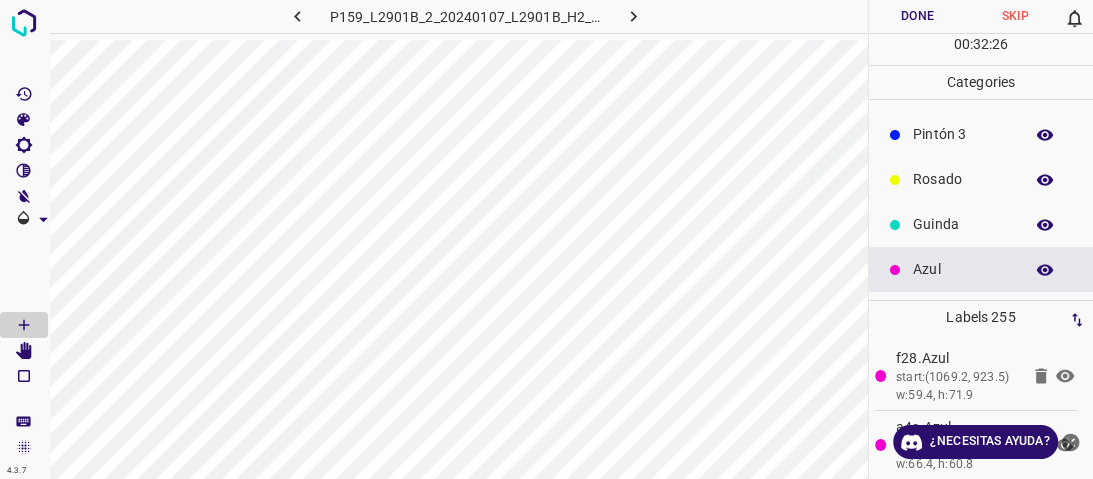 scroll, scrollTop: 16, scrollLeft: 0, axis: vertical 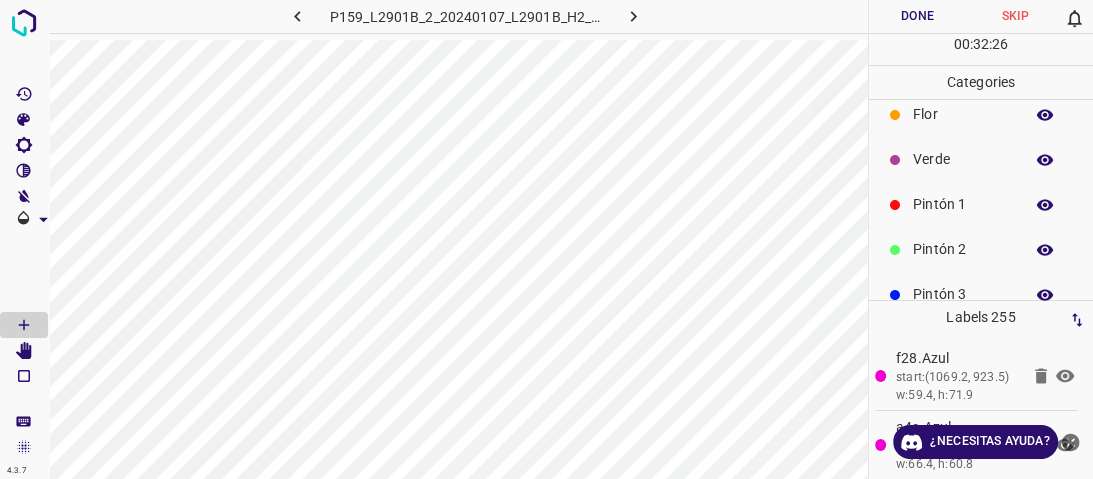 click on "Pintón 2" at bounding box center (963, 249) 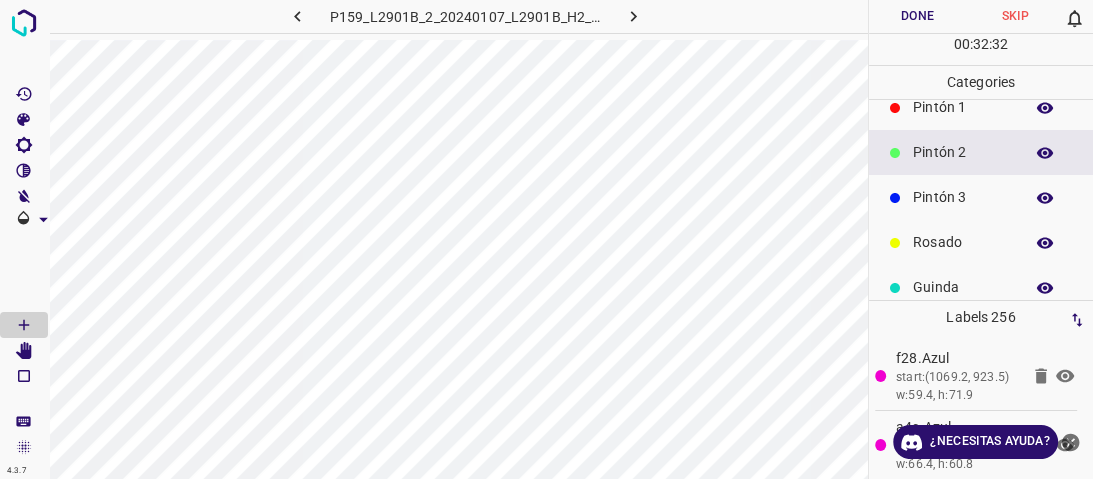 scroll, scrollTop: 176, scrollLeft: 0, axis: vertical 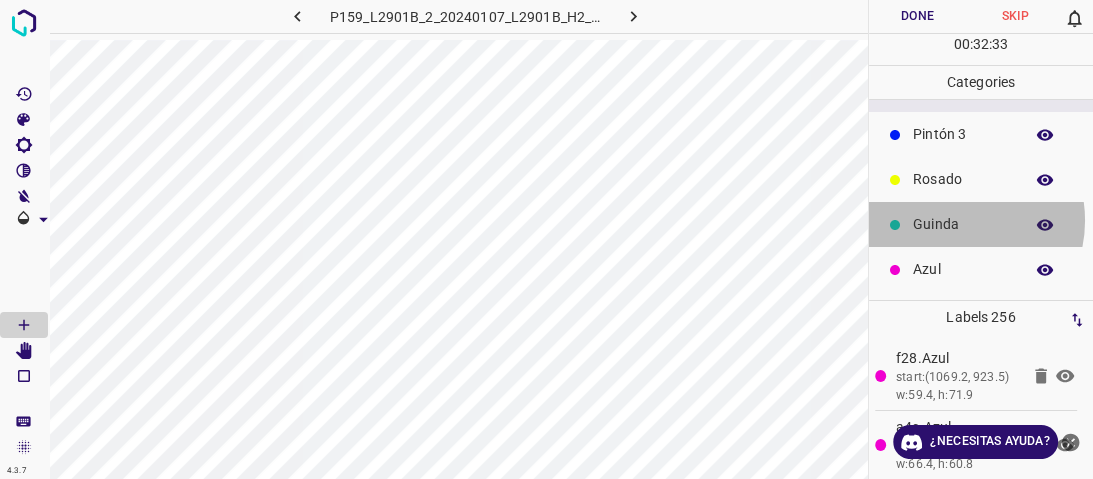 click on "Guinda" at bounding box center (963, 224) 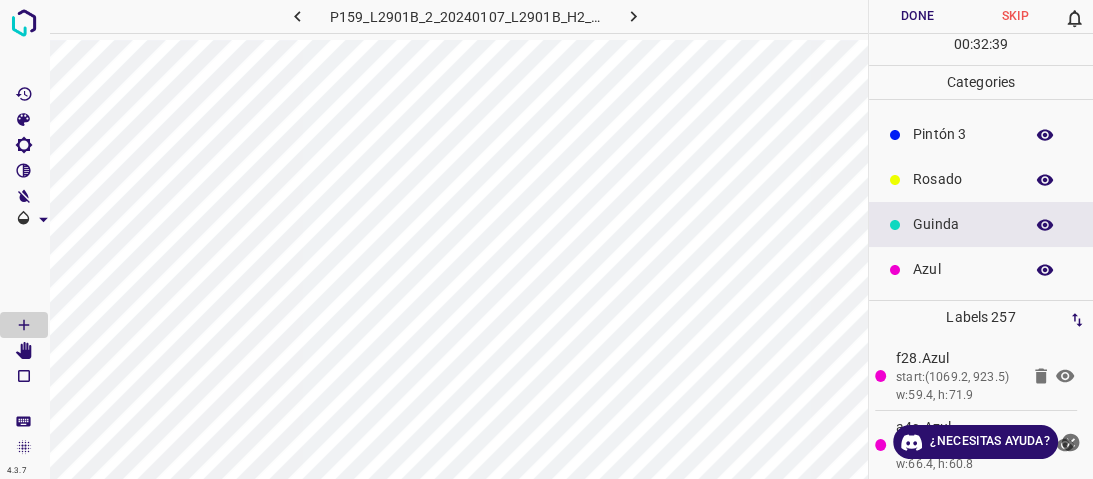 scroll, scrollTop: 16, scrollLeft: 0, axis: vertical 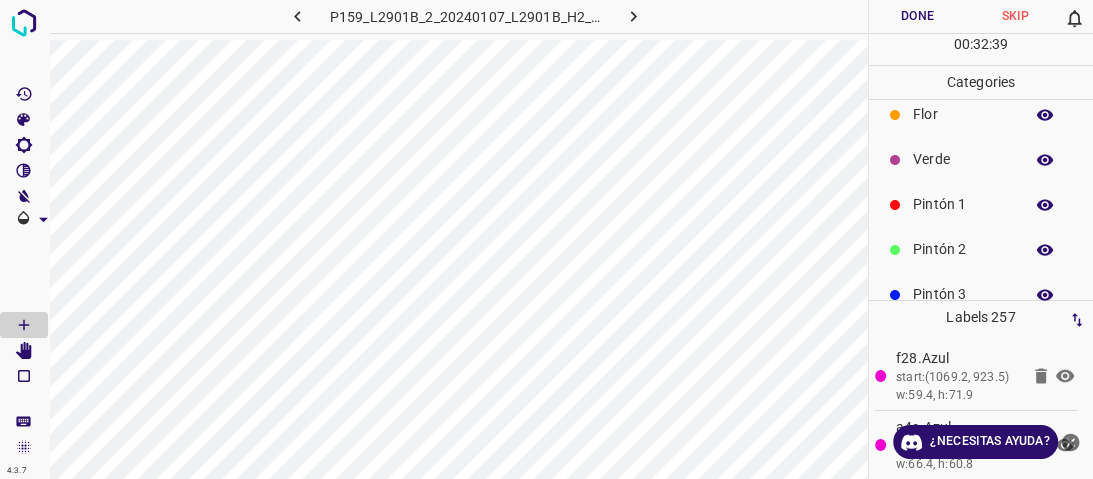 click on "Pintón 2" at bounding box center (963, 249) 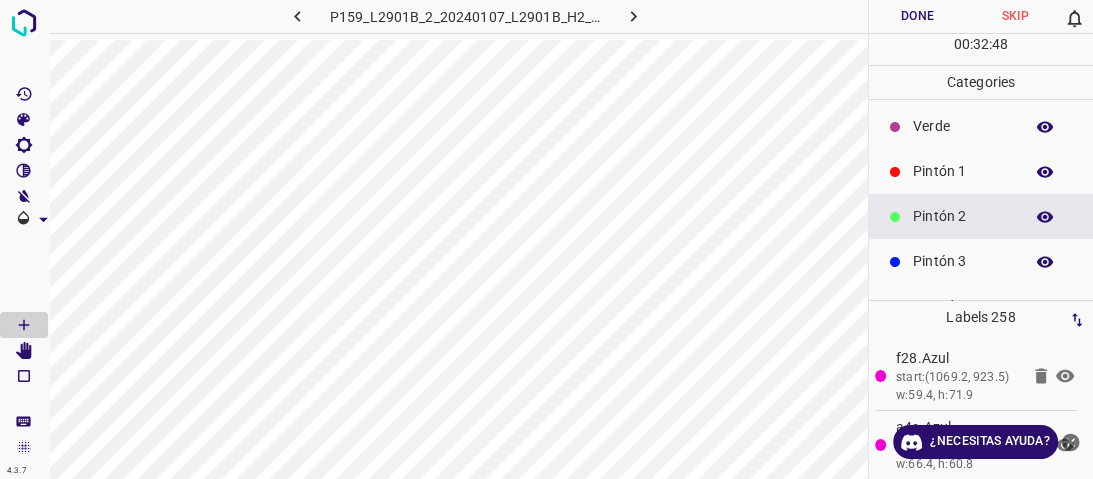 scroll, scrollTop: 176, scrollLeft: 0, axis: vertical 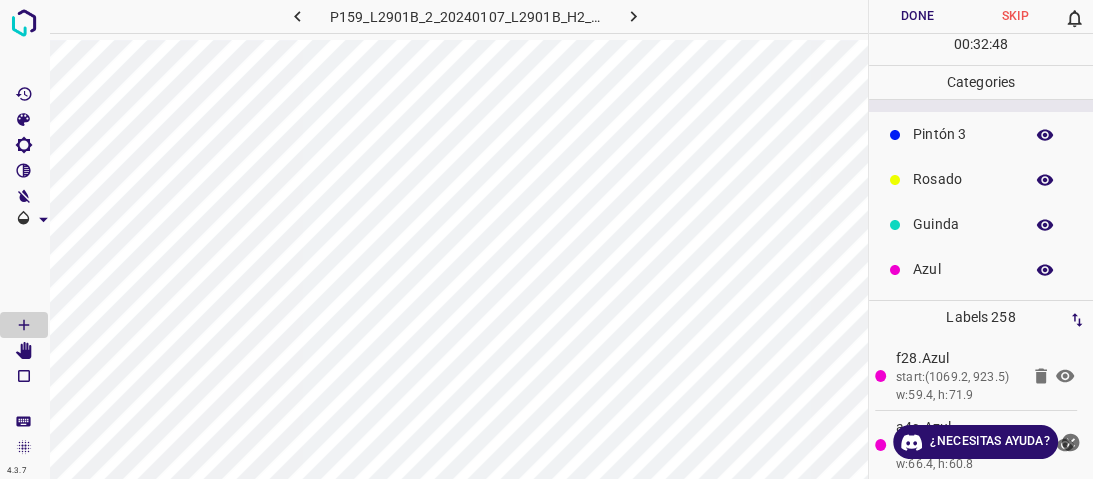 drag, startPoint x: 924, startPoint y: 260, endPoint x: 902, endPoint y: 251, distance: 23.769728 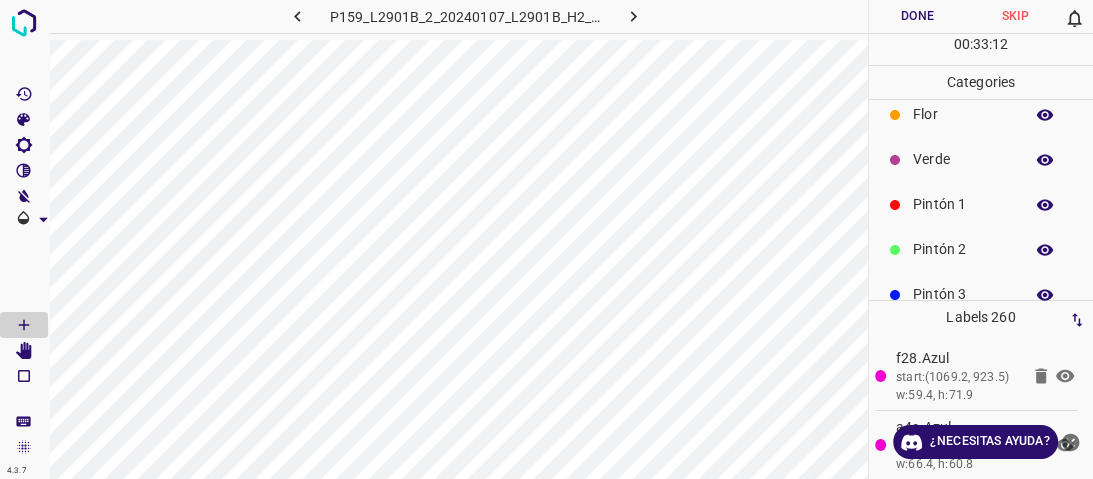 scroll, scrollTop: 0, scrollLeft: 0, axis: both 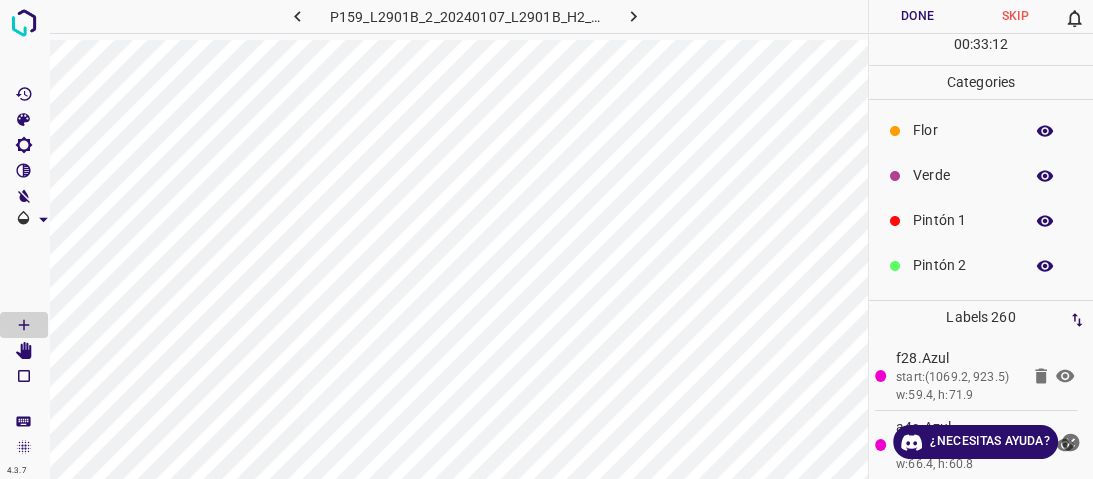 click on "Verde" at bounding box center [963, 175] 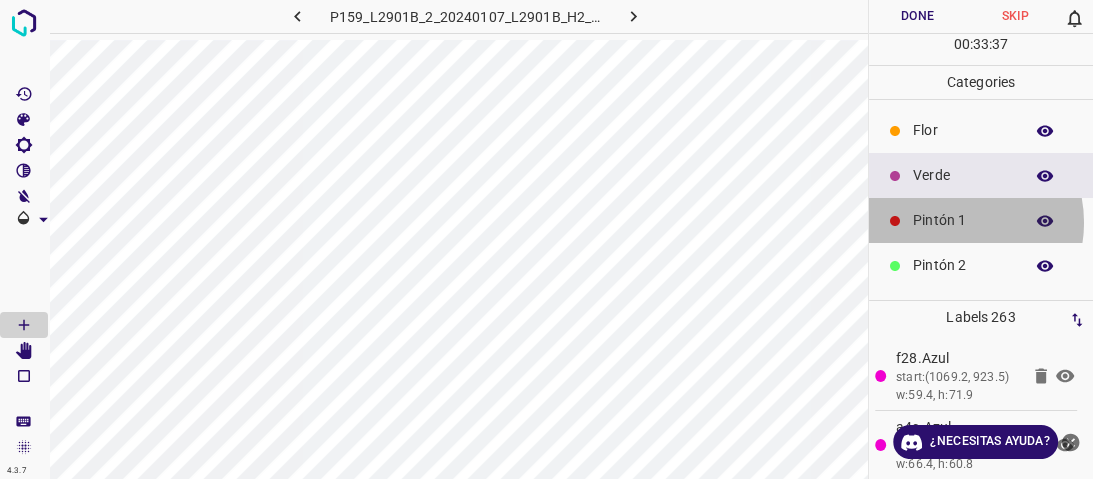 click on "Pintón 1" at bounding box center [963, 220] 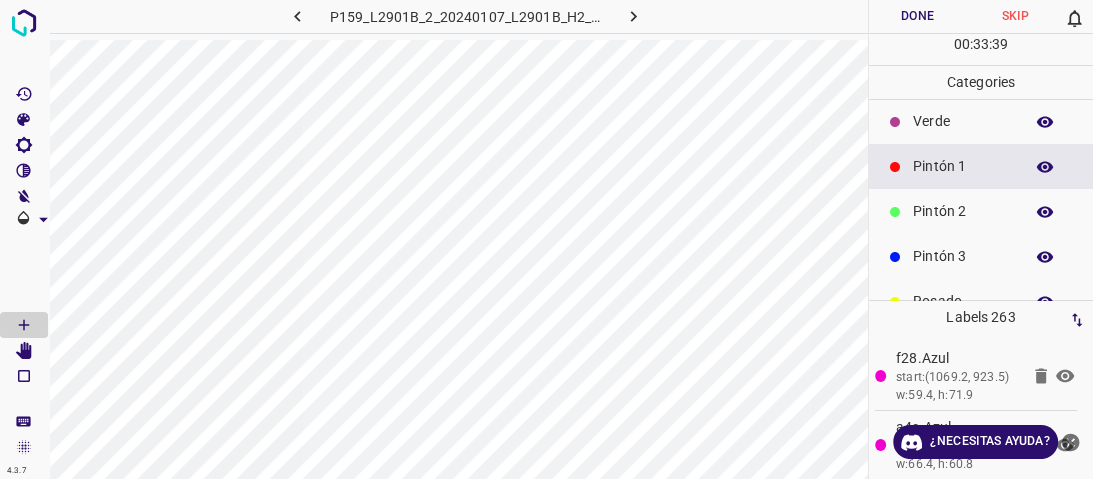 scroll, scrollTop: 80, scrollLeft: 0, axis: vertical 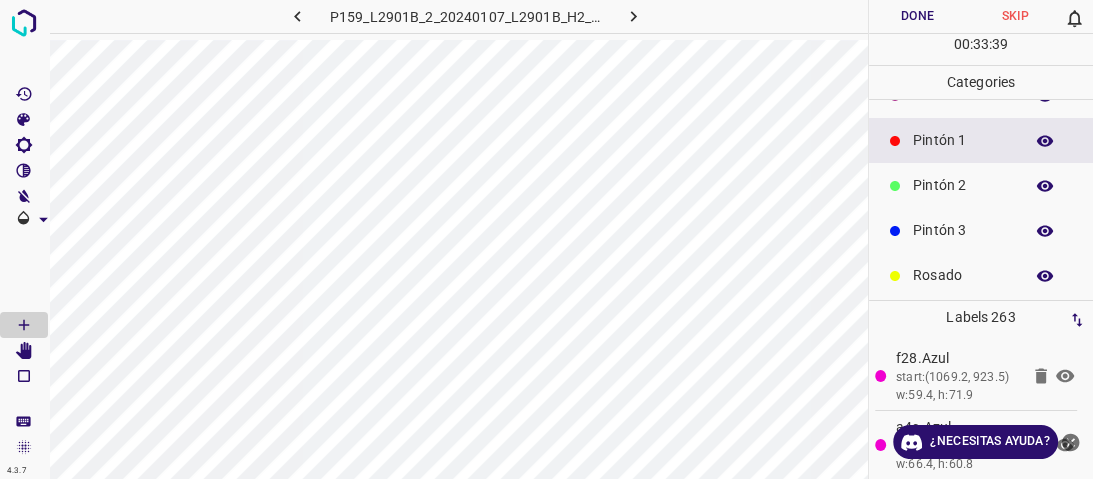 click on "Pintón 3" at bounding box center [963, 230] 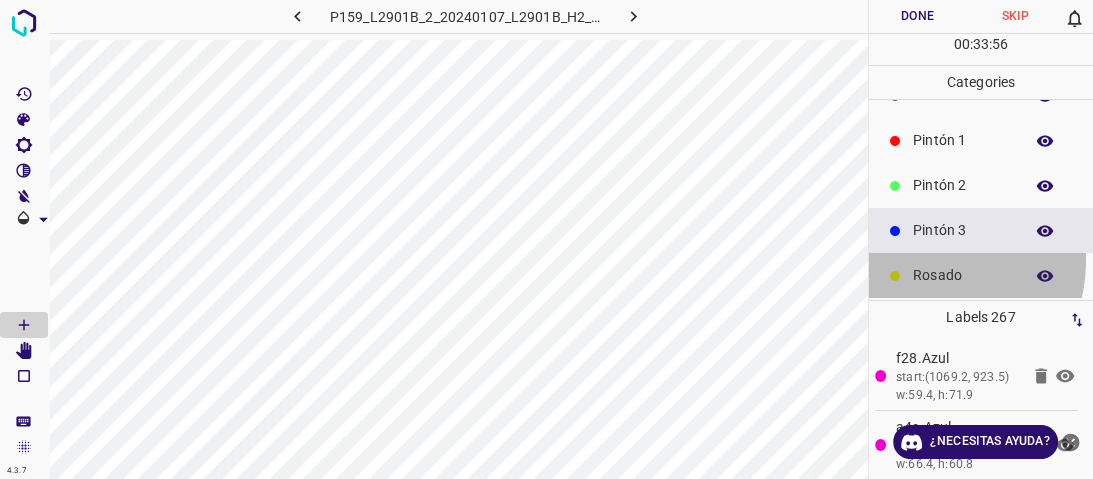 click on "Rosado" at bounding box center [981, 275] 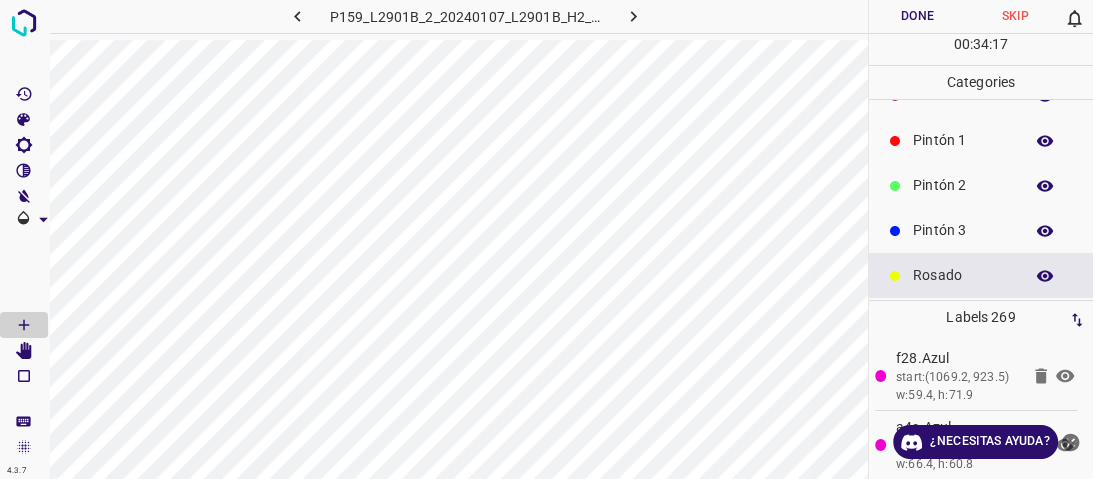 scroll, scrollTop: 176, scrollLeft: 0, axis: vertical 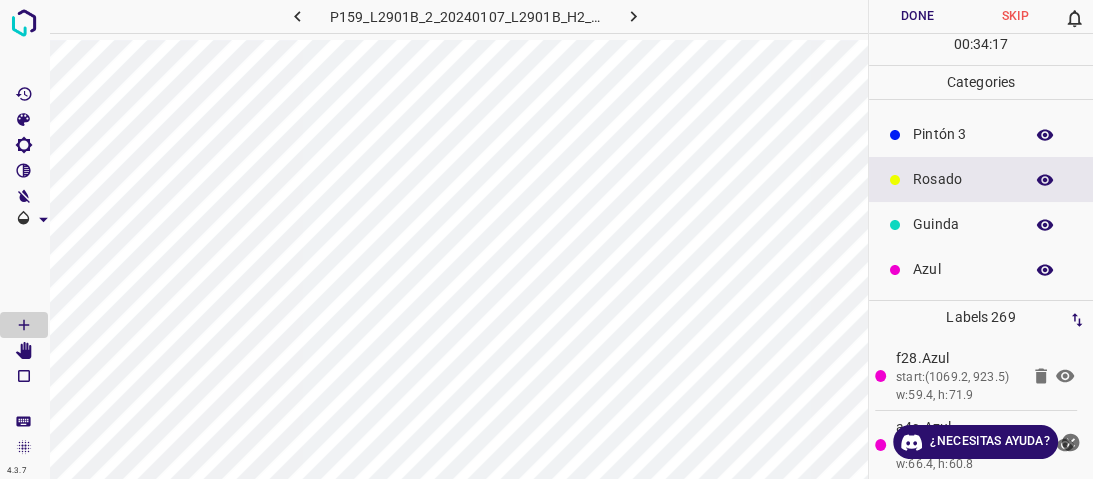 click on "Guinda" at bounding box center [981, 224] 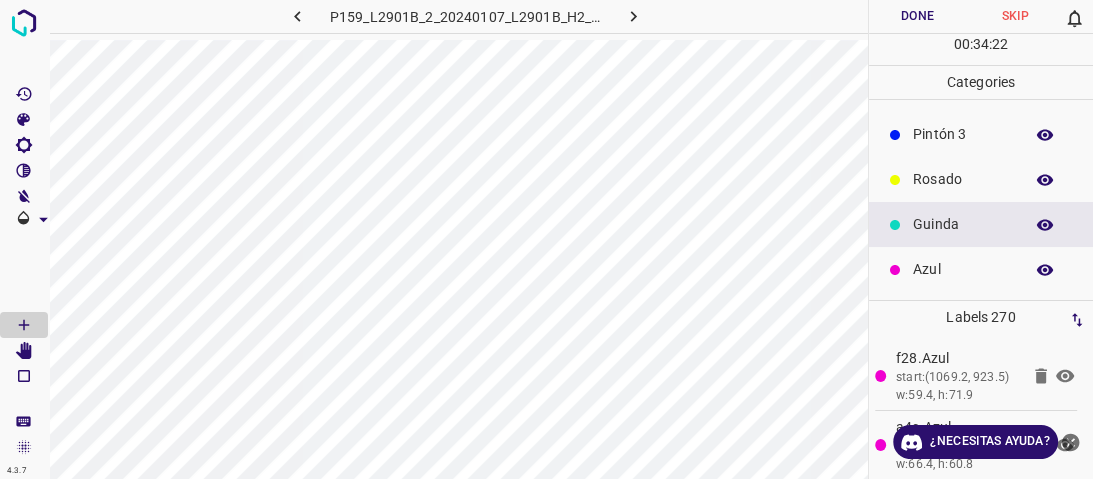 drag, startPoint x: 901, startPoint y: 189, endPoint x: 889, endPoint y: 188, distance: 12.0415945 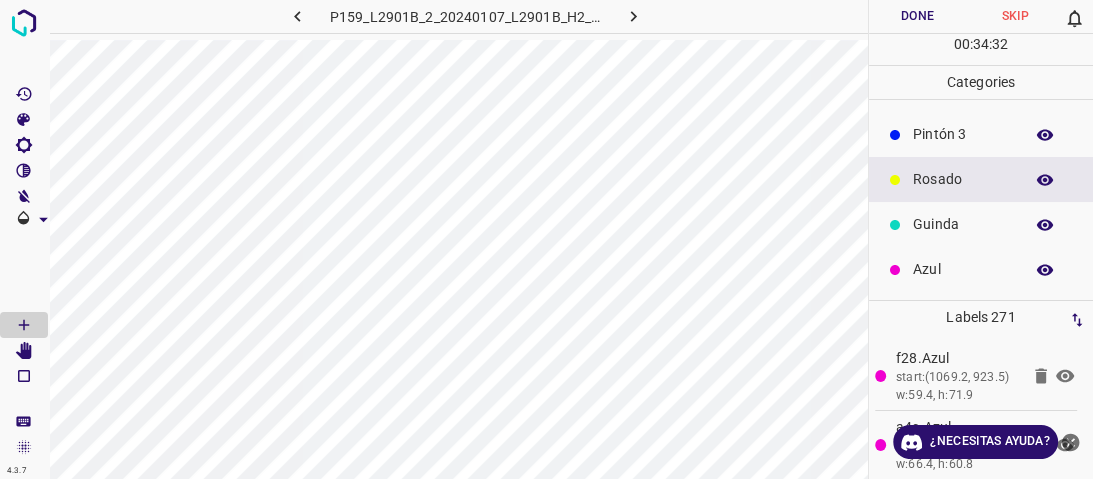 click on "Azul" at bounding box center (963, 269) 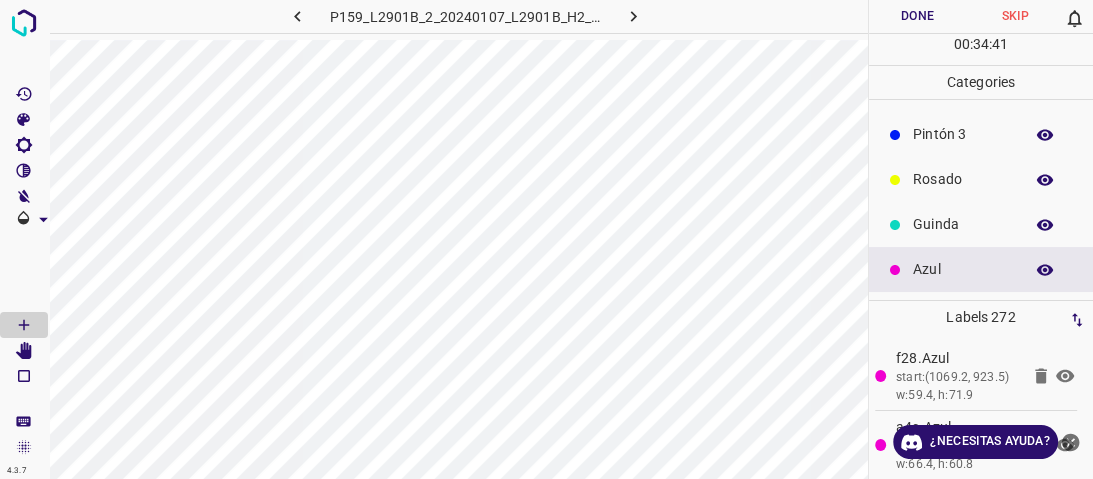 scroll, scrollTop: 0, scrollLeft: 0, axis: both 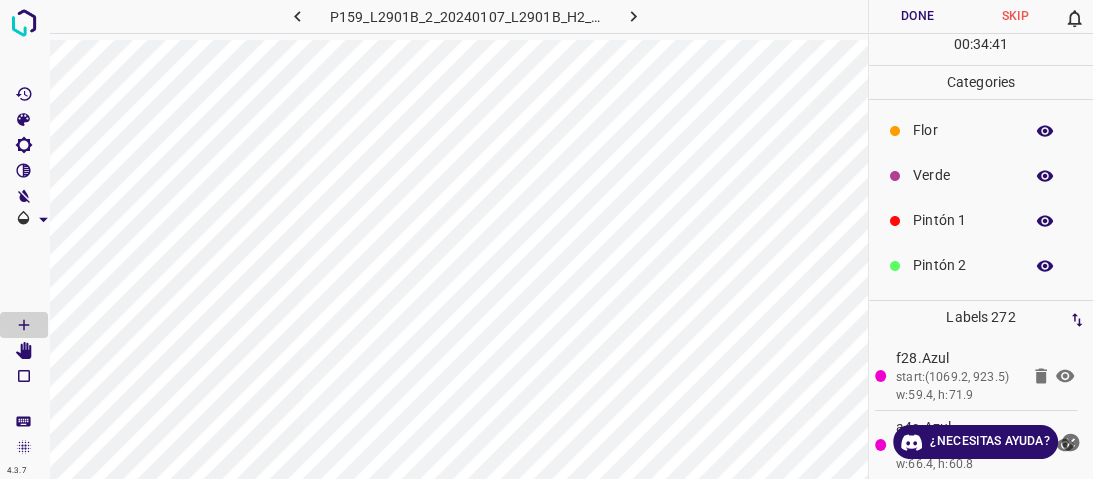 click on "Verde" at bounding box center (963, 175) 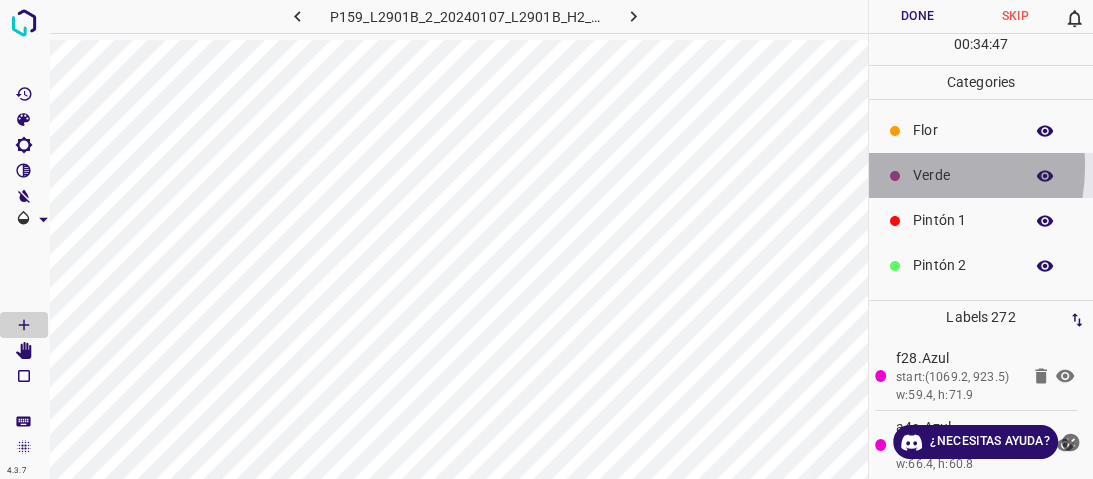 click at bounding box center (895, 176) 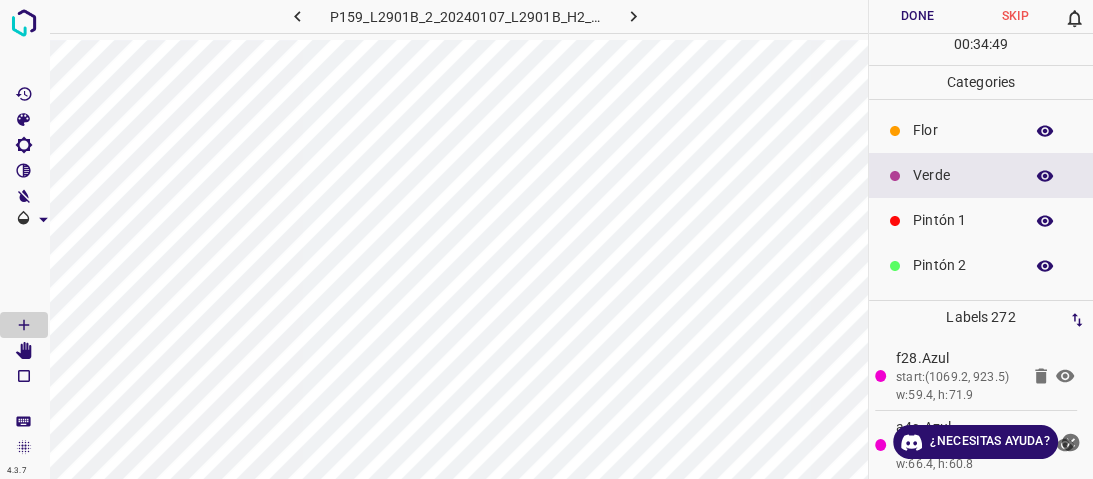 click on "Verde" at bounding box center [981, 175] 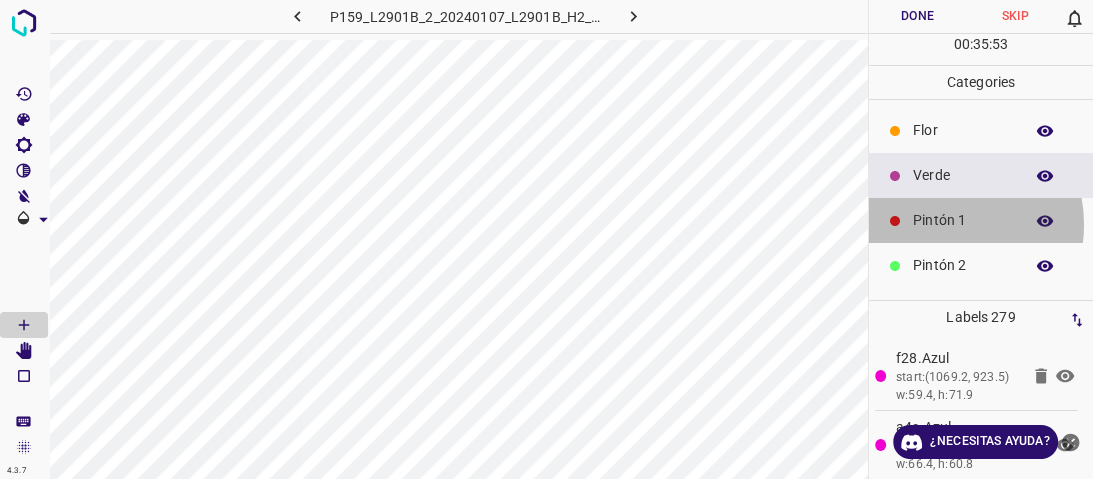 click on "Pintón 1" at bounding box center [963, 220] 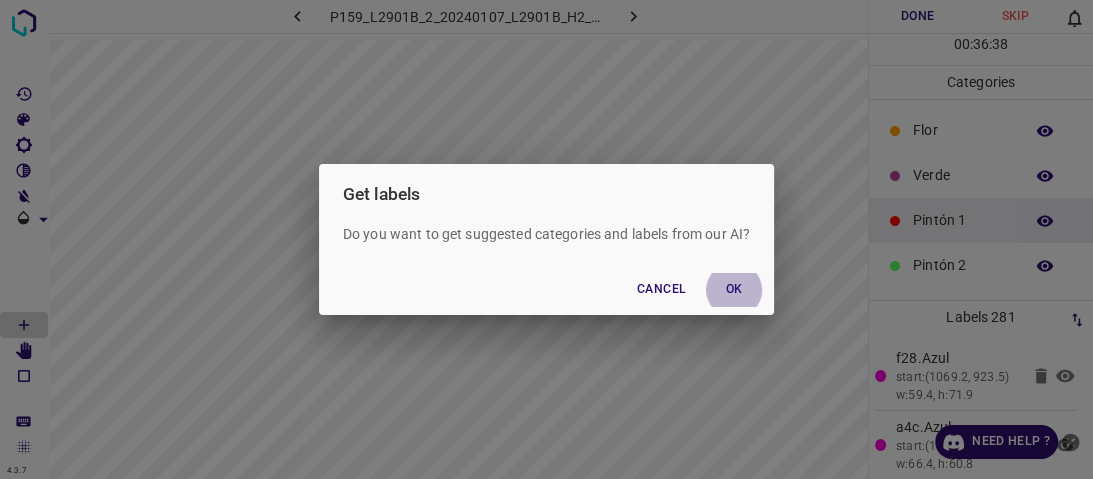 type 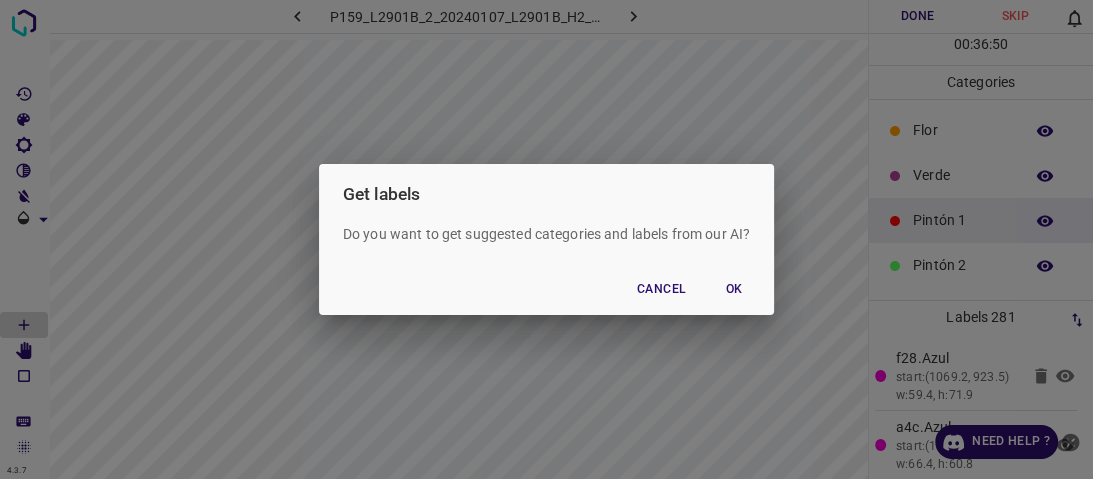 drag, startPoint x: 668, startPoint y: 284, endPoint x: 656, endPoint y: 246, distance: 39.849716 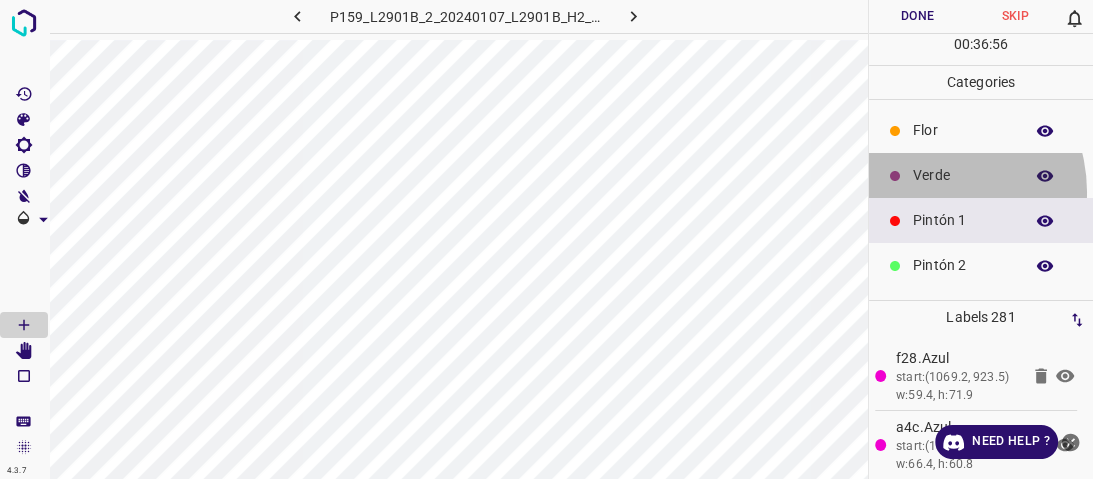 click on "Verde" at bounding box center (981, 175) 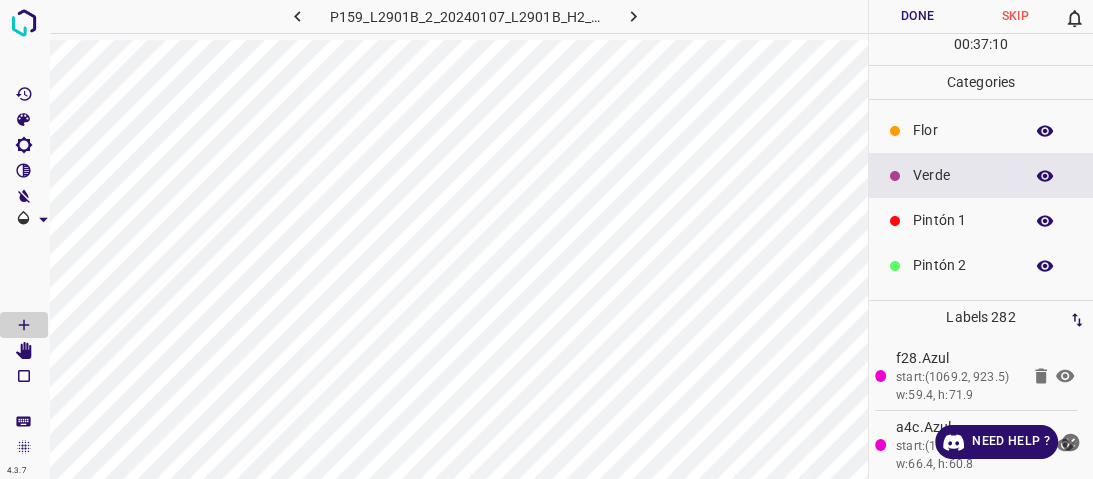 click on "Categories" at bounding box center [981, 82] 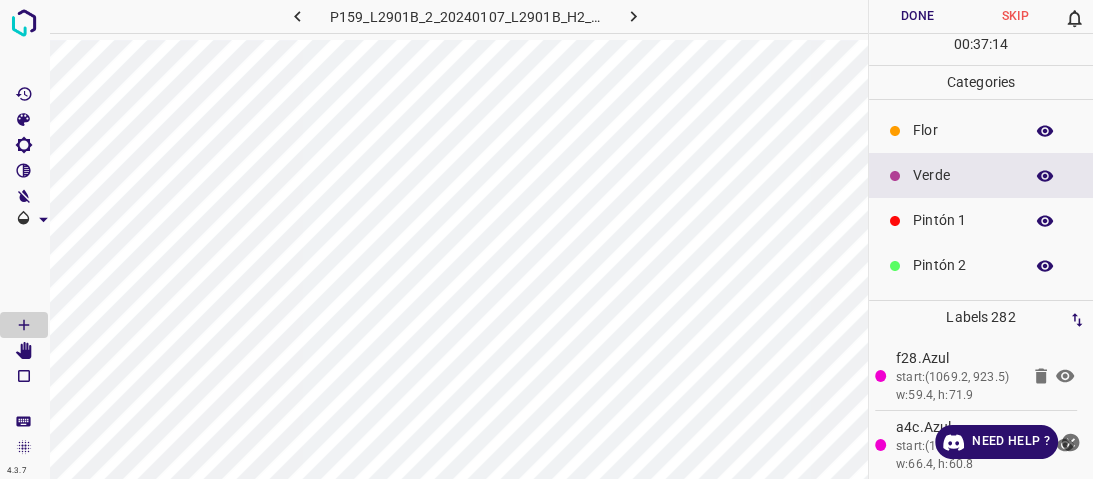 scroll, scrollTop: 173, scrollLeft: 0, axis: vertical 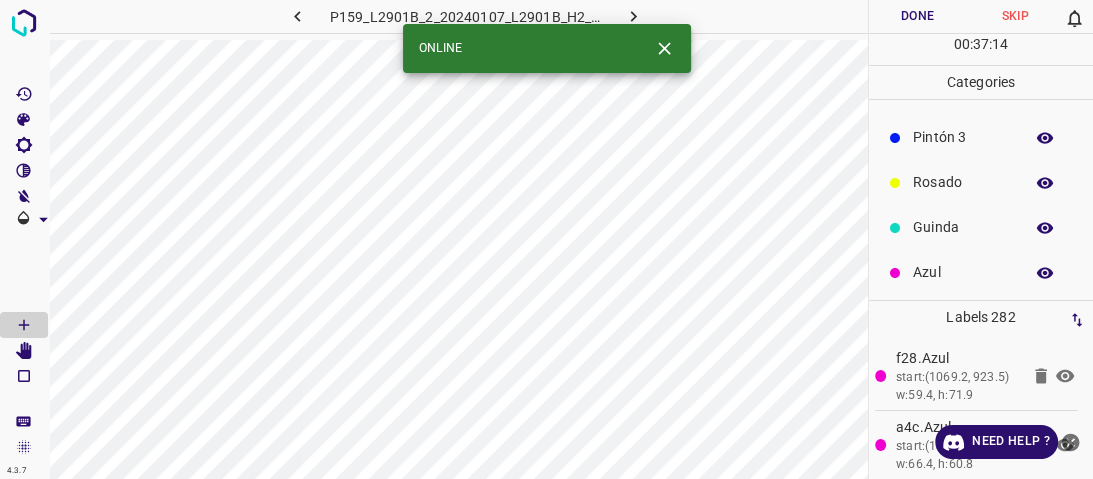 click on "Azul" at bounding box center [963, 272] 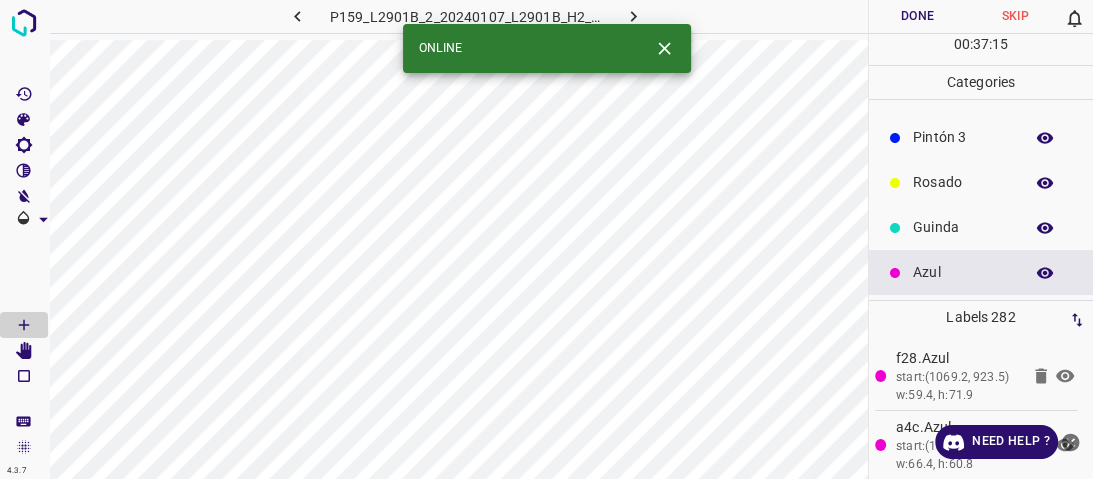 scroll, scrollTop: 176, scrollLeft: 0, axis: vertical 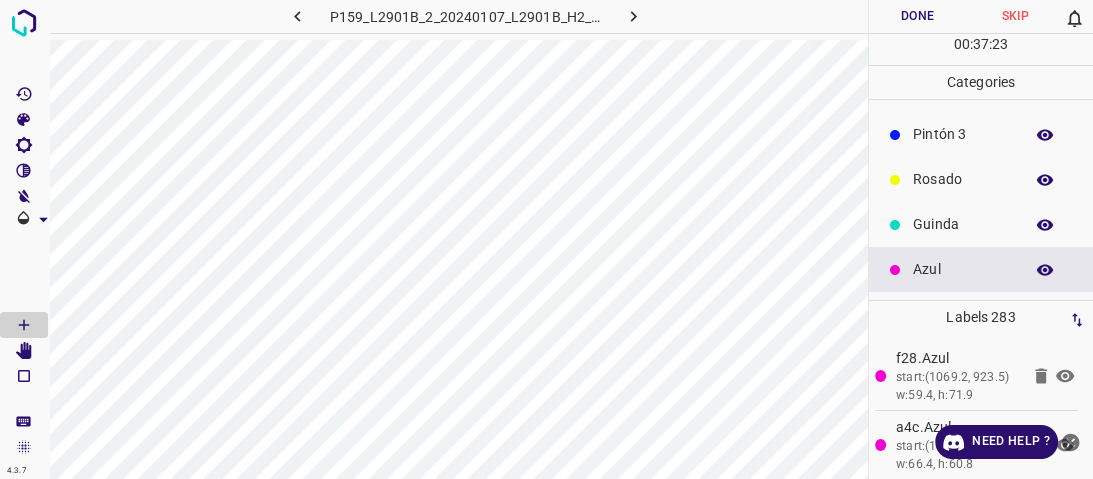 click on "Guinda" at bounding box center [963, 224] 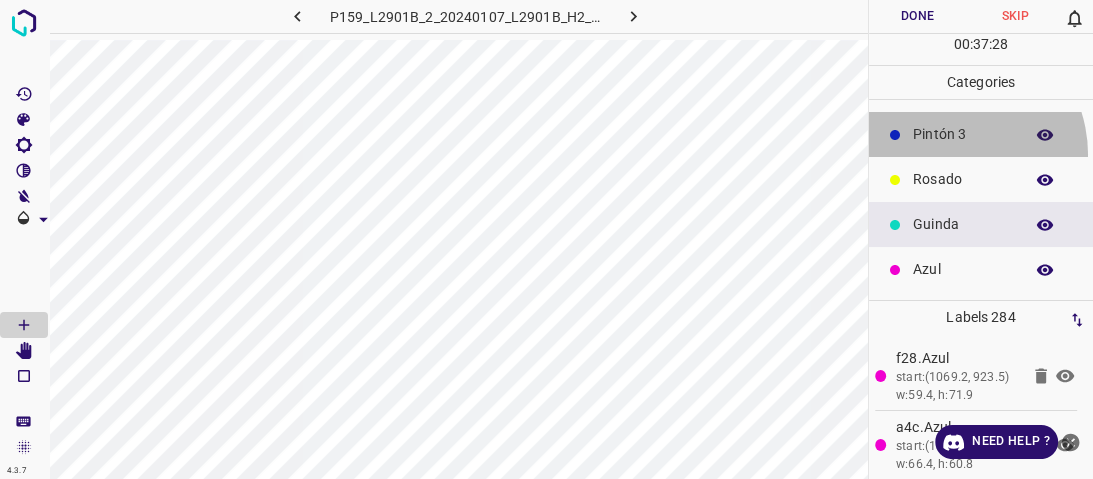 click on "Pintón 3" at bounding box center [981, 134] 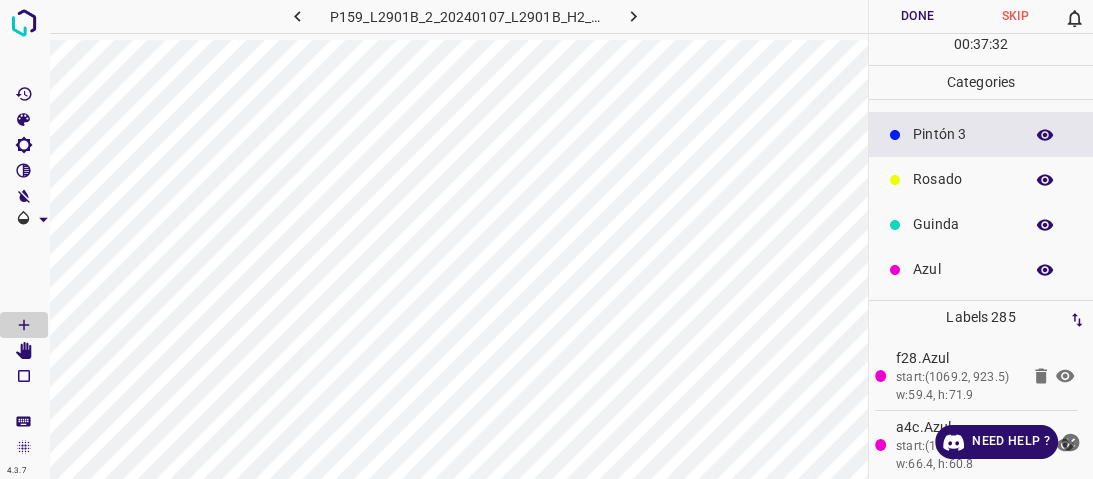 click on "Guinda" at bounding box center (963, 224) 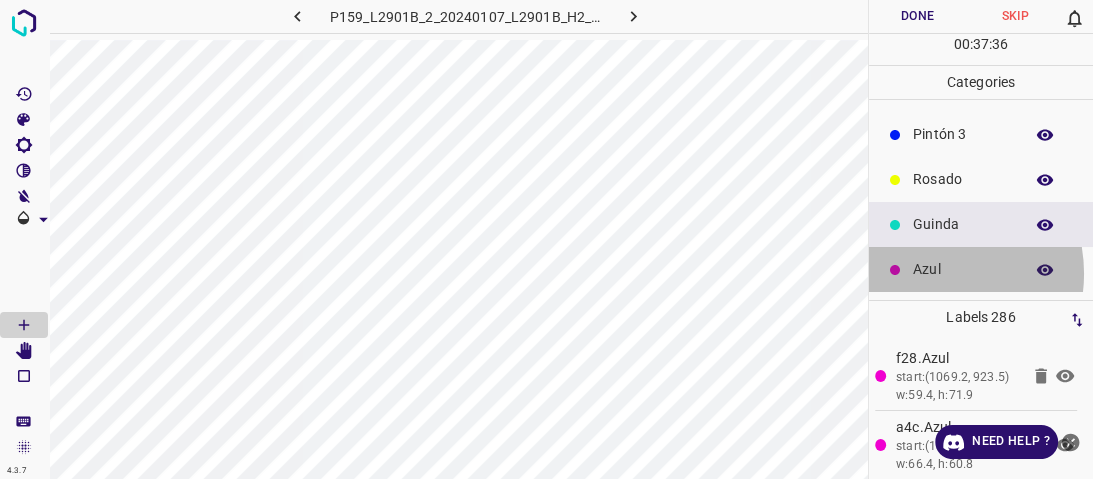 click on "Azul" at bounding box center (963, 269) 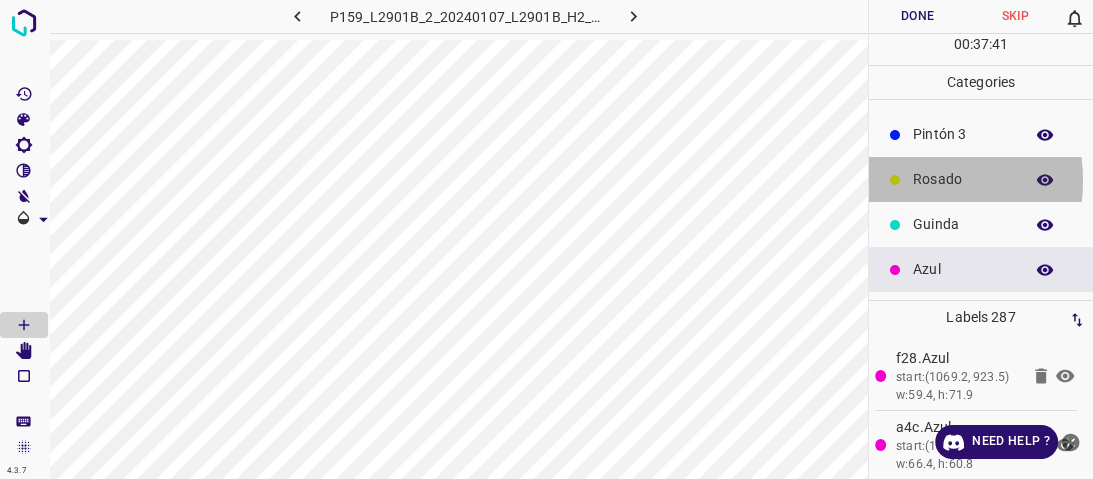 click 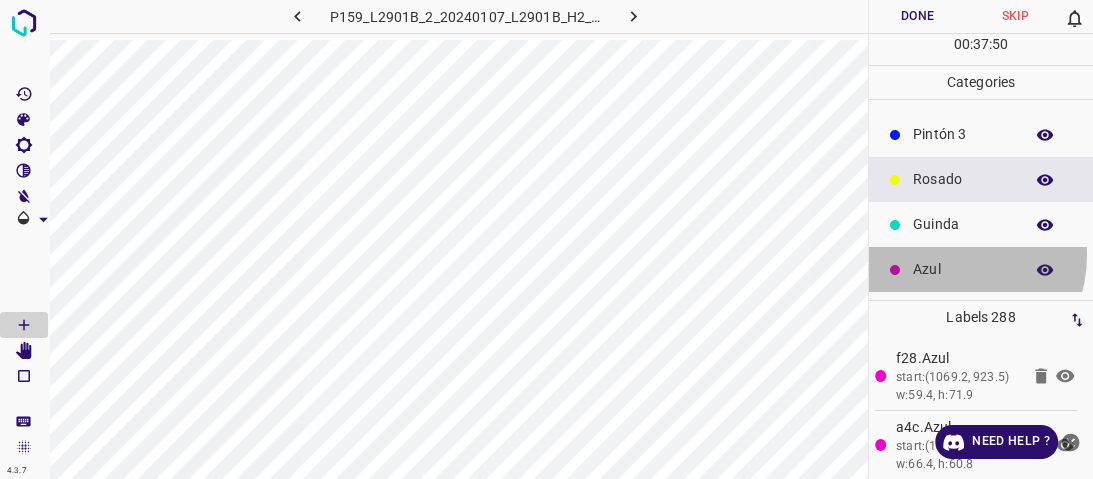 click on "Azul" at bounding box center [981, 269] 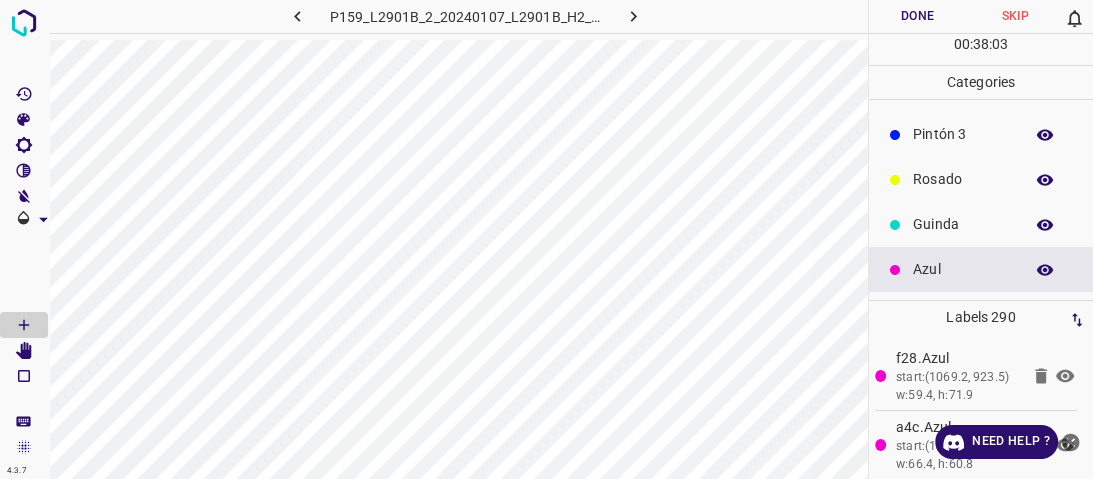 click on "Rosado" at bounding box center [963, 179] 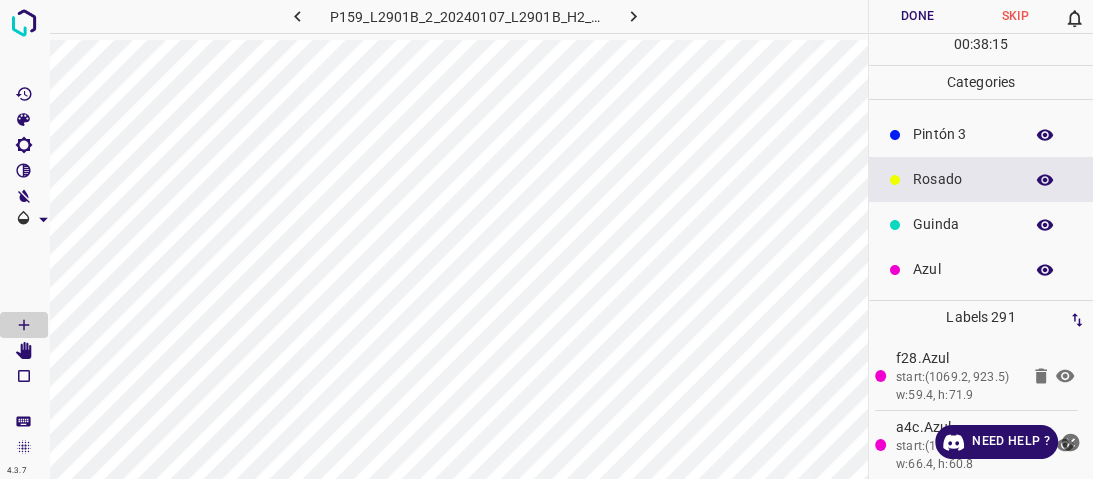 click on "Azul" at bounding box center (963, 269) 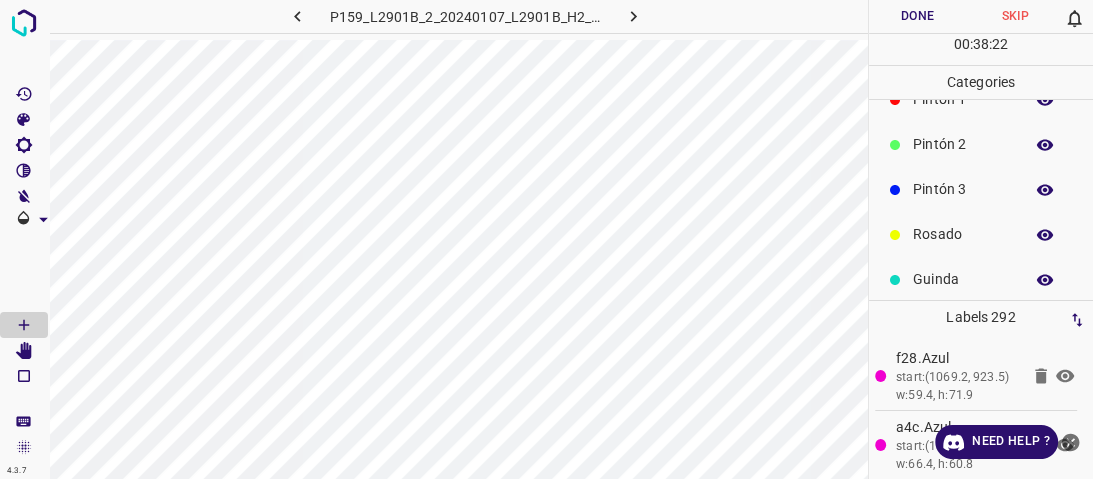 scroll, scrollTop: 16, scrollLeft: 0, axis: vertical 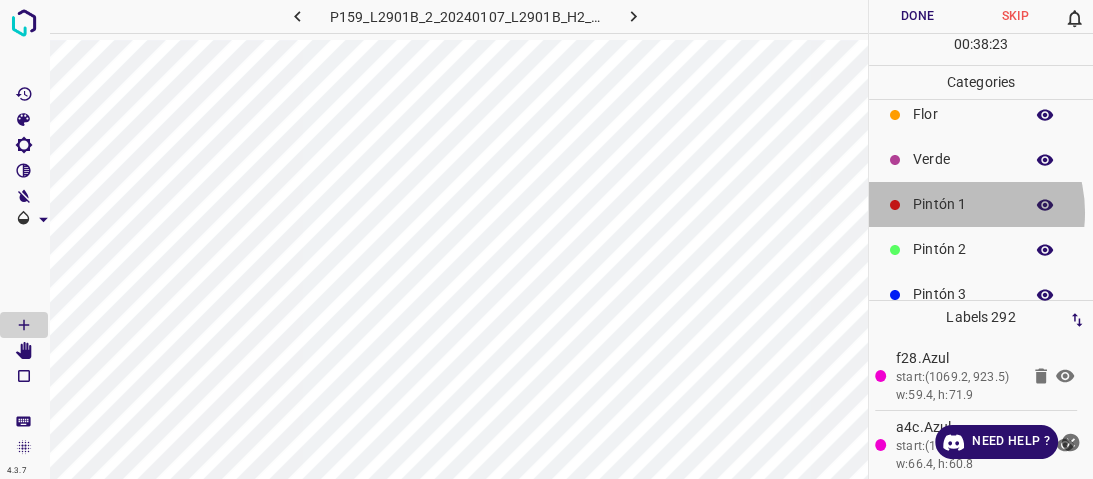 click on "Pintón 1" at bounding box center [963, 204] 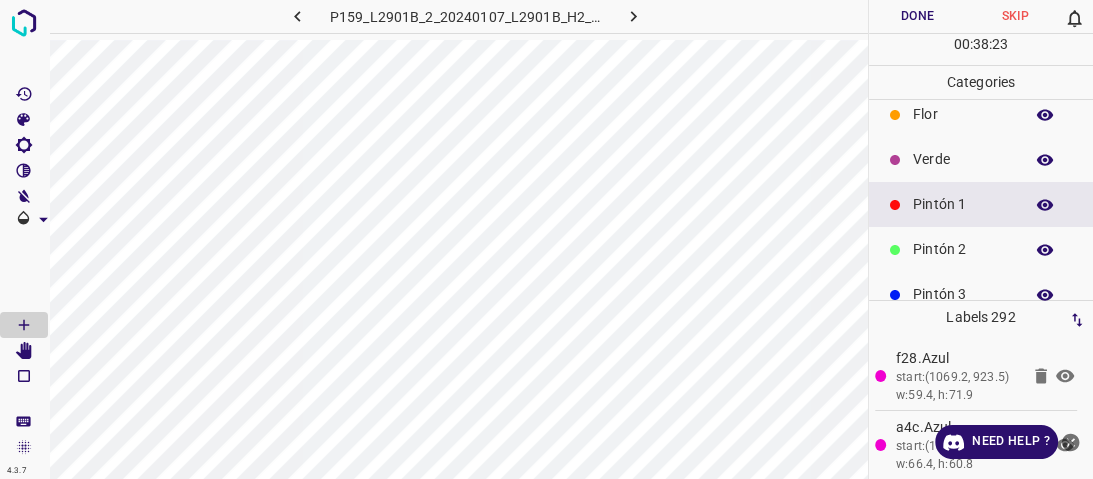 click on "Pintón 2" at bounding box center [963, 249] 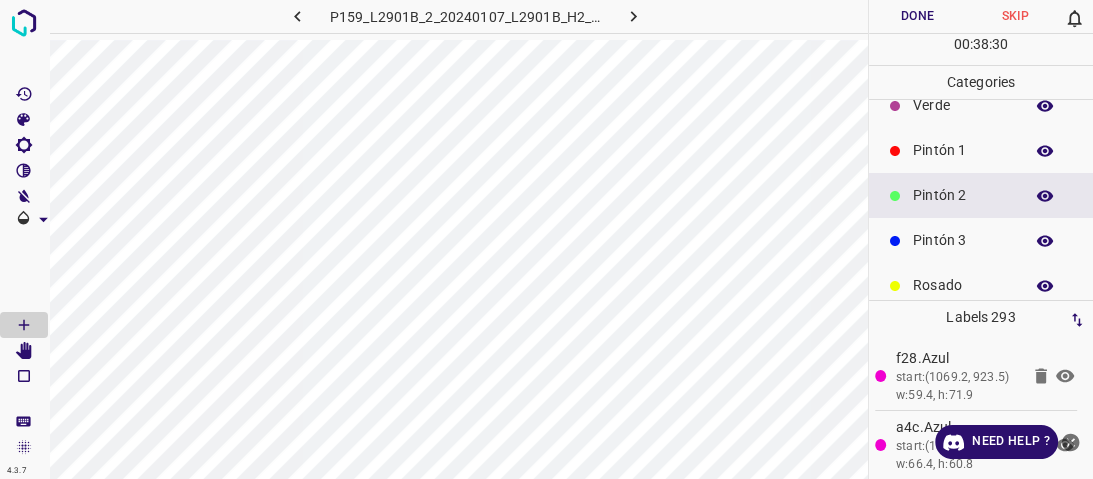 scroll, scrollTop: 160, scrollLeft: 0, axis: vertical 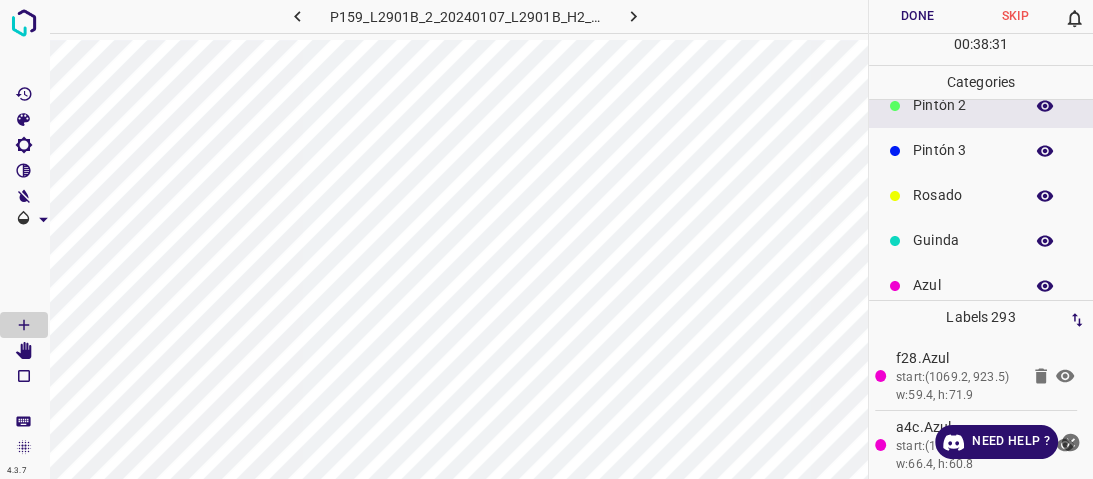 click on "Rosado" at bounding box center [963, 195] 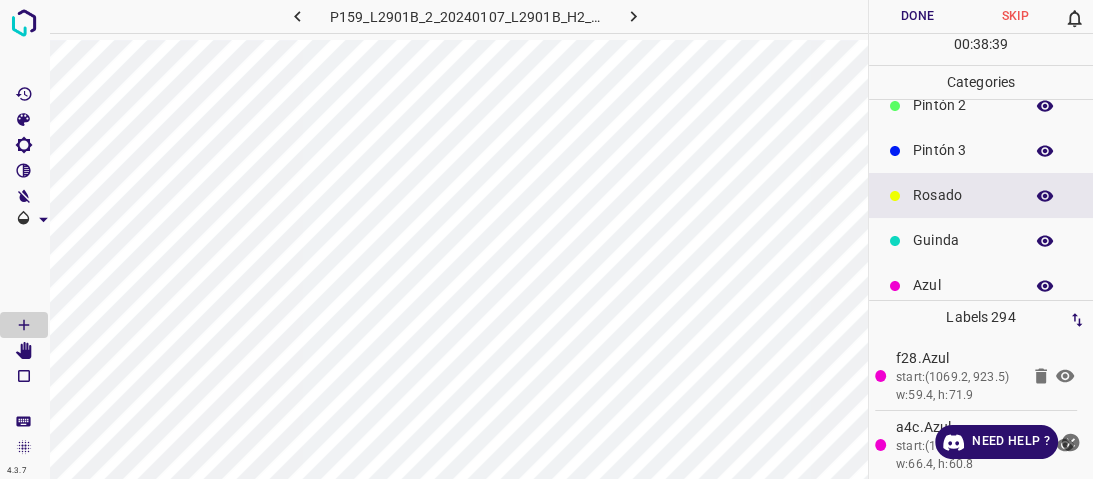 scroll, scrollTop: 0, scrollLeft: 0, axis: both 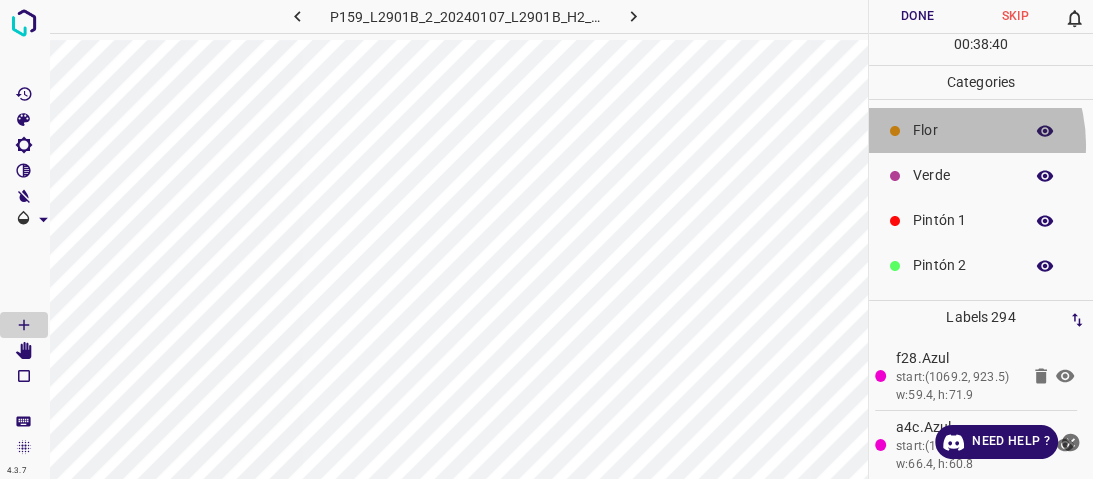 click on "Flor" at bounding box center [981, 130] 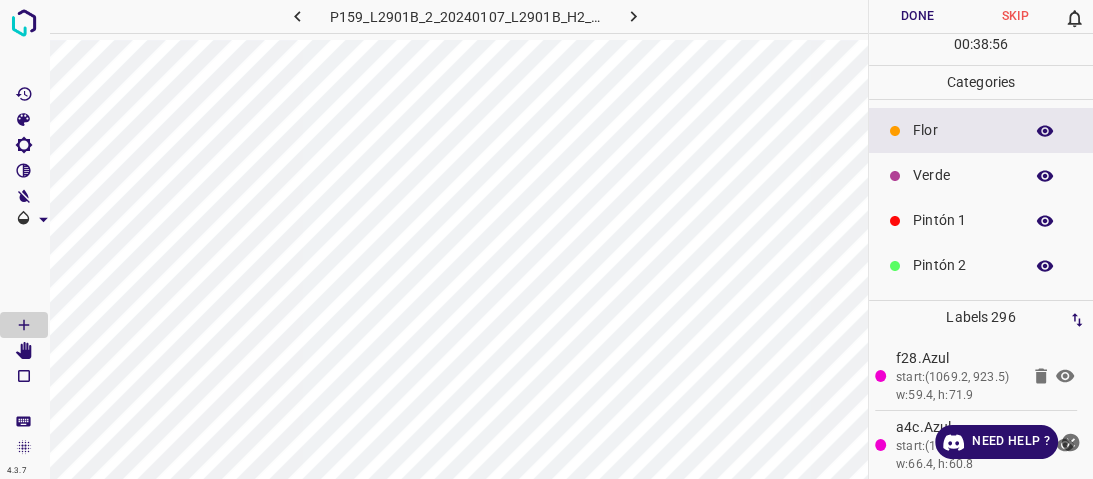 click on "Pintón 1" at bounding box center (963, 220) 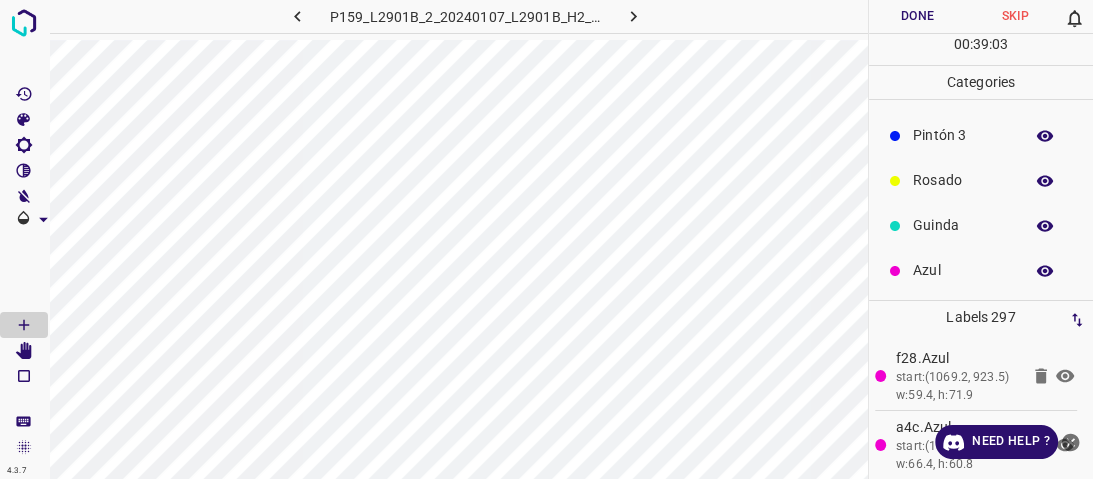 scroll, scrollTop: 176, scrollLeft: 0, axis: vertical 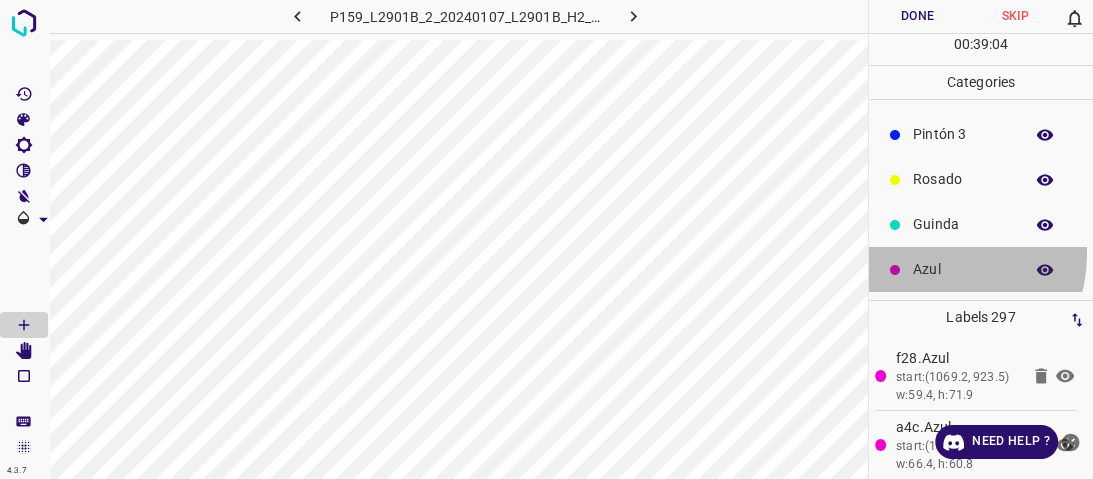 click on "Azul" at bounding box center [981, 269] 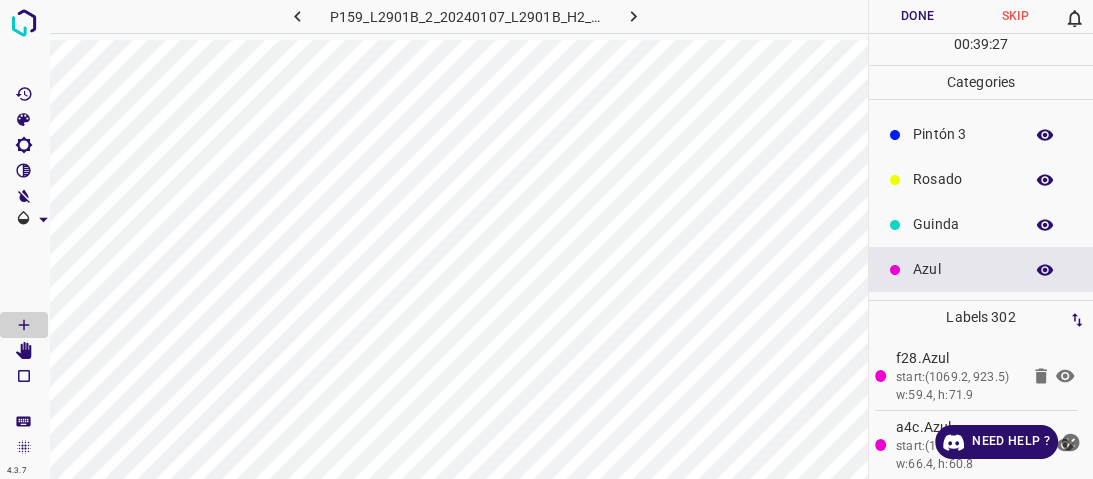 click on "Rosado" at bounding box center (963, 179) 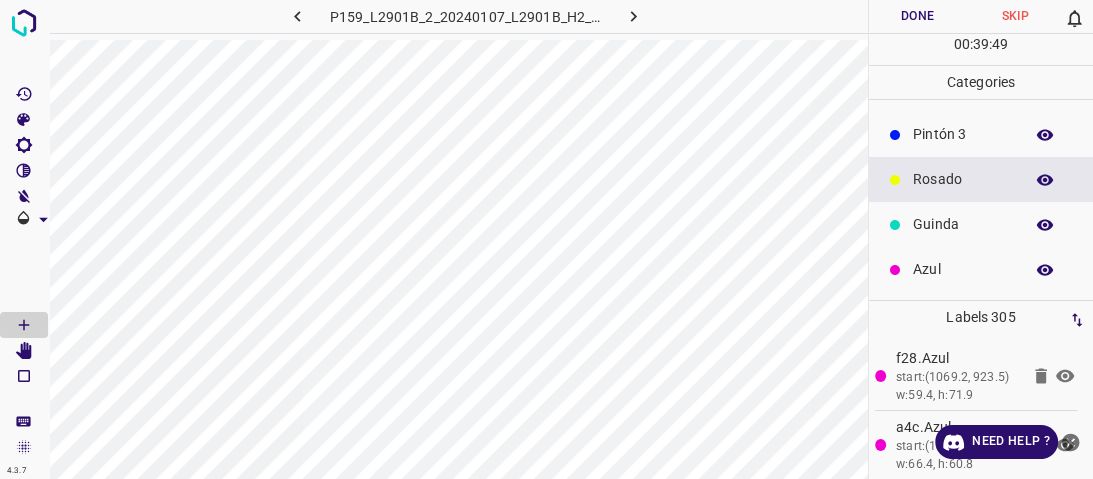 click on "Azul" at bounding box center (963, 269) 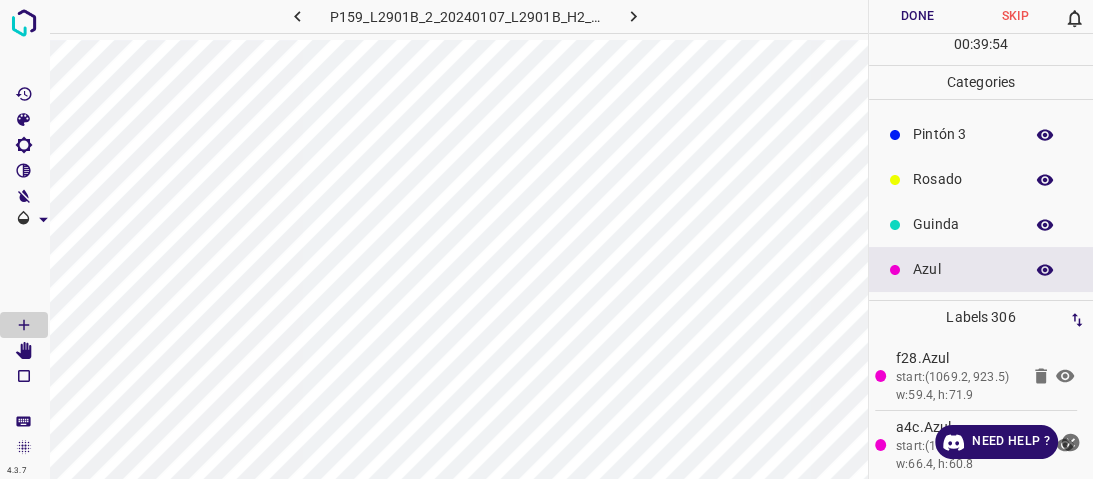 click on "Guinda" at bounding box center (981, 224) 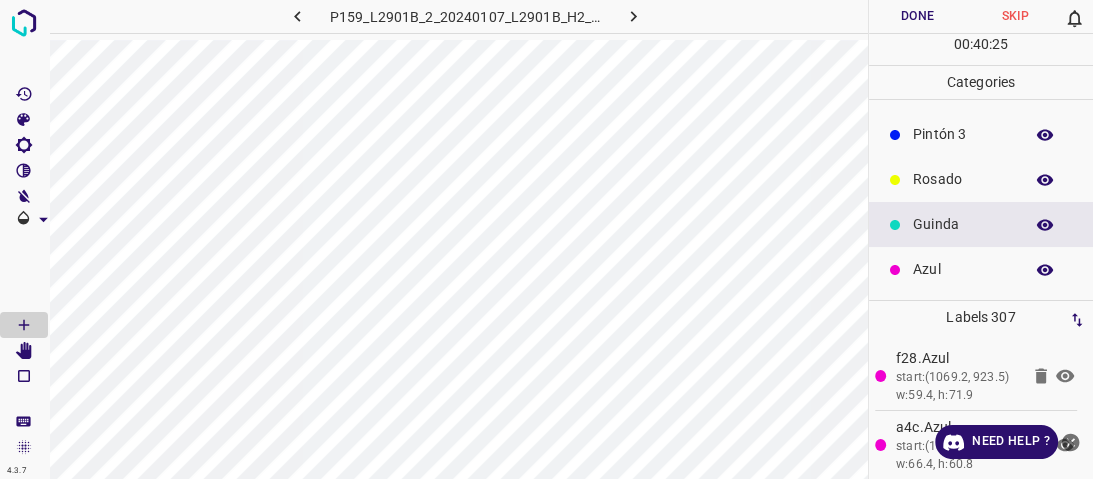 click on "Rosado" at bounding box center [981, 179] 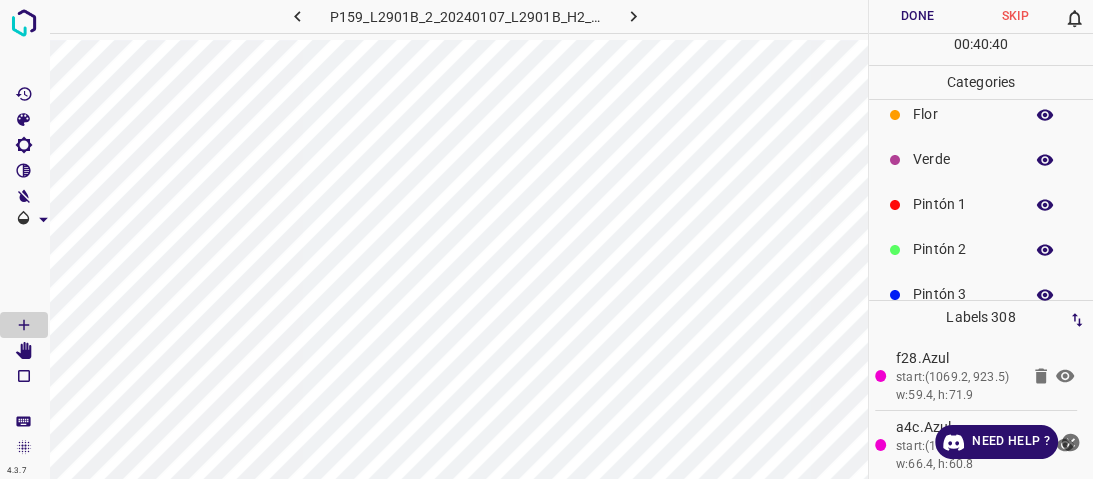 scroll, scrollTop: 16, scrollLeft: 0, axis: vertical 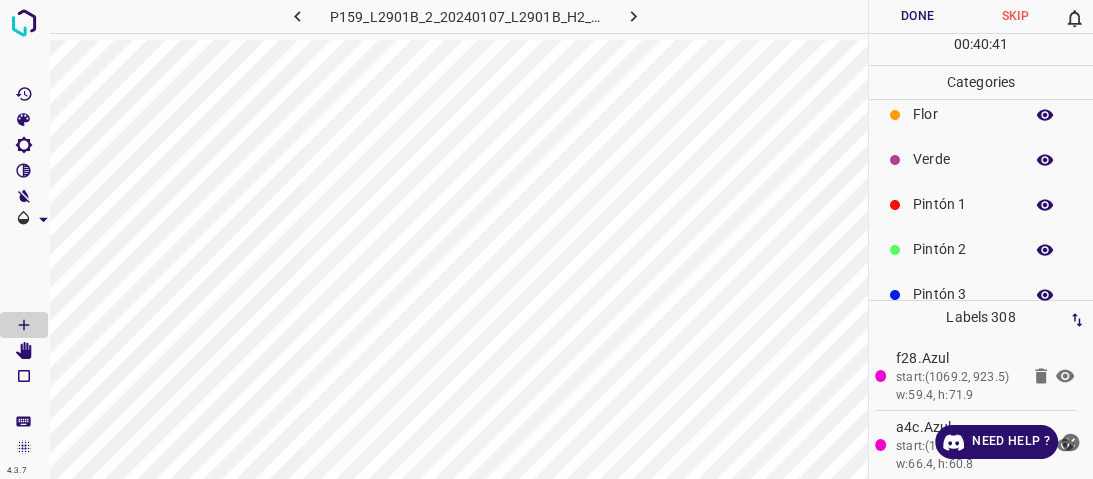 click on "Verde" at bounding box center [963, 159] 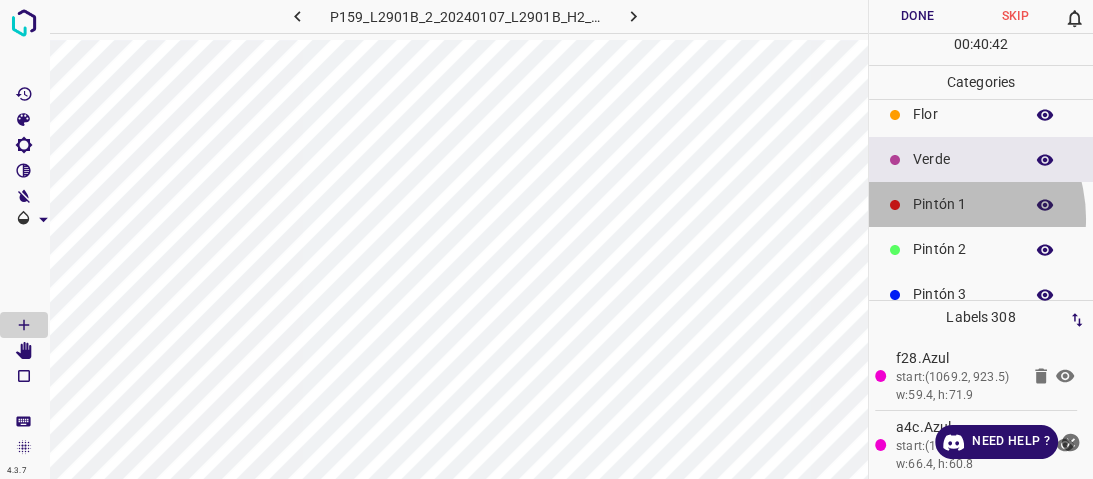 click on "Pintón 1" at bounding box center [981, 204] 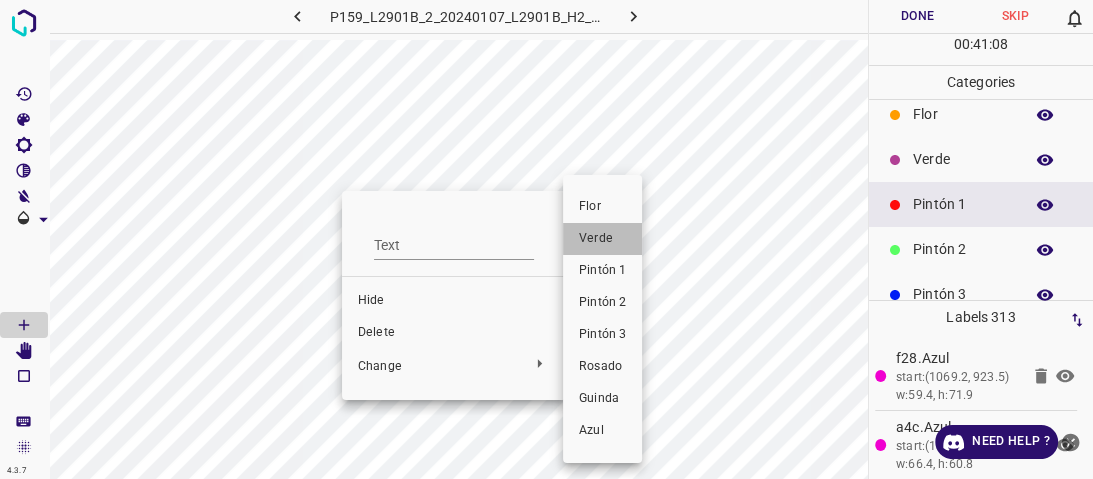 drag, startPoint x: 597, startPoint y: 236, endPoint x: 281, endPoint y: 261, distance: 316.9874 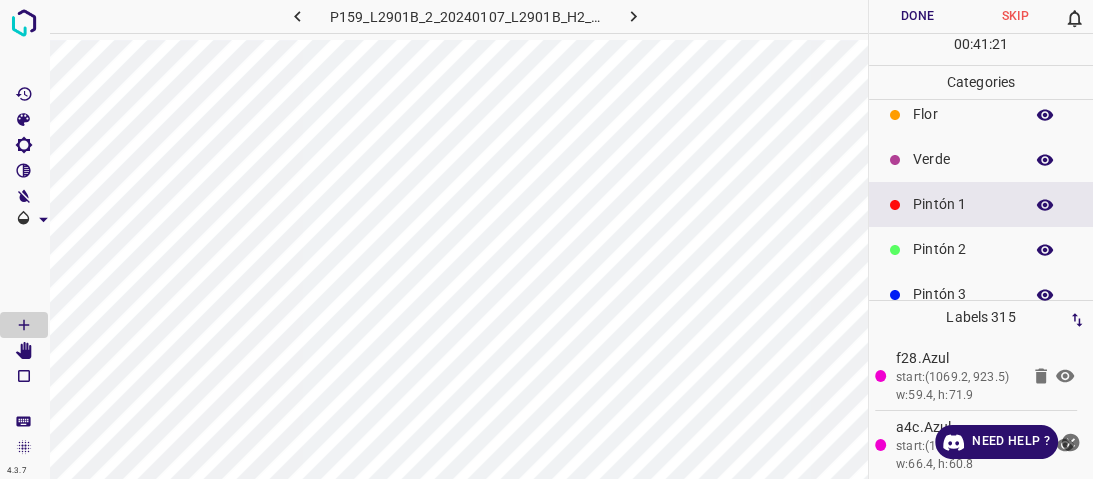 click on "Verde" at bounding box center (981, 159) 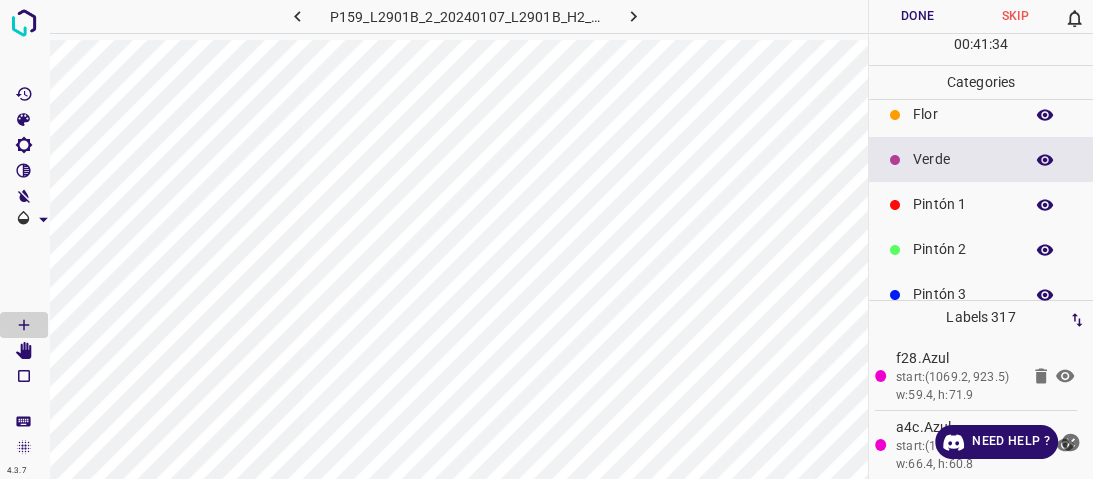 scroll, scrollTop: 0, scrollLeft: 0, axis: both 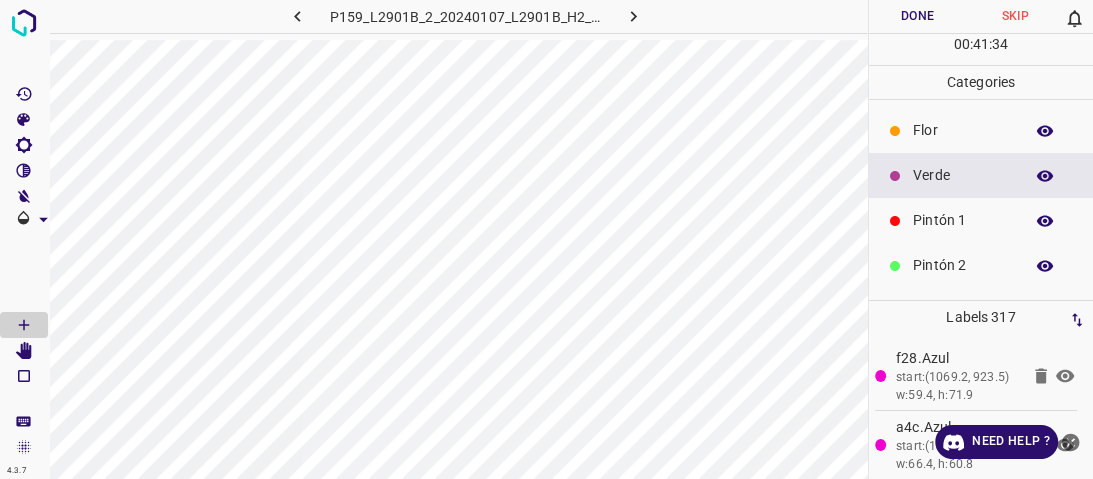 click on "Pintón 1" at bounding box center (963, 220) 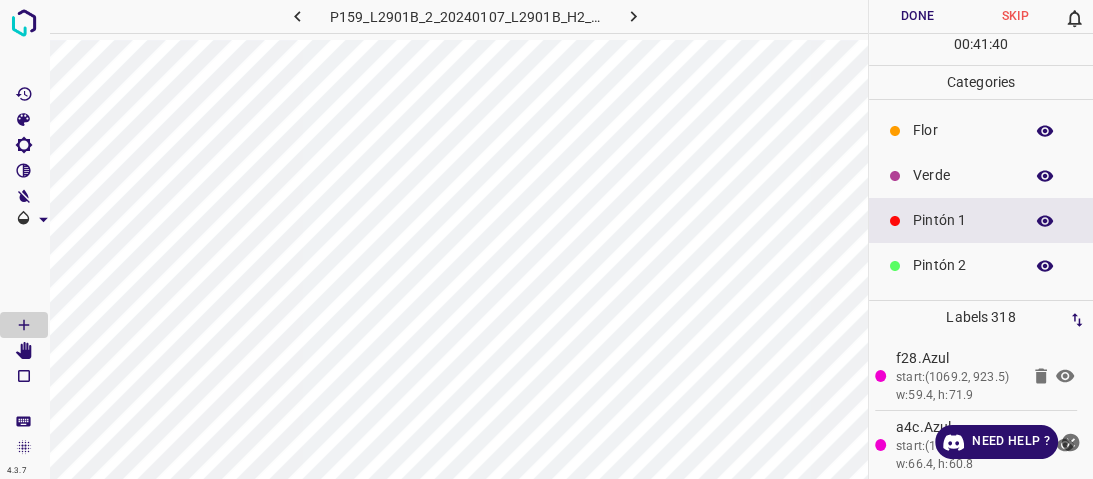 click on "Verde" at bounding box center [963, 175] 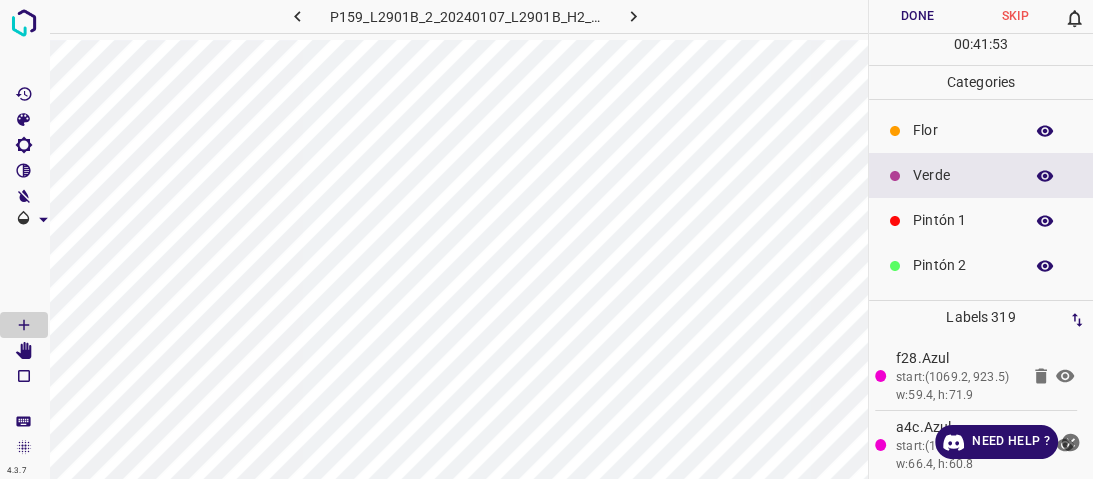 click on "Pintón 1" at bounding box center [963, 220] 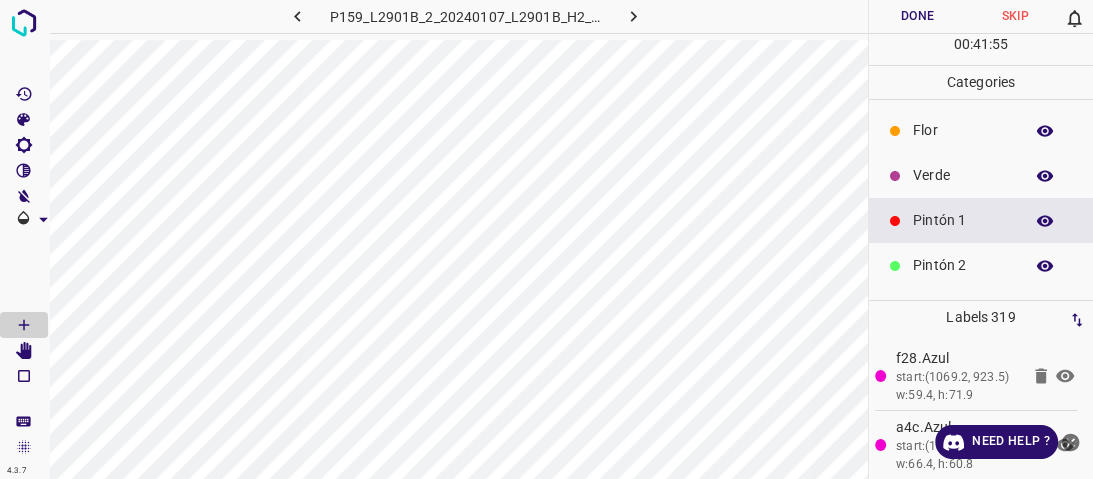 scroll, scrollTop: 160, scrollLeft: 0, axis: vertical 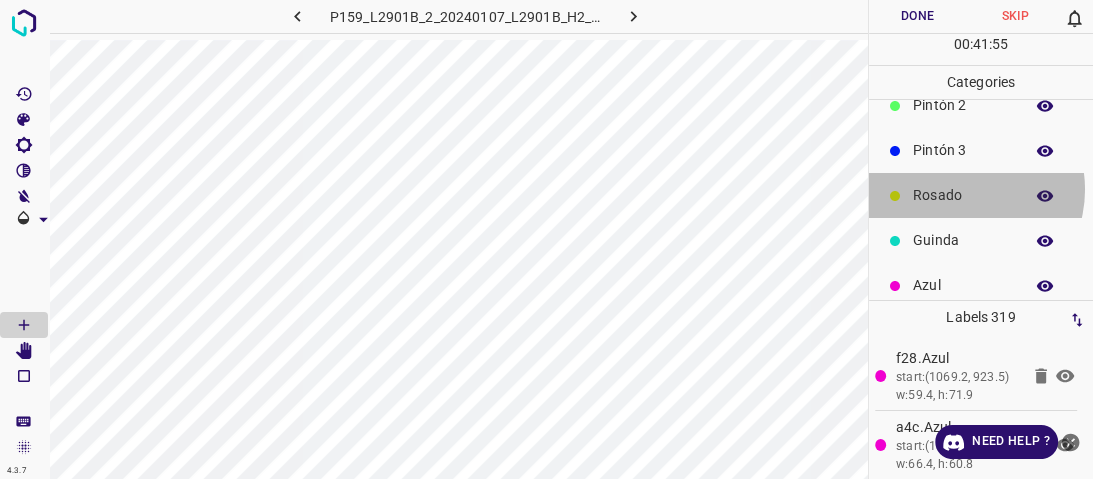 click on "Rosado" at bounding box center [963, 195] 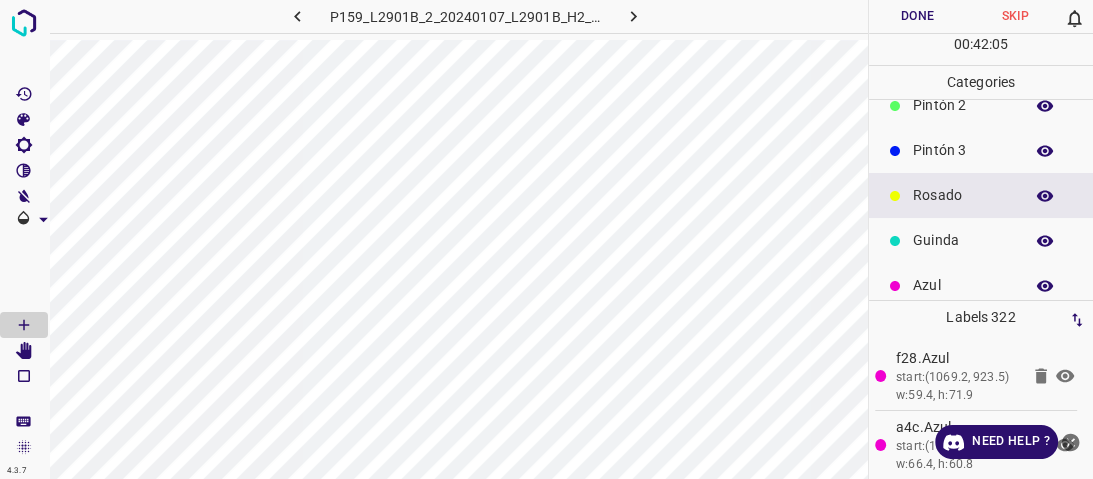 click on "Guinda" at bounding box center (963, 240) 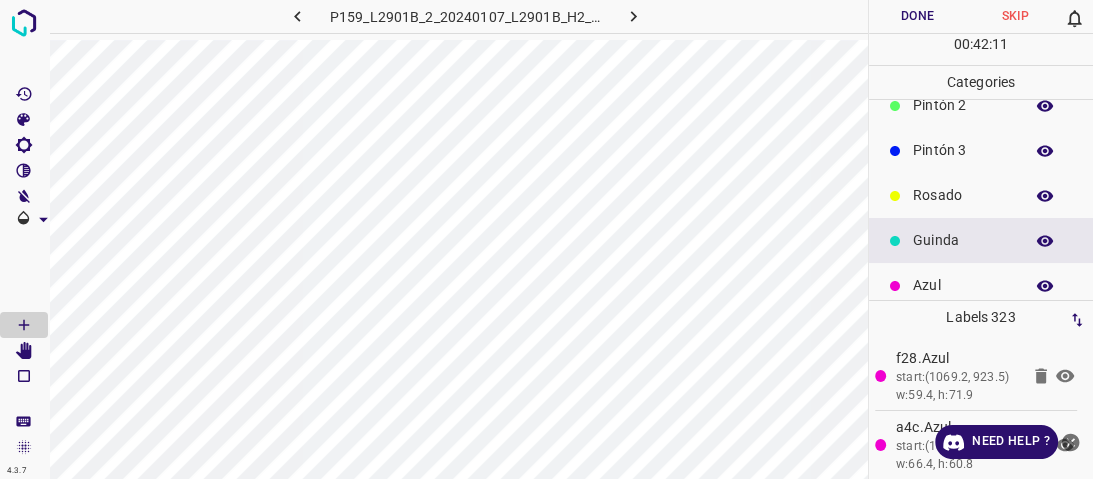 click on "Pintón 2" at bounding box center (981, 105) 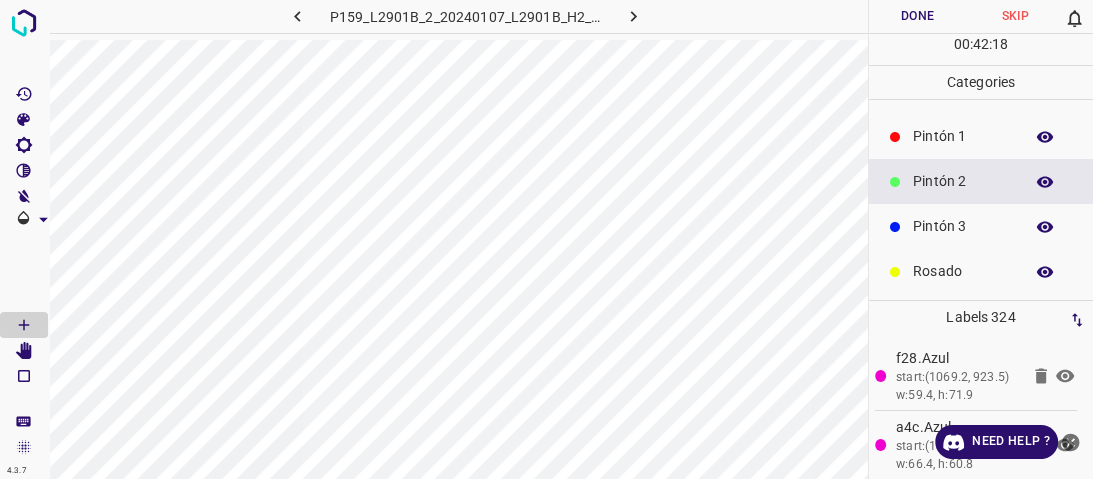 scroll, scrollTop: 0, scrollLeft: 0, axis: both 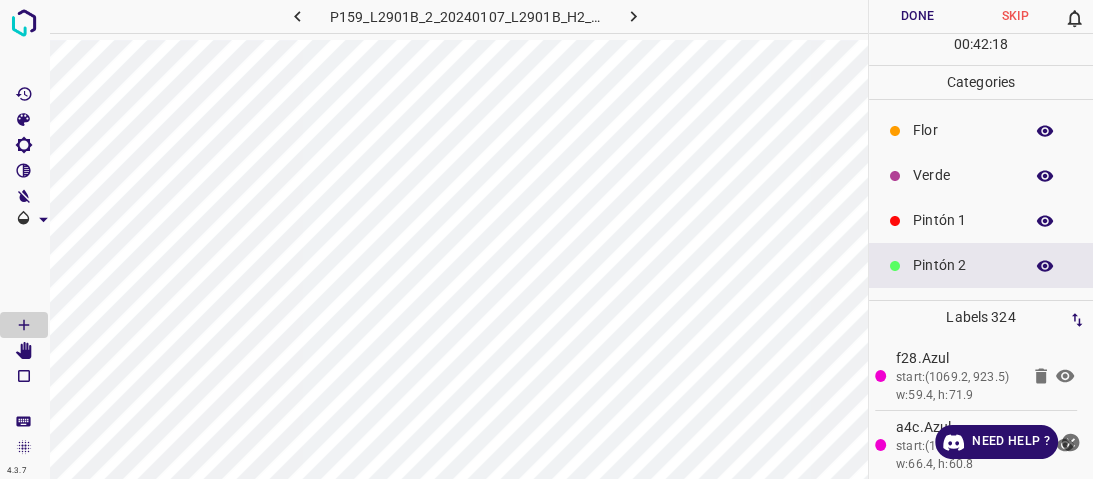 click on "Verde" at bounding box center [963, 175] 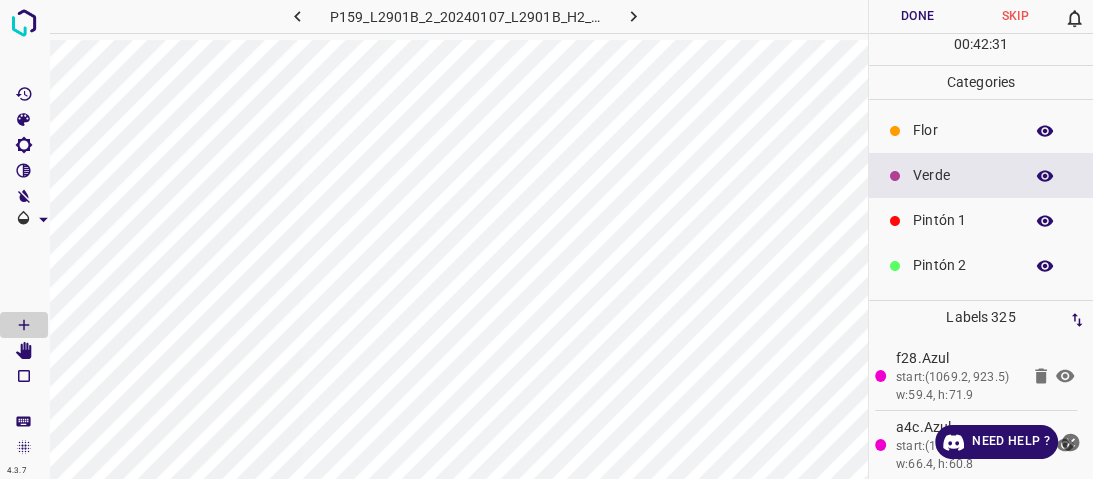 click on "Pintón 2" at bounding box center (981, 265) 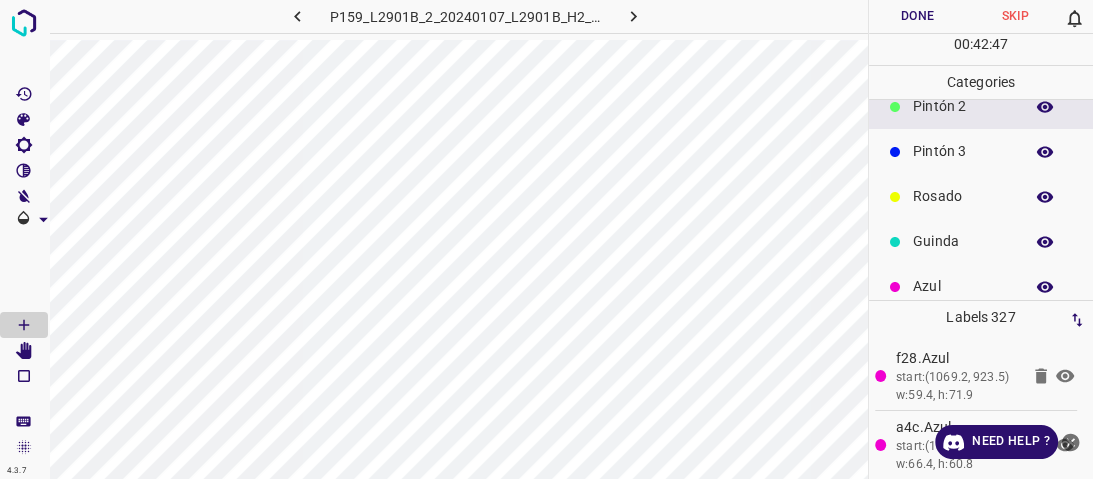 scroll, scrollTop: 176, scrollLeft: 0, axis: vertical 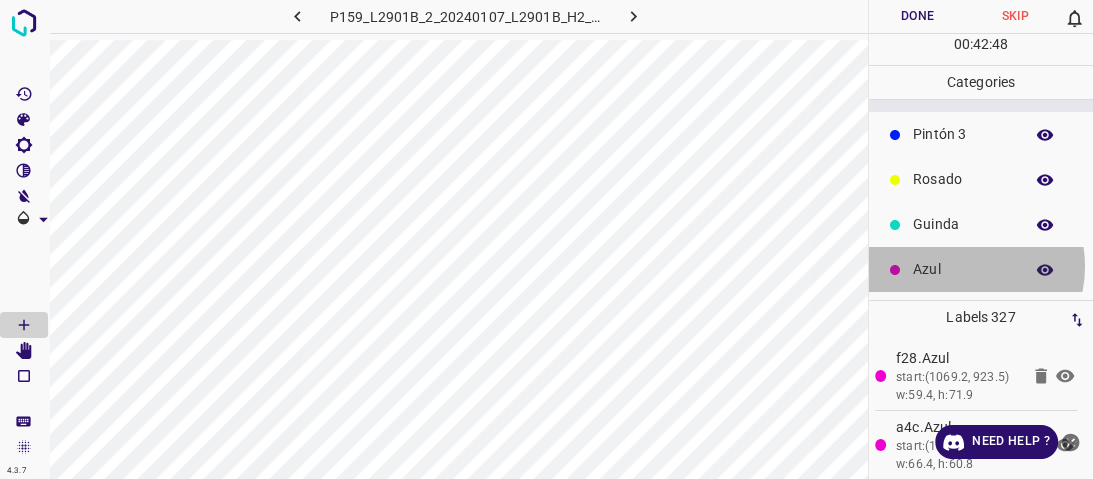 click on "Azul" at bounding box center [963, 269] 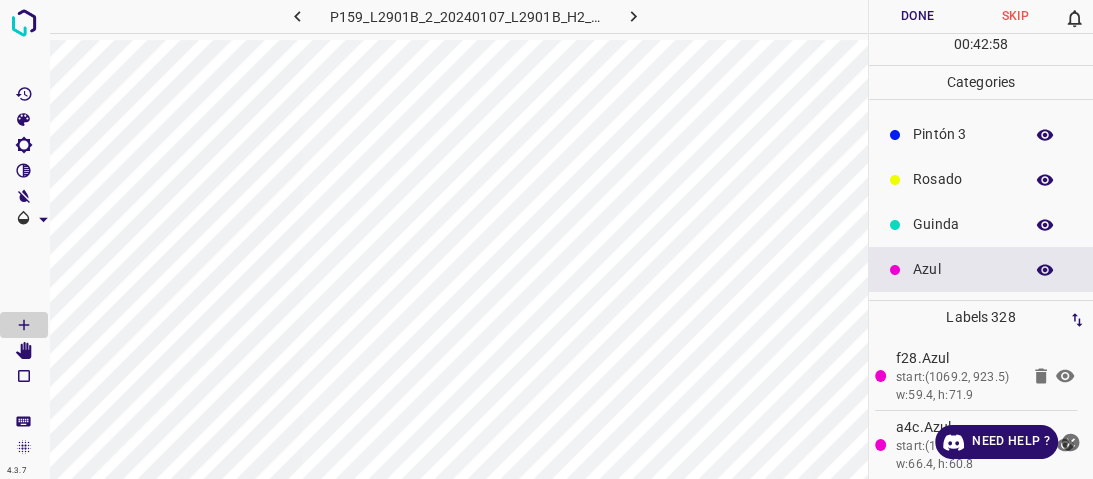 scroll, scrollTop: 96, scrollLeft: 0, axis: vertical 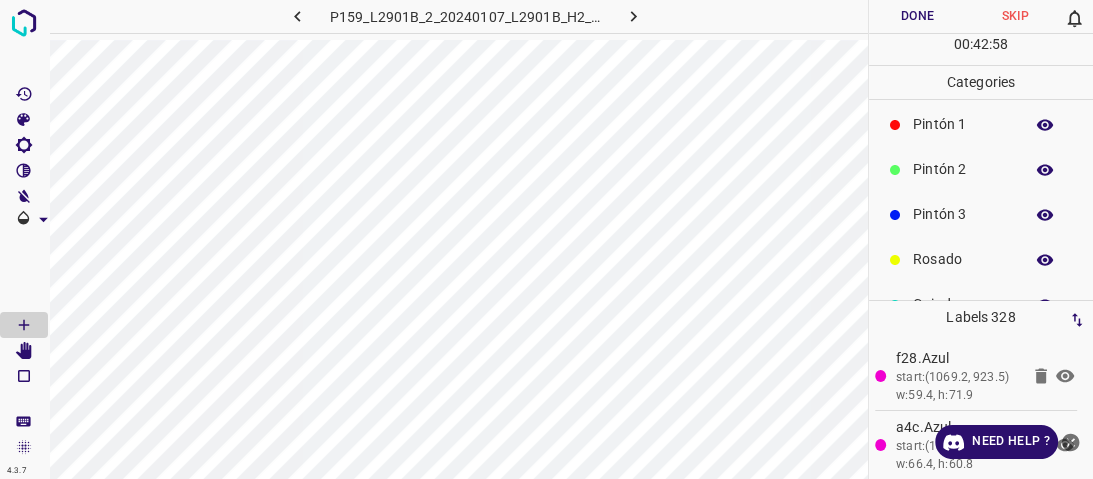 click on "Rosado" at bounding box center (963, 259) 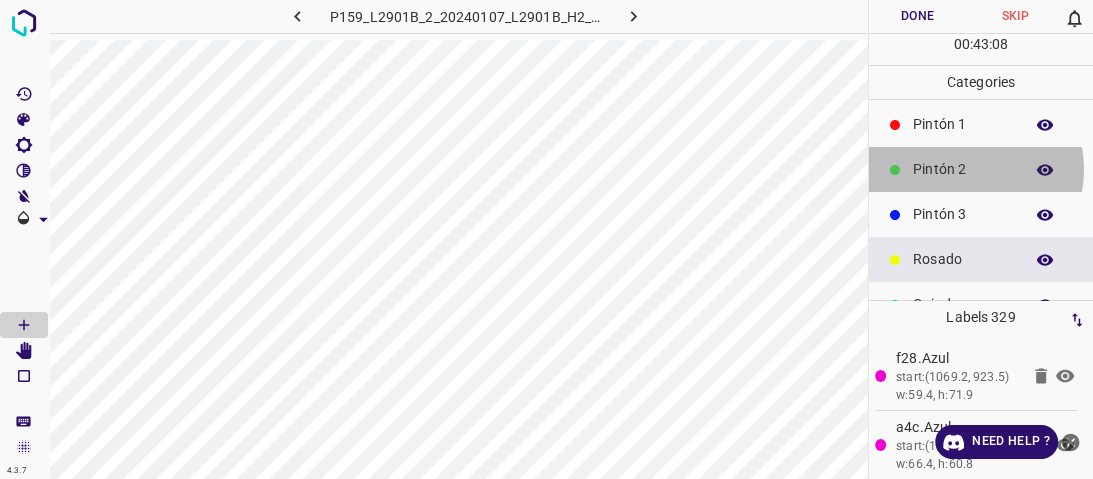 click on "Pintón 2" at bounding box center [963, 169] 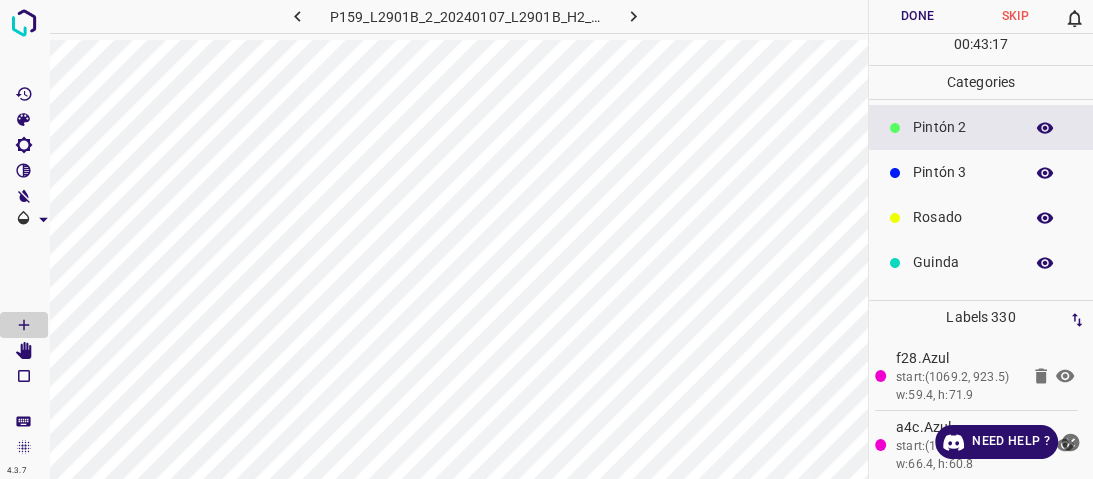scroll, scrollTop: 176, scrollLeft: 0, axis: vertical 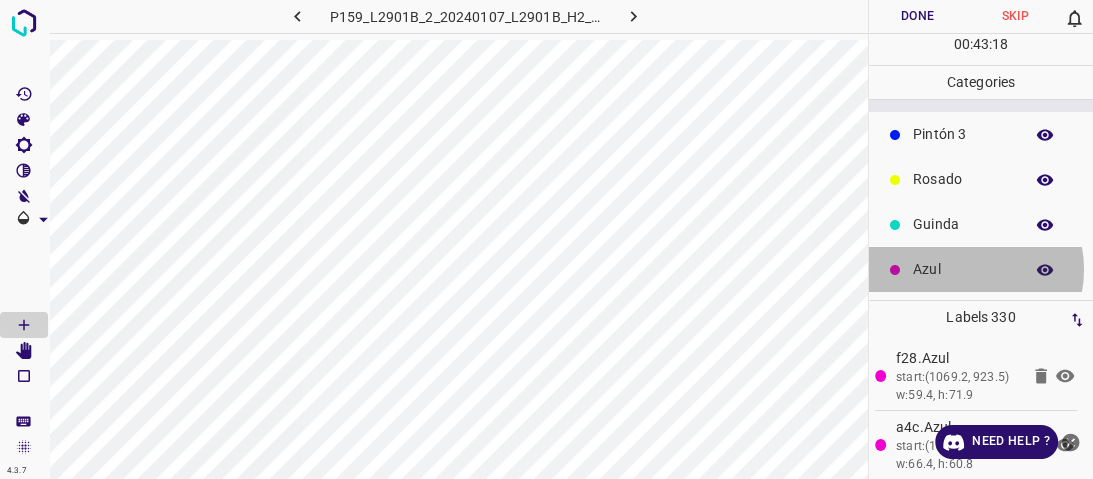 click on "Azul" at bounding box center (963, 269) 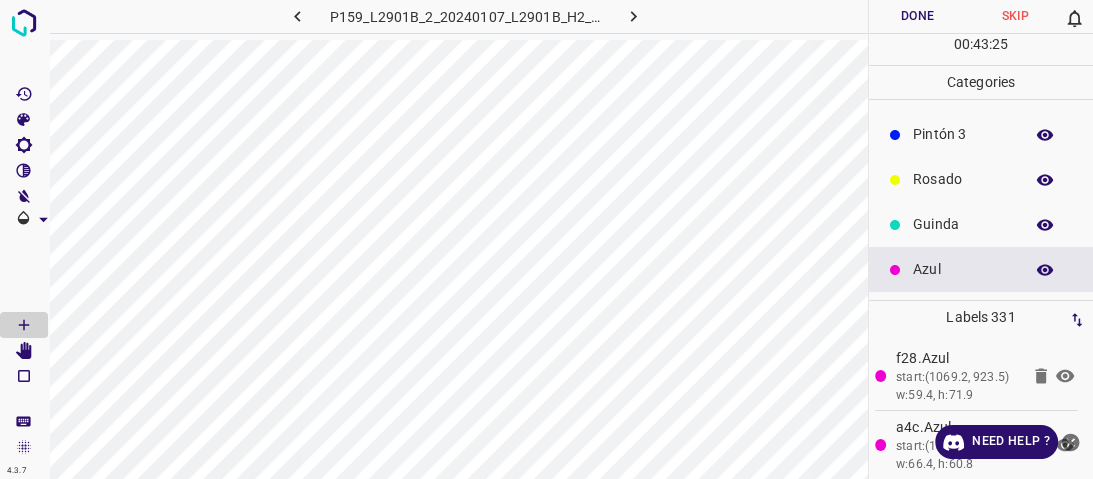 click 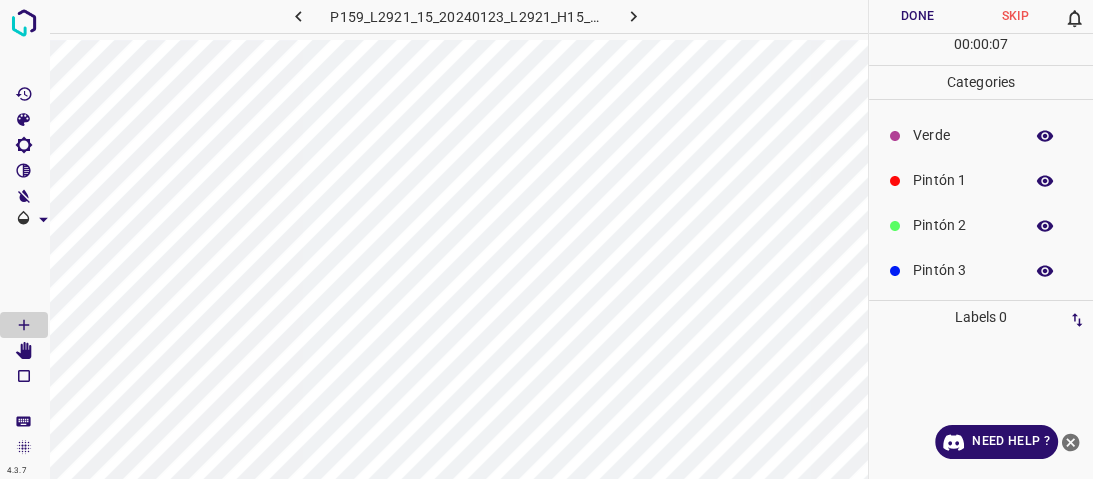 scroll, scrollTop: 0, scrollLeft: 0, axis: both 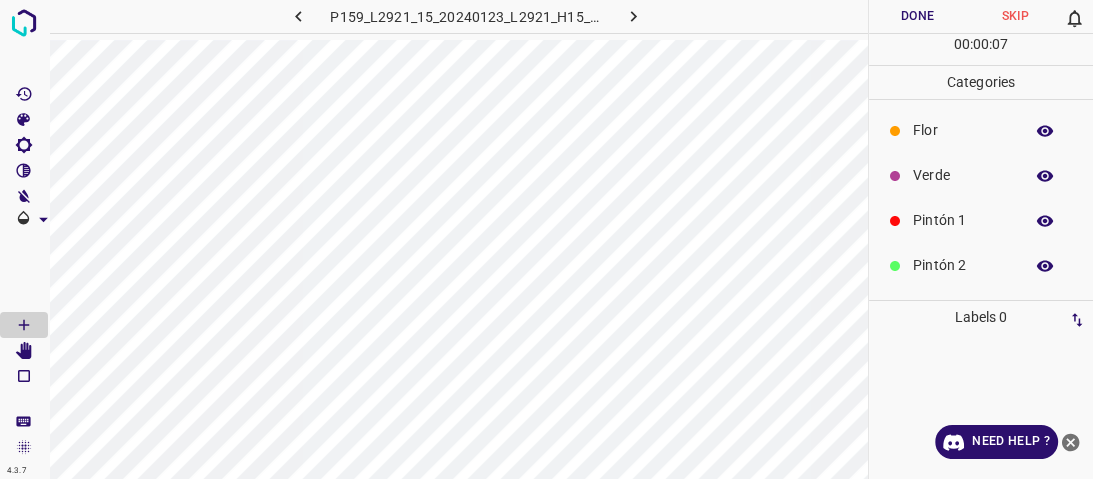 click on "Verde" at bounding box center [963, 175] 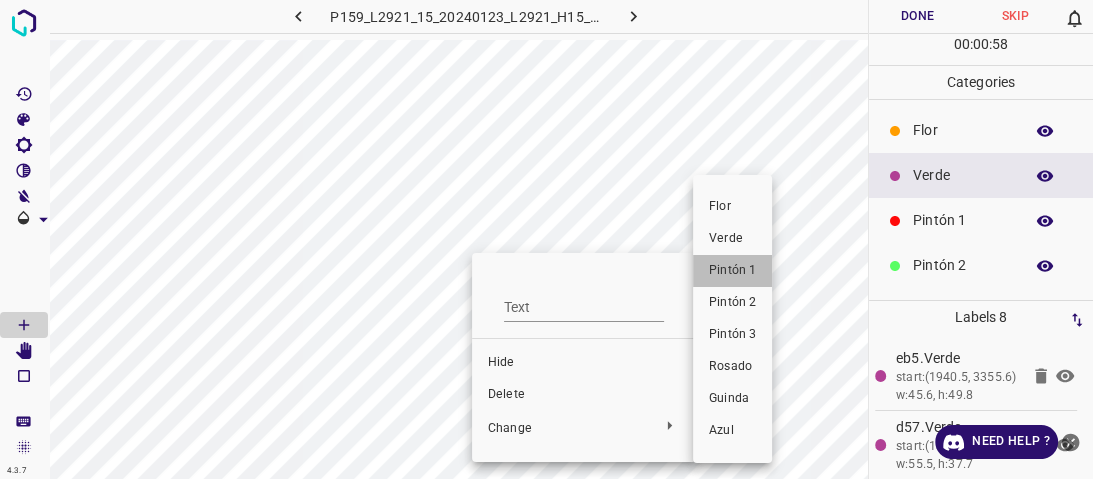 click on "Pintón 1" at bounding box center [732, 271] 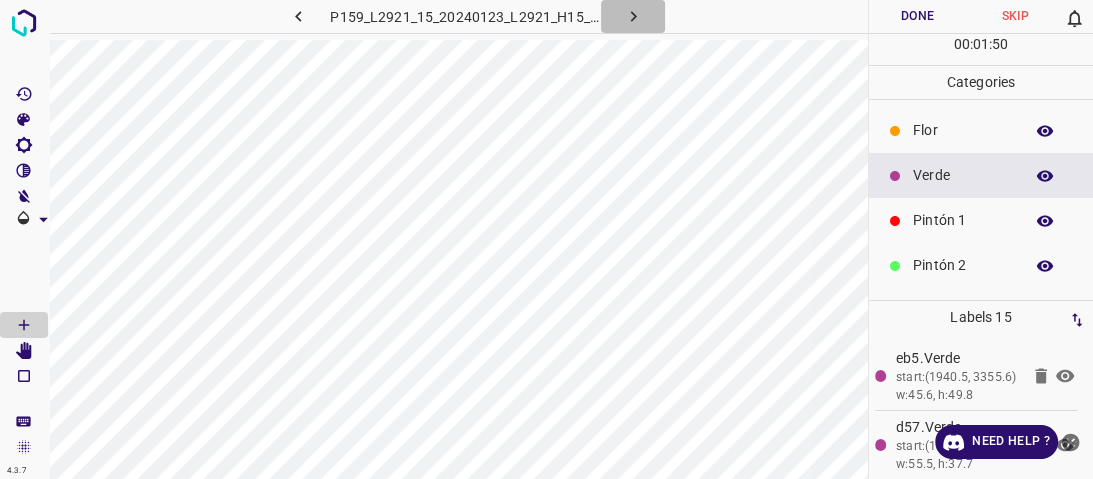 click 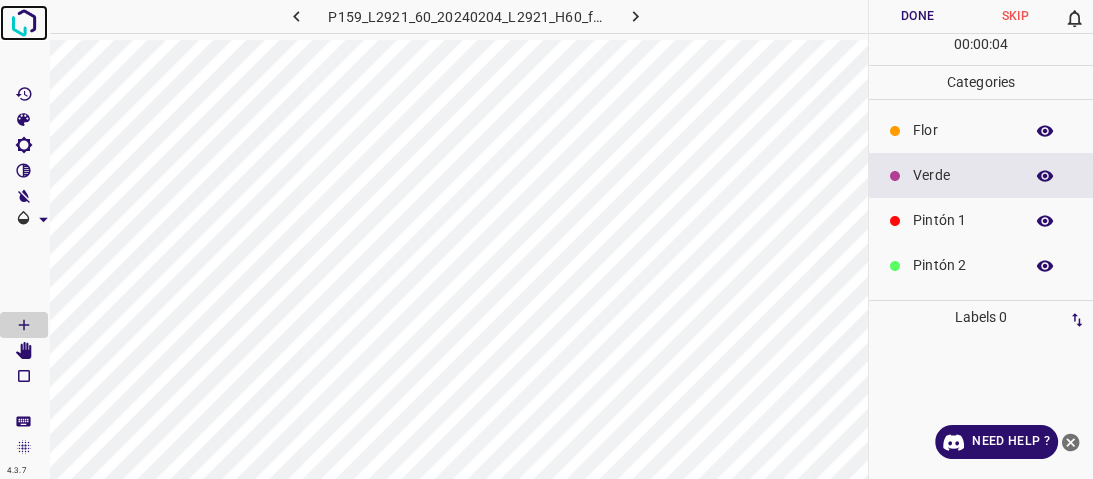 click at bounding box center [24, 23] 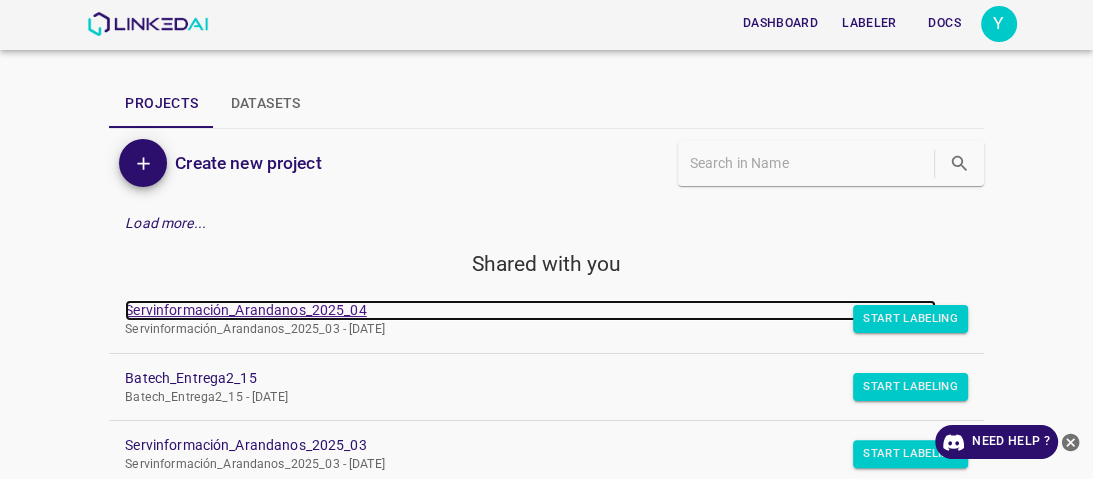 click on "Servinformación_Arandanos_2025_04" at bounding box center (530, 310) 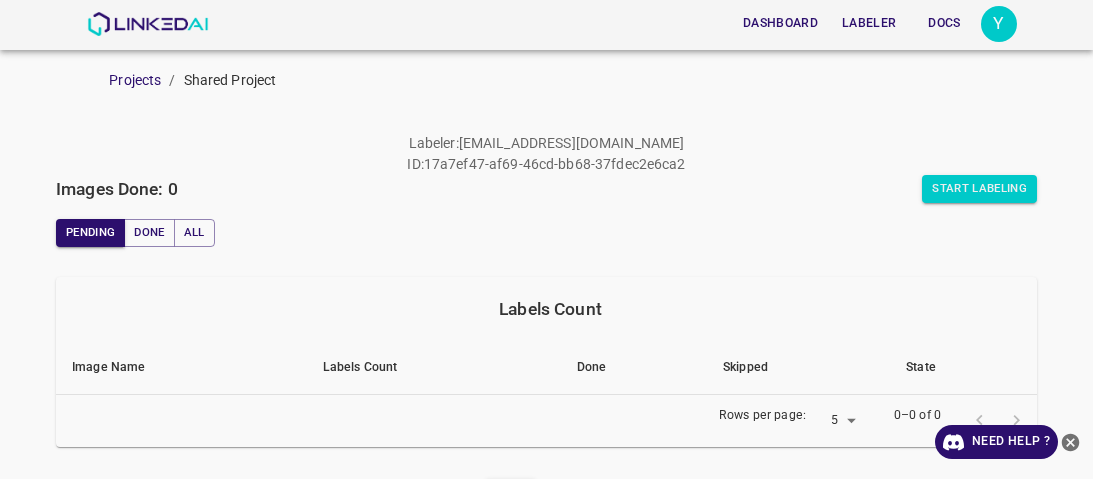 scroll, scrollTop: 0, scrollLeft: 0, axis: both 